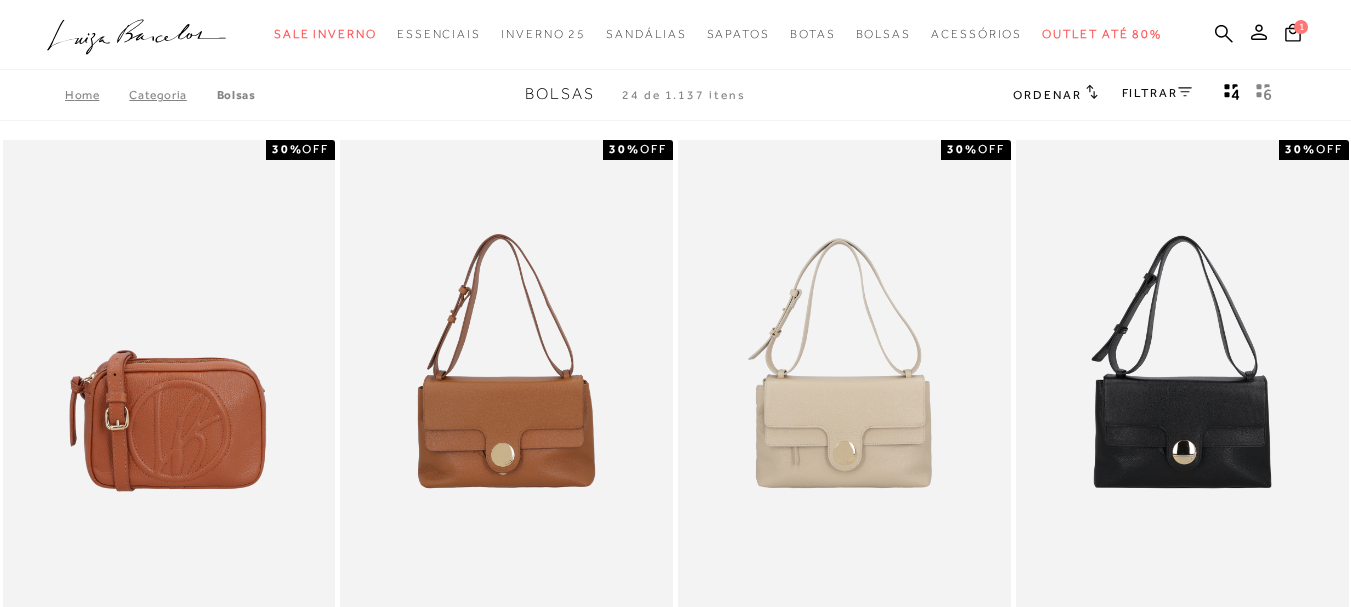 scroll, scrollTop: 0, scrollLeft: 0, axis: both 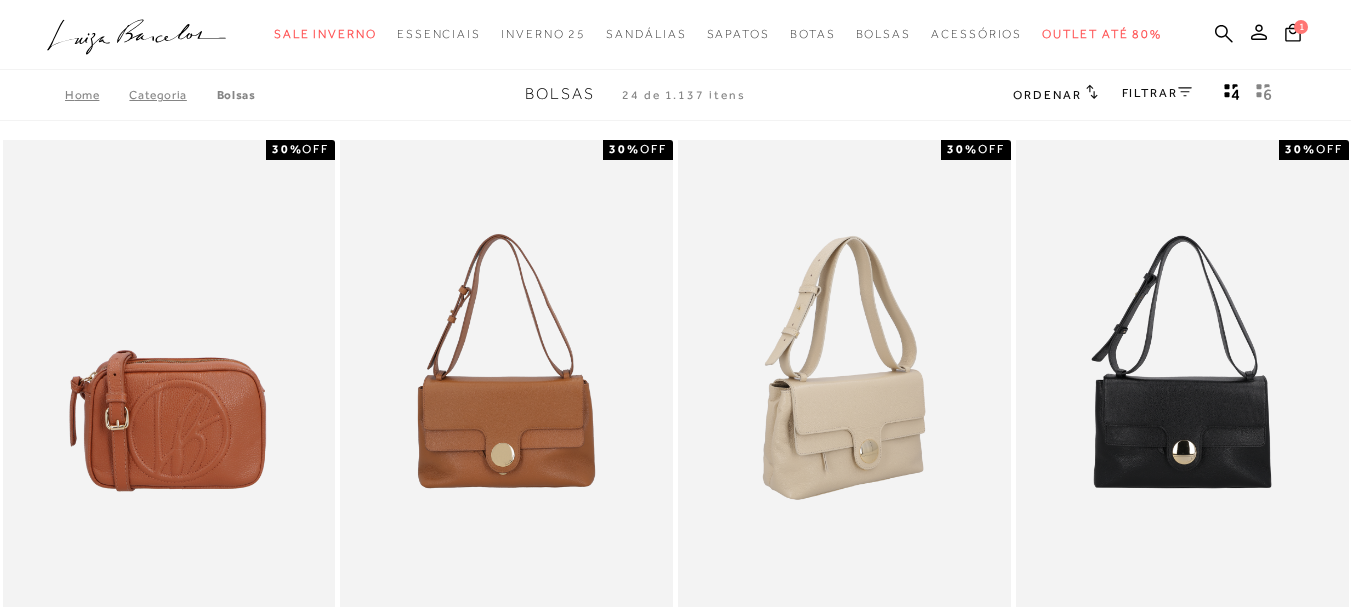click at bounding box center [845, 389] 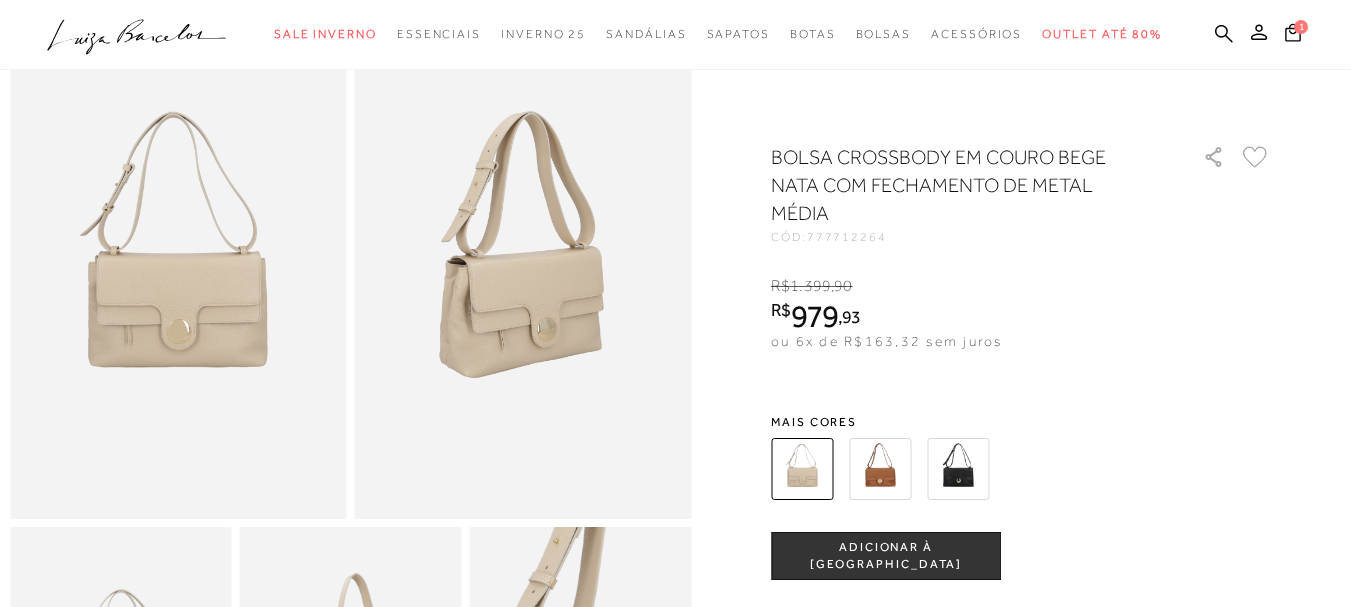 scroll, scrollTop: 0, scrollLeft: 0, axis: both 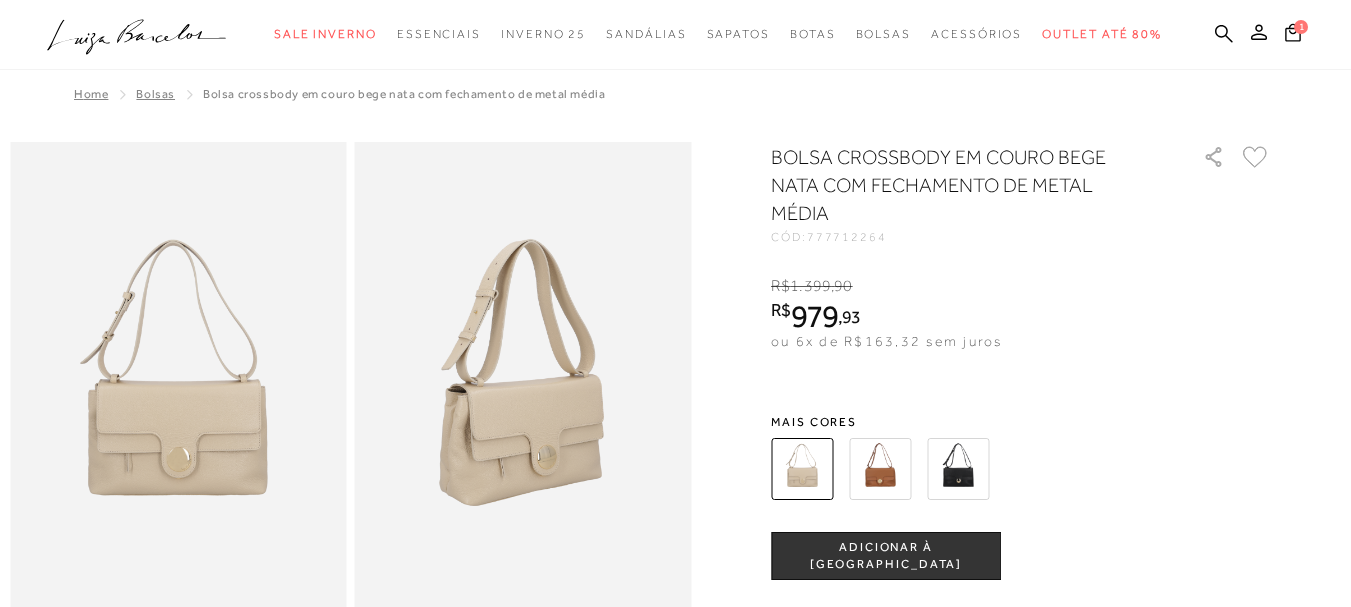 click at bounding box center (880, 469) 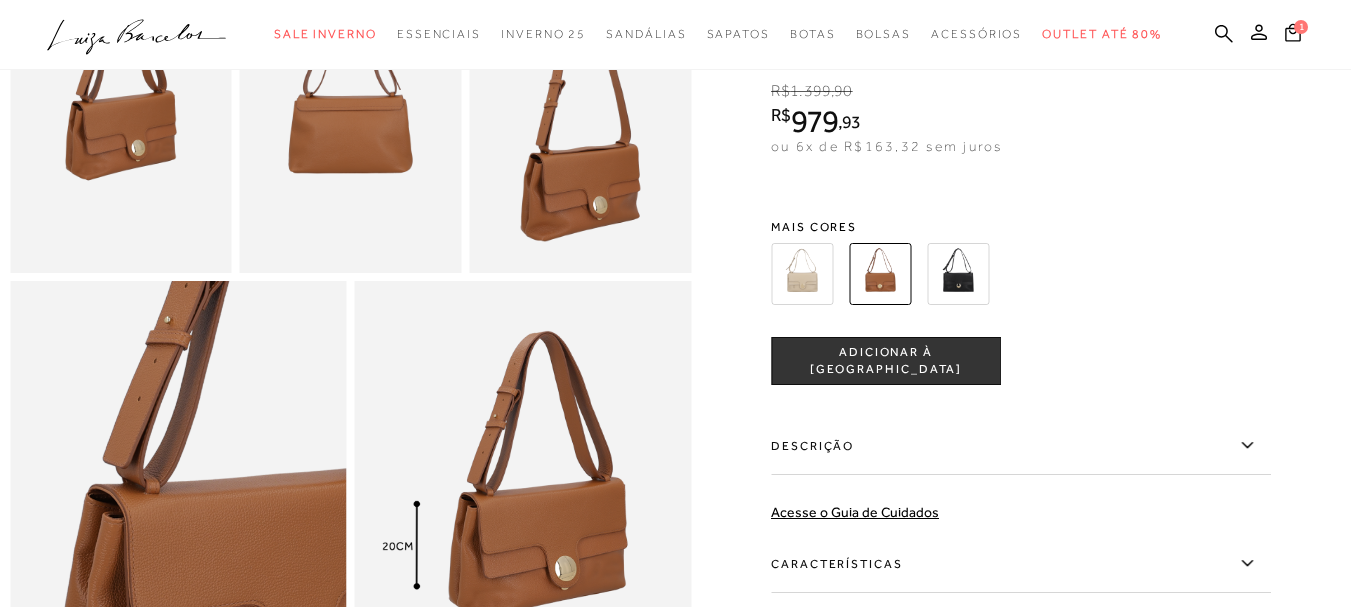 scroll, scrollTop: 900, scrollLeft: 0, axis: vertical 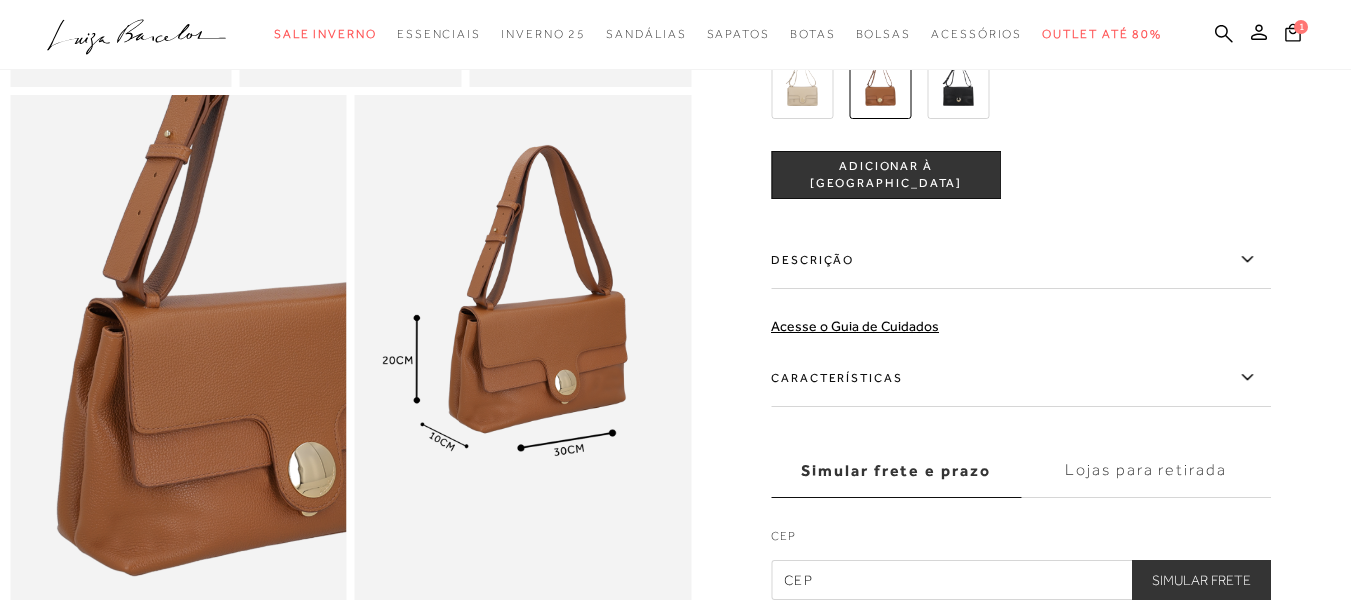 click at bounding box center [958, 88] 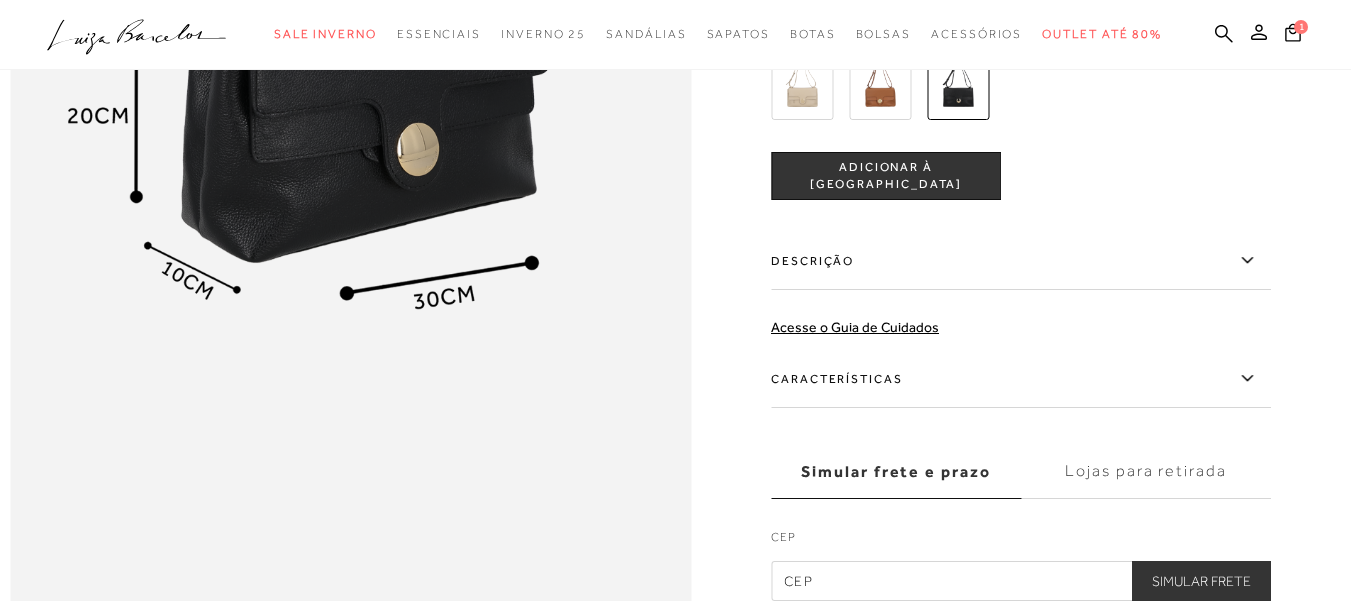 scroll, scrollTop: 1400, scrollLeft: 0, axis: vertical 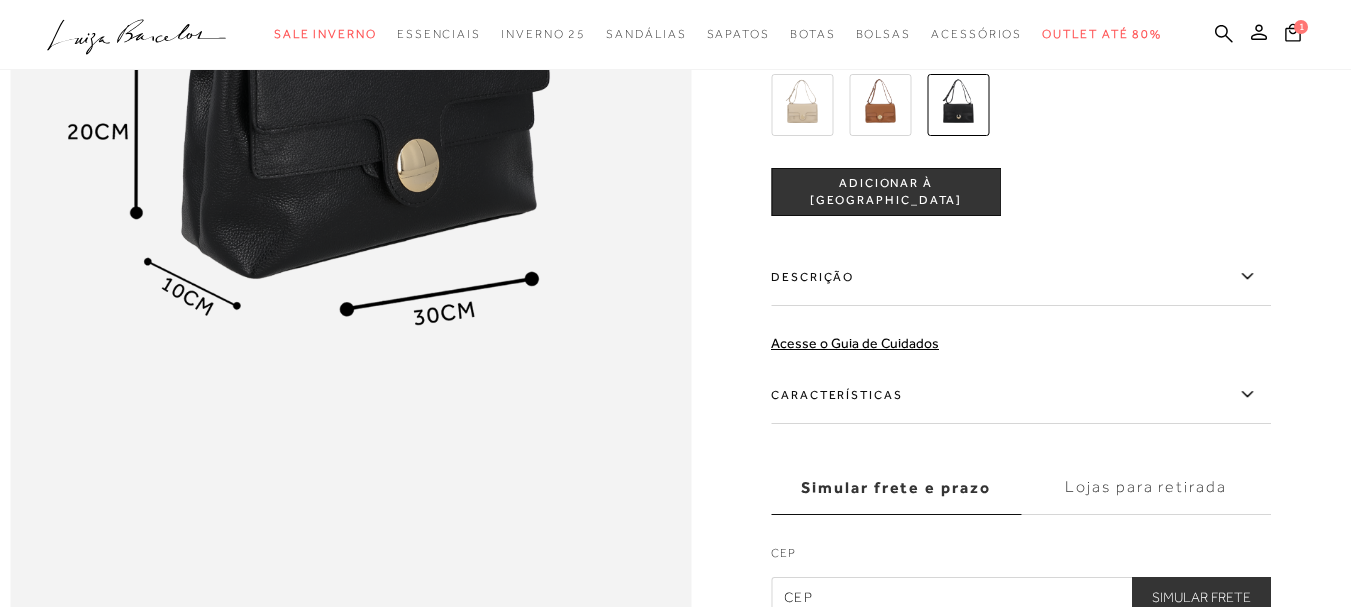 click 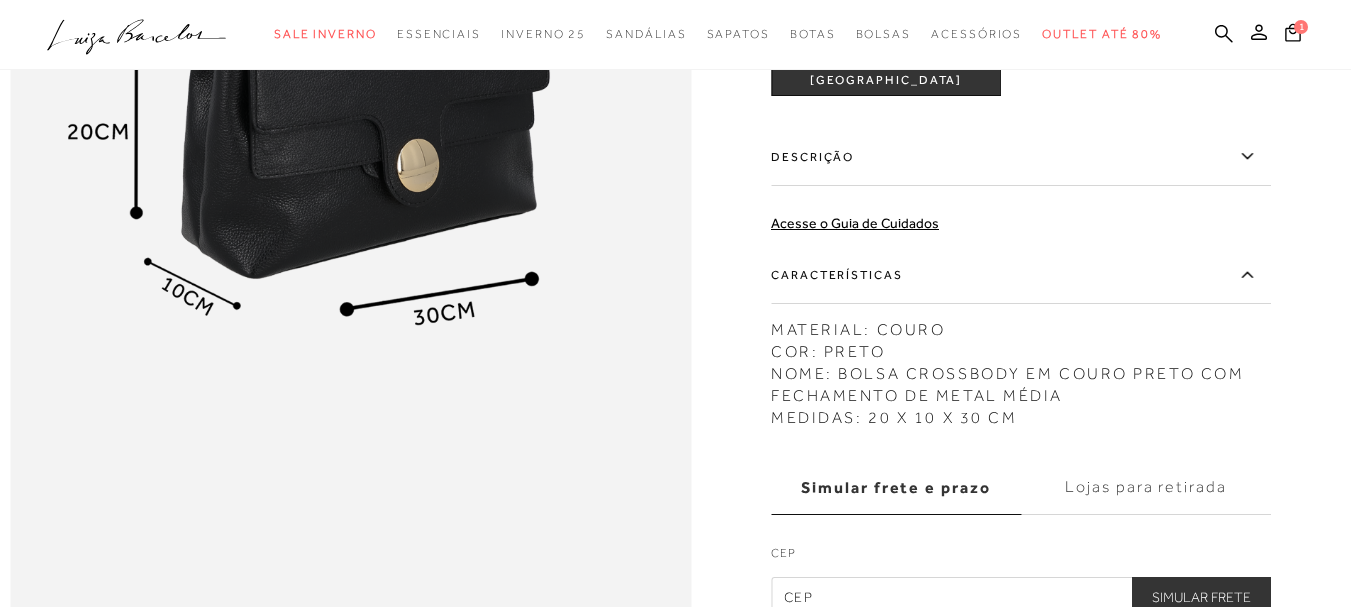 click on "Características" at bounding box center [1021, 275] 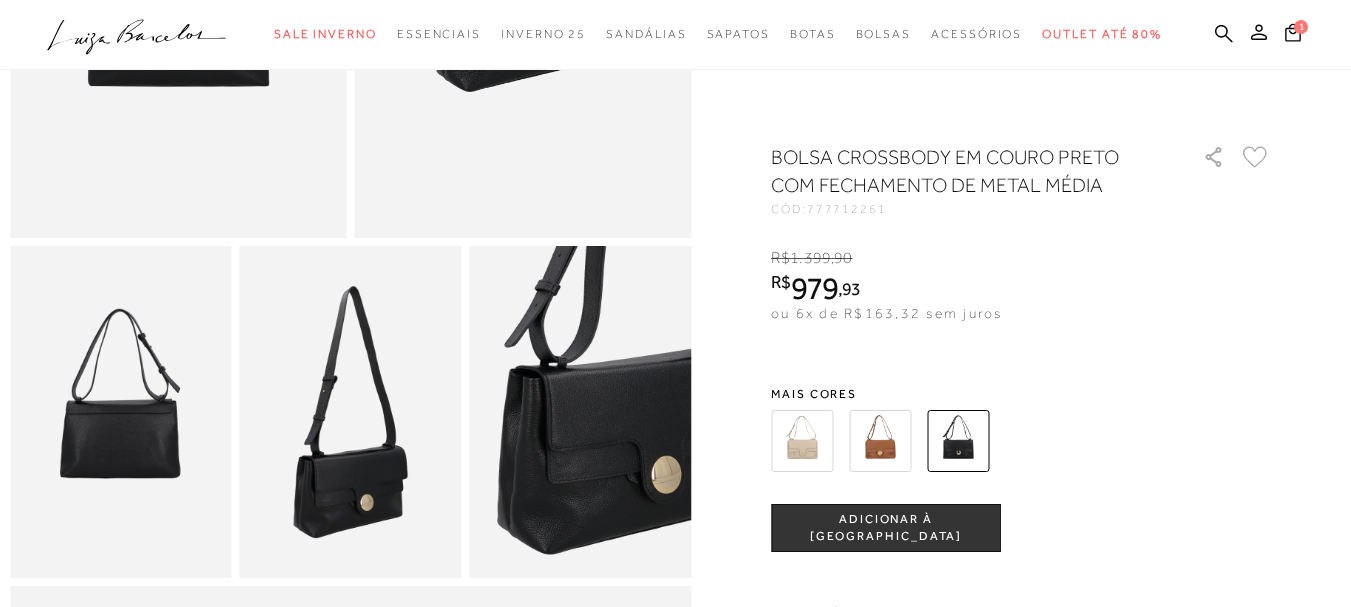 scroll, scrollTop: 400, scrollLeft: 0, axis: vertical 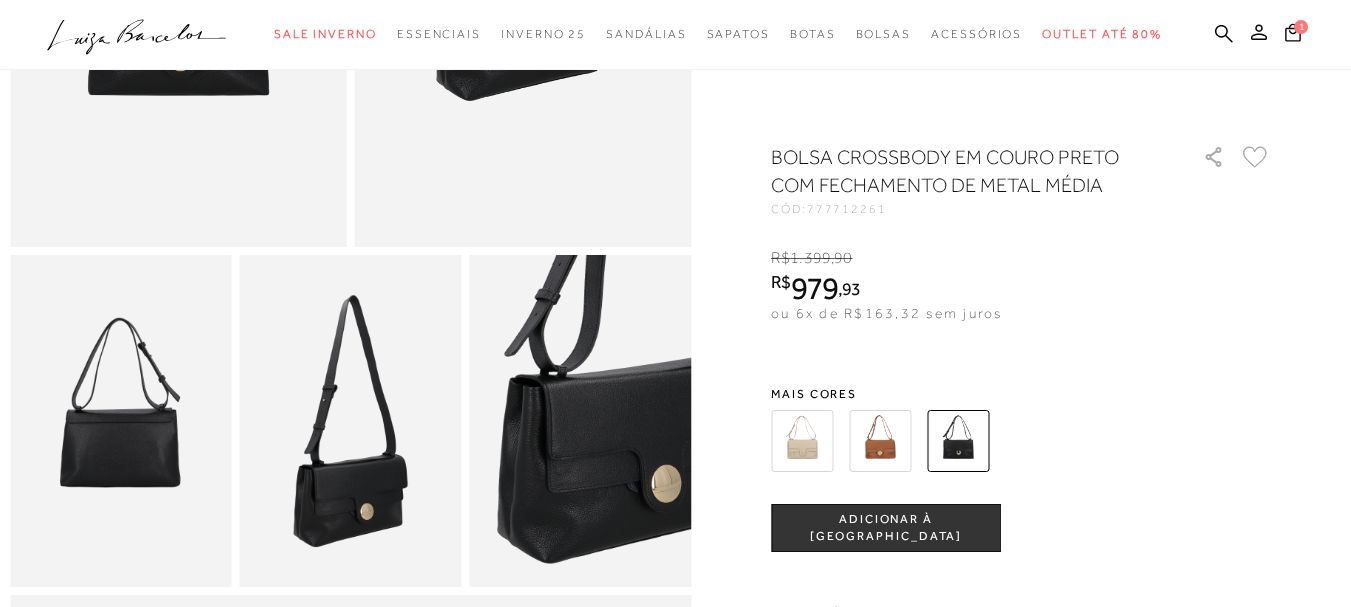 click at bounding box center (121, 421) 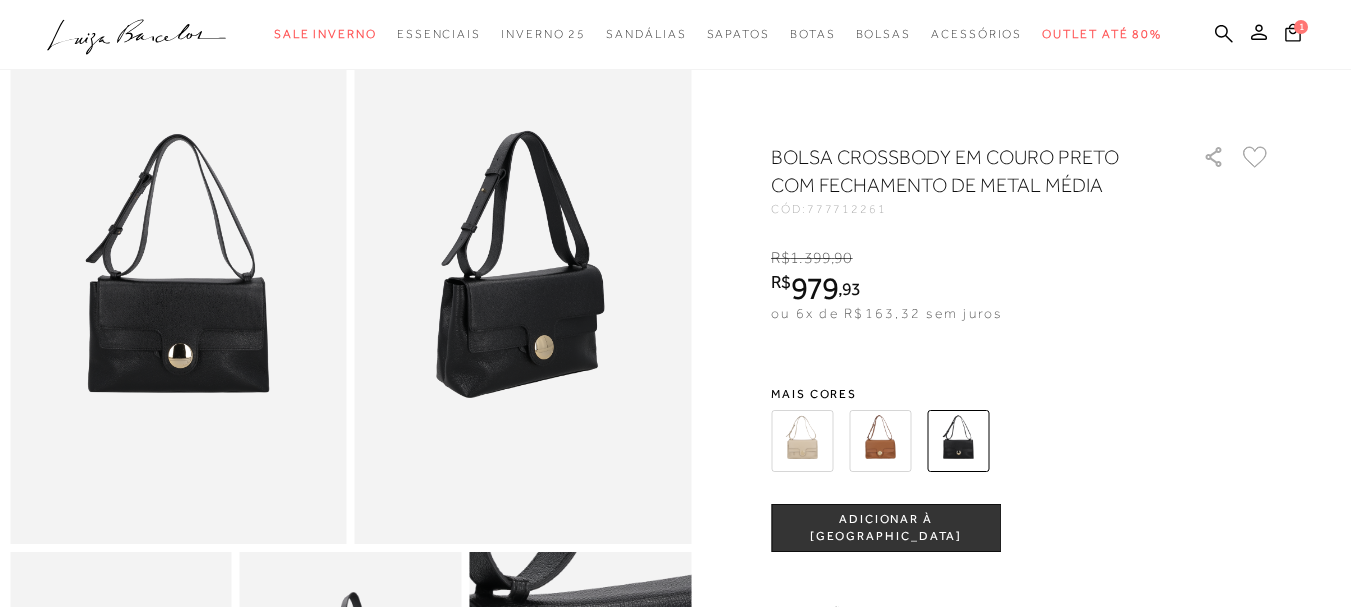scroll, scrollTop: 0, scrollLeft: 0, axis: both 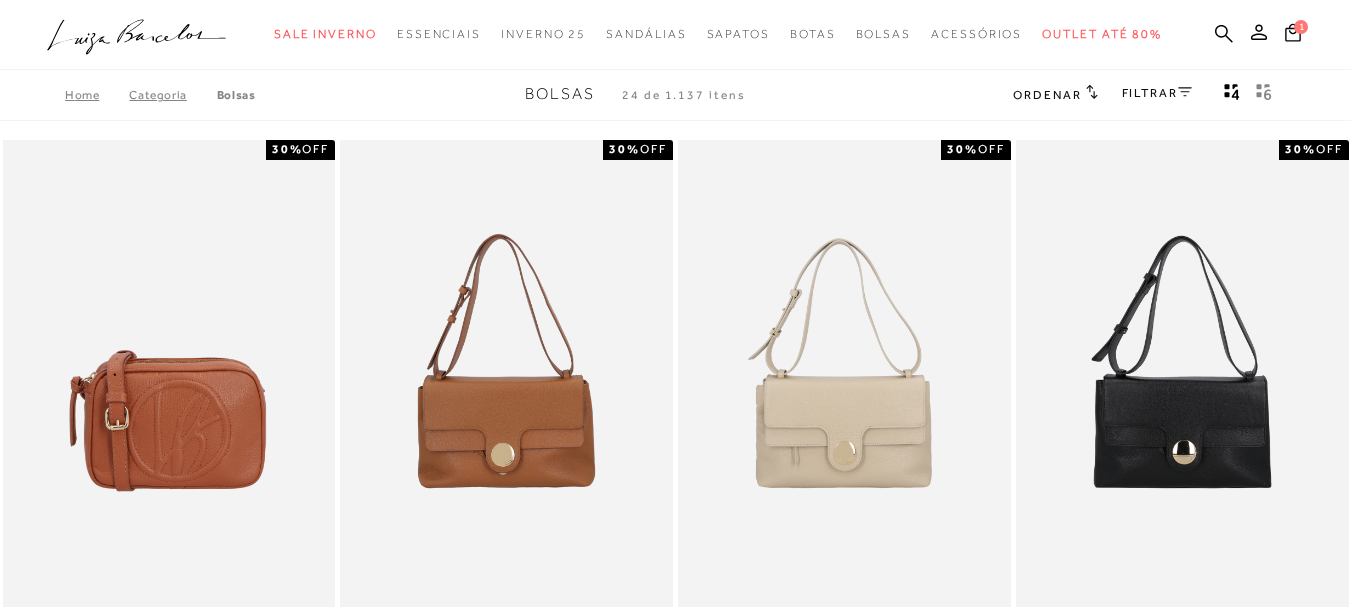 click on "FILTRAR" at bounding box center [1157, 93] 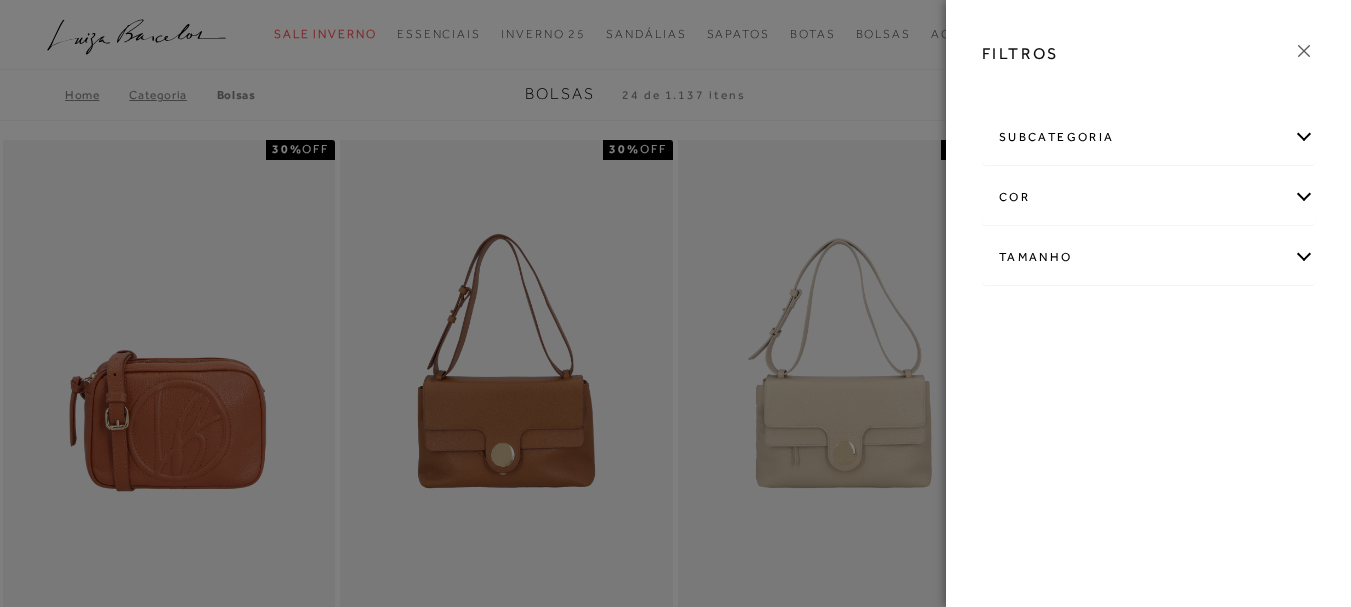 click on "Tamanho" at bounding box center (1148, 257) 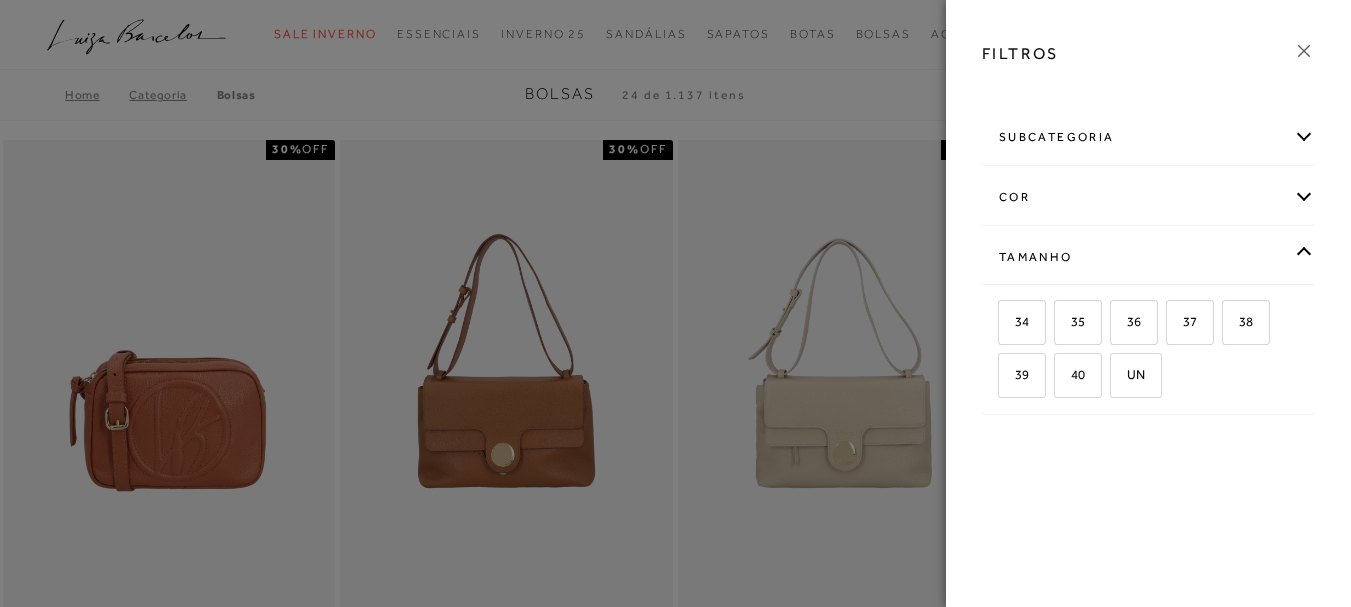 click on "Tamanho" at bounding box center [1148, 257] 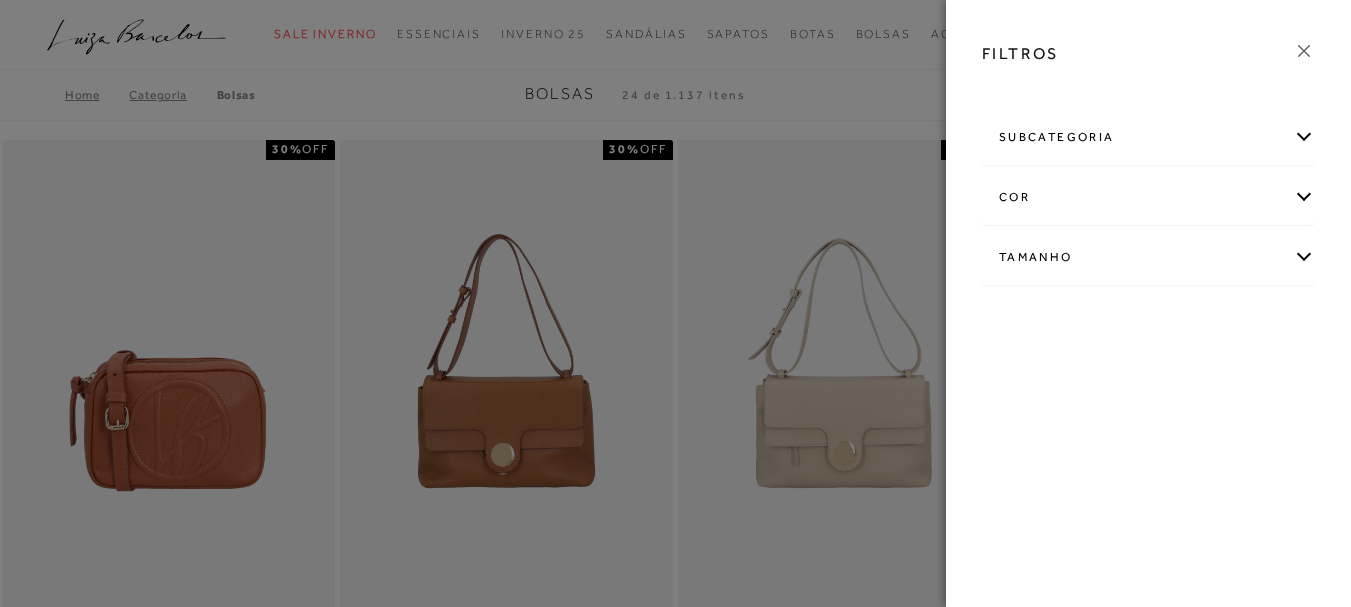 click 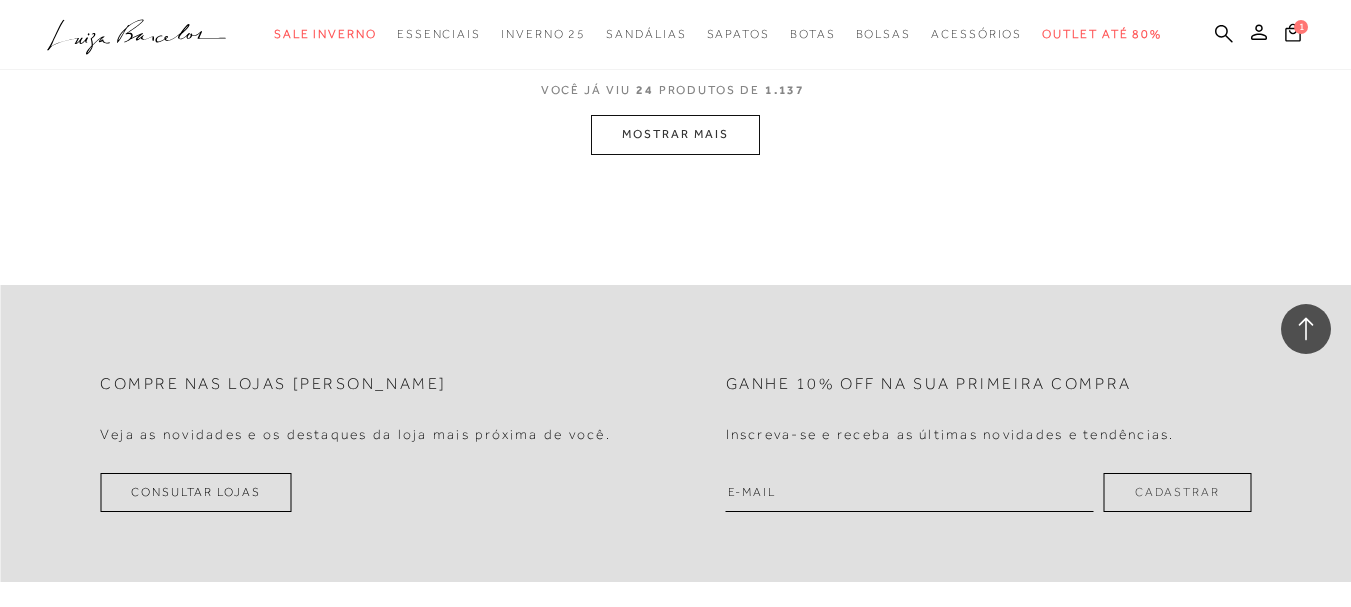 scroll, scrollTop: 4000, scrollLeft: 0, axis: vertical 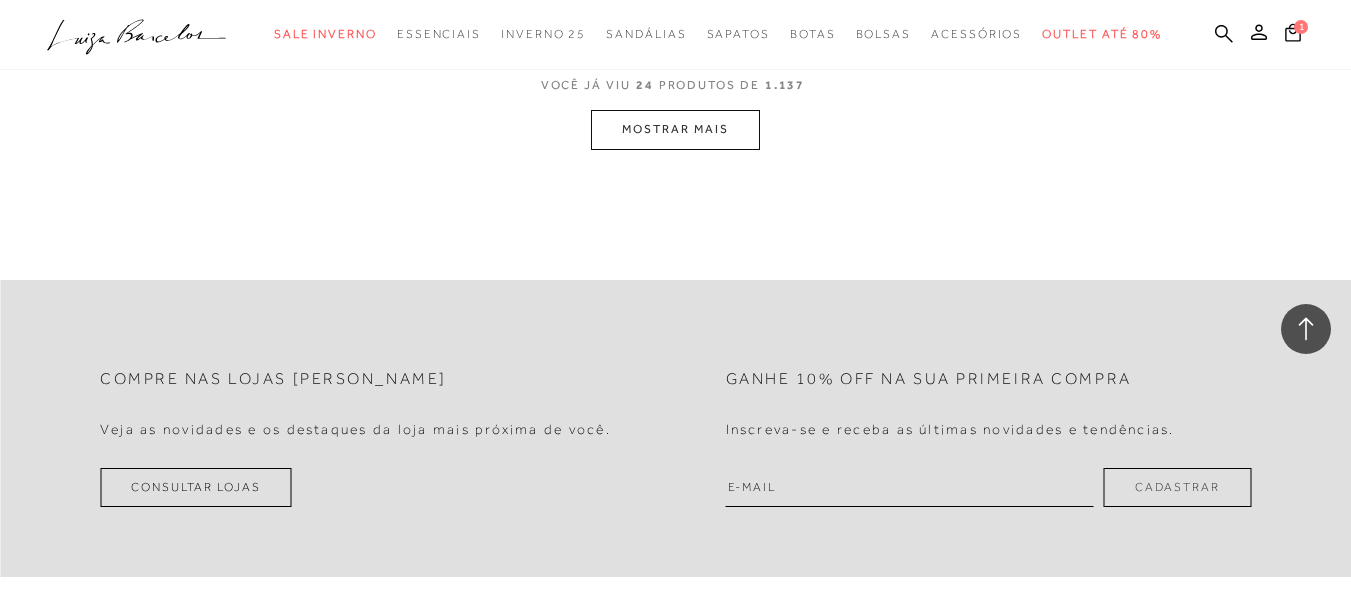 click on "MOSTRAR MAIS" at bounding box center [675, 129] 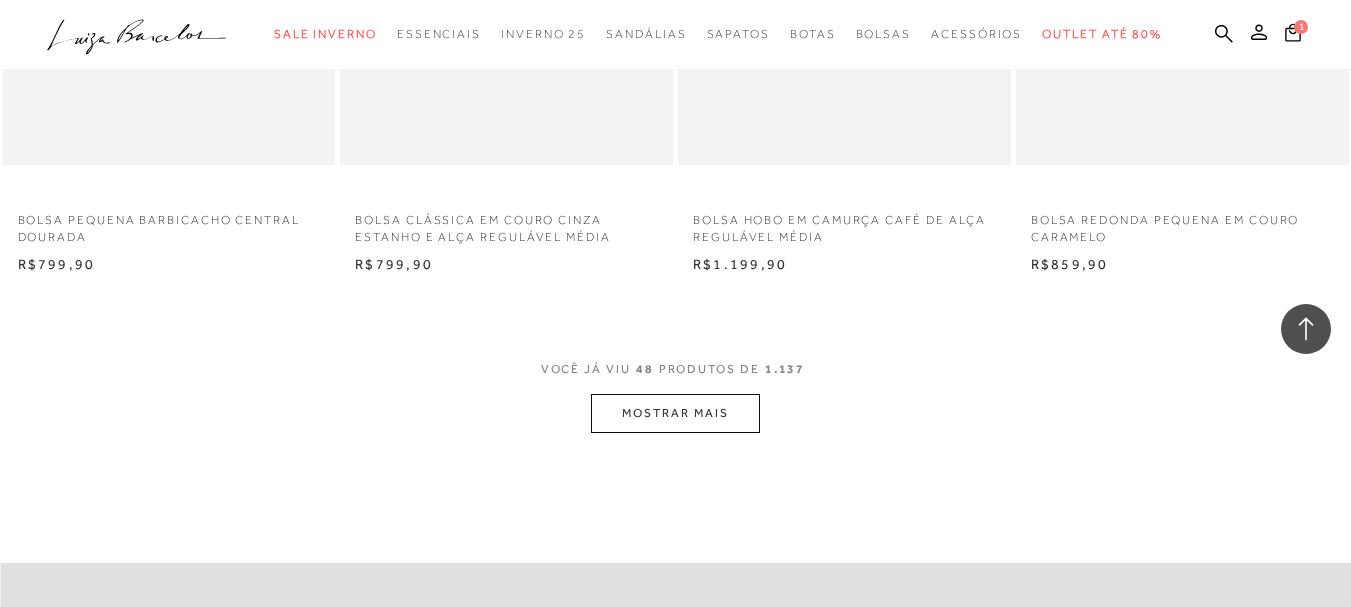 scroll, scrollTop: 7860, scrollLeft: 0, axis: vertical 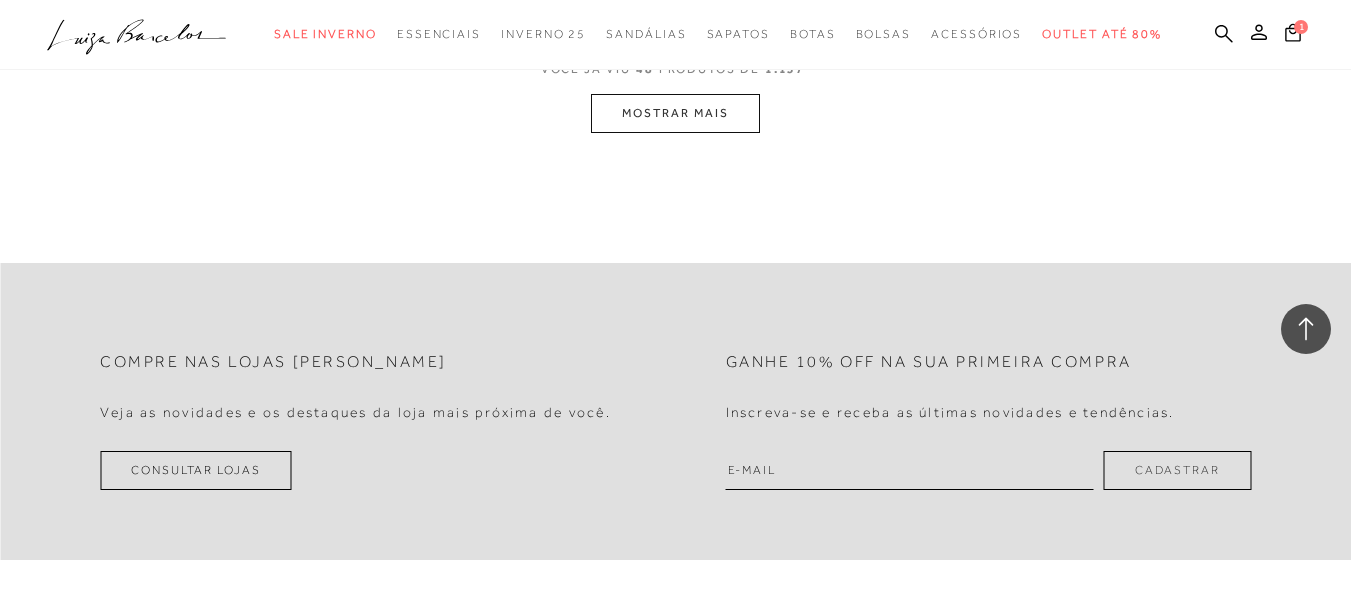 click on "MOSTRAR MAIS" at bounding box center [675, 113] 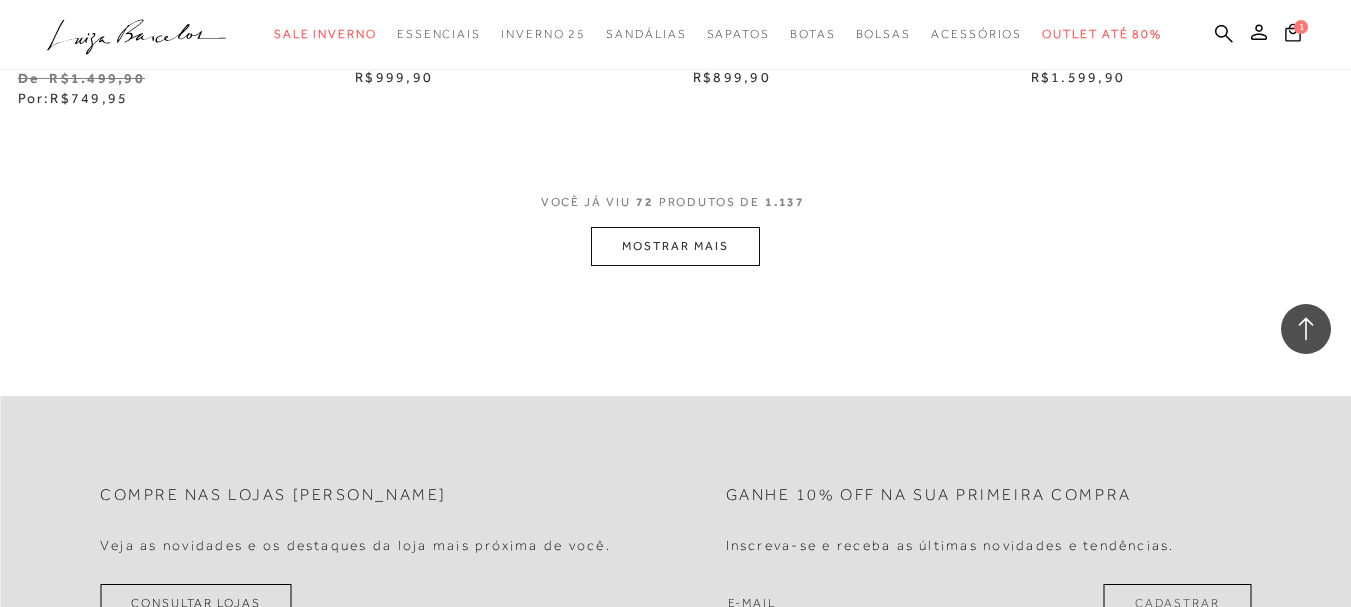scroll, scrollTop: 11373, scrollLeft: 0, axis: vertical 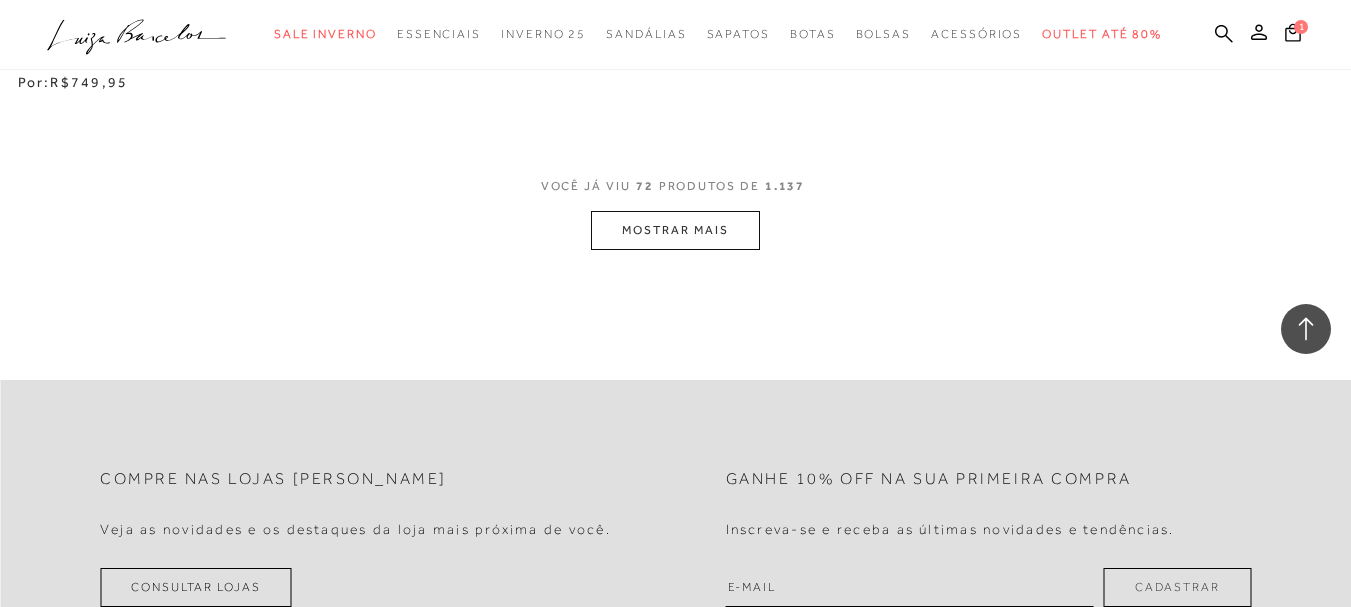 click on "MOSTRAR MAIS" at bounding box center (675, 230) 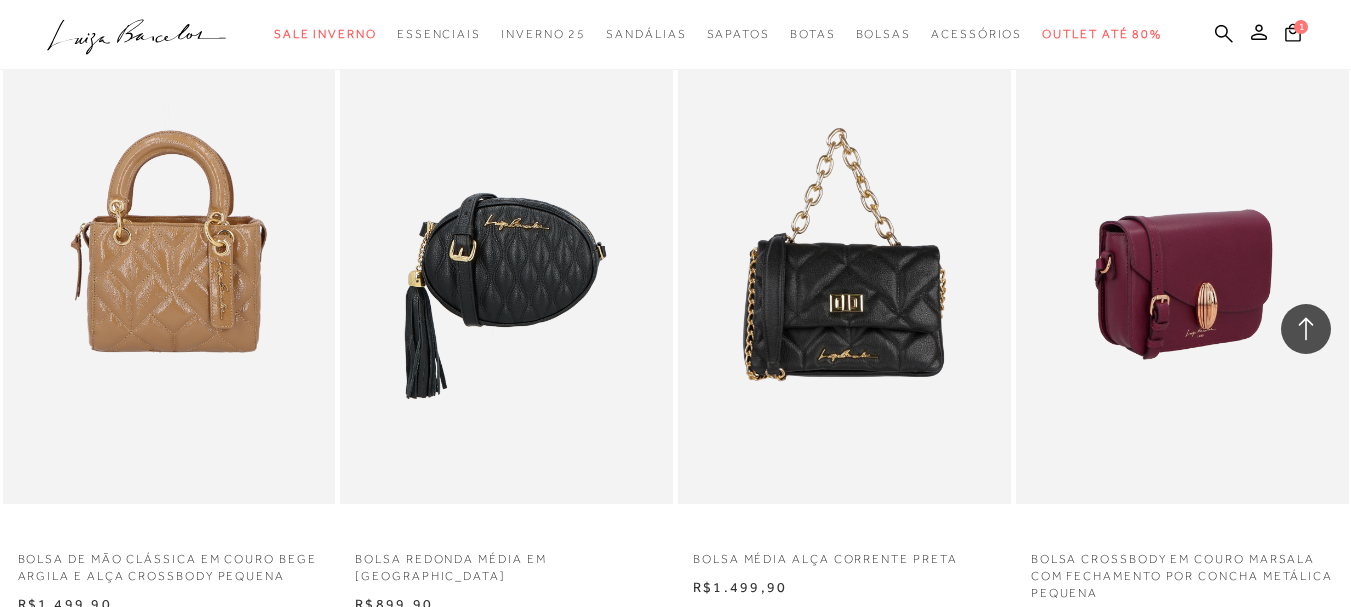 scroll, scrollTop: 12273, scrollLeft: 0, axis: vertical 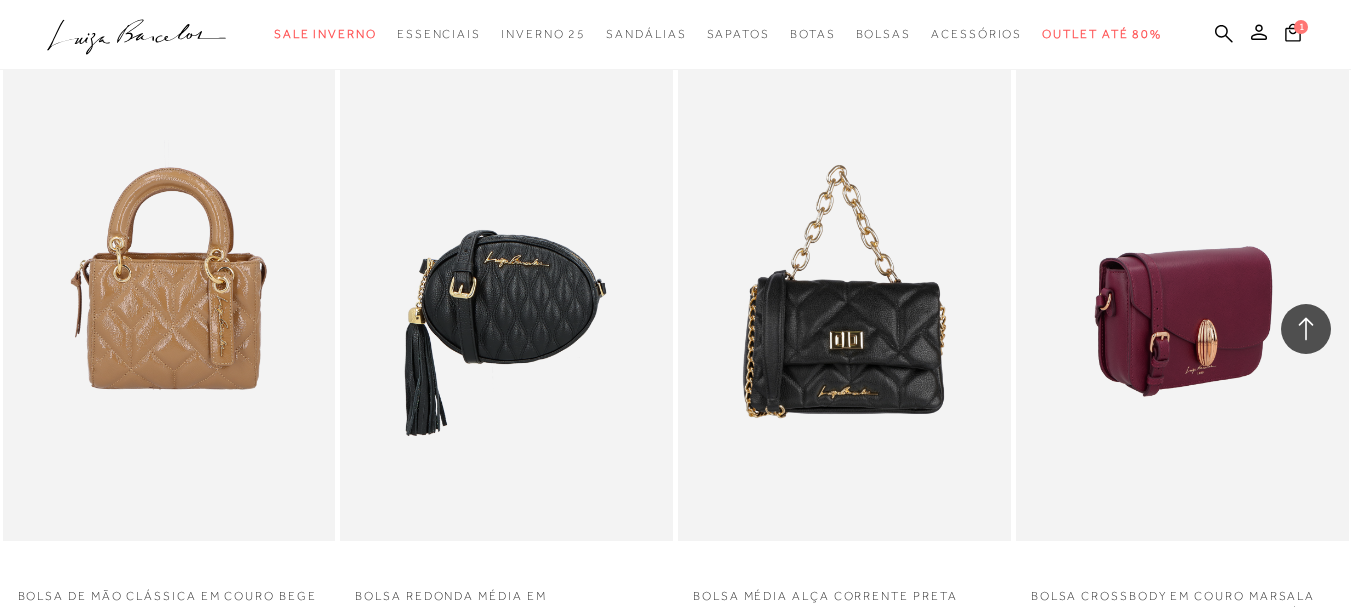 click at bounding box center (1183, 291) 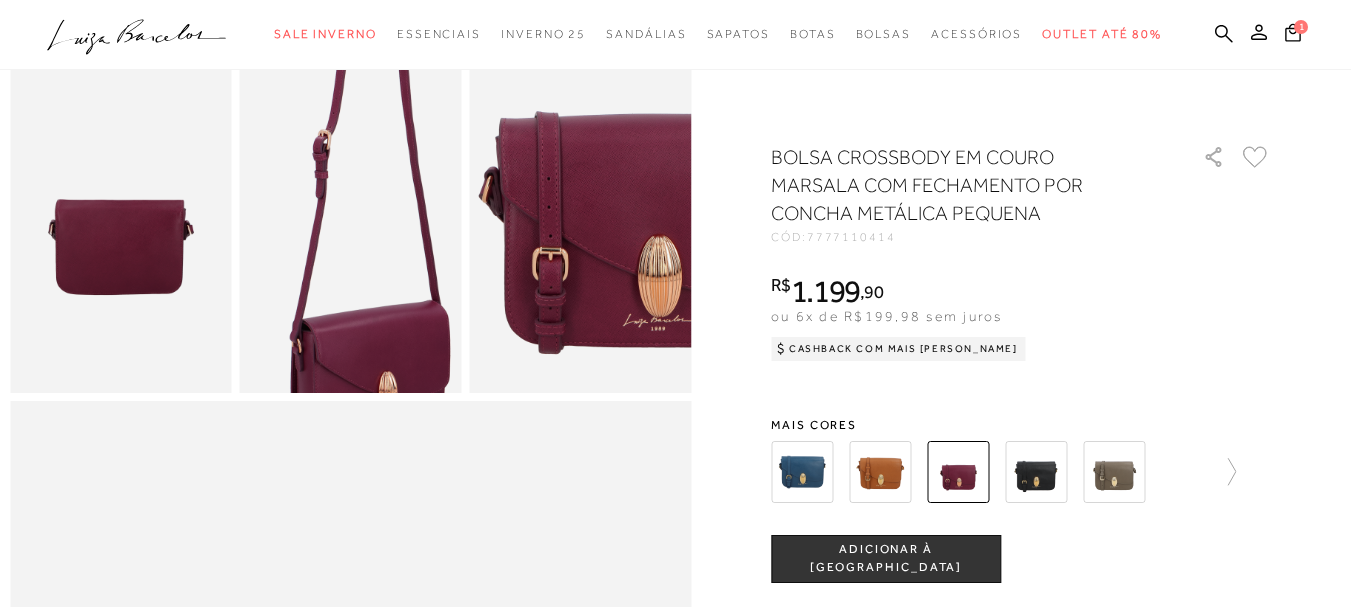 scroll, scrollTop: 700, scrollLeft: 0, axis: vertical 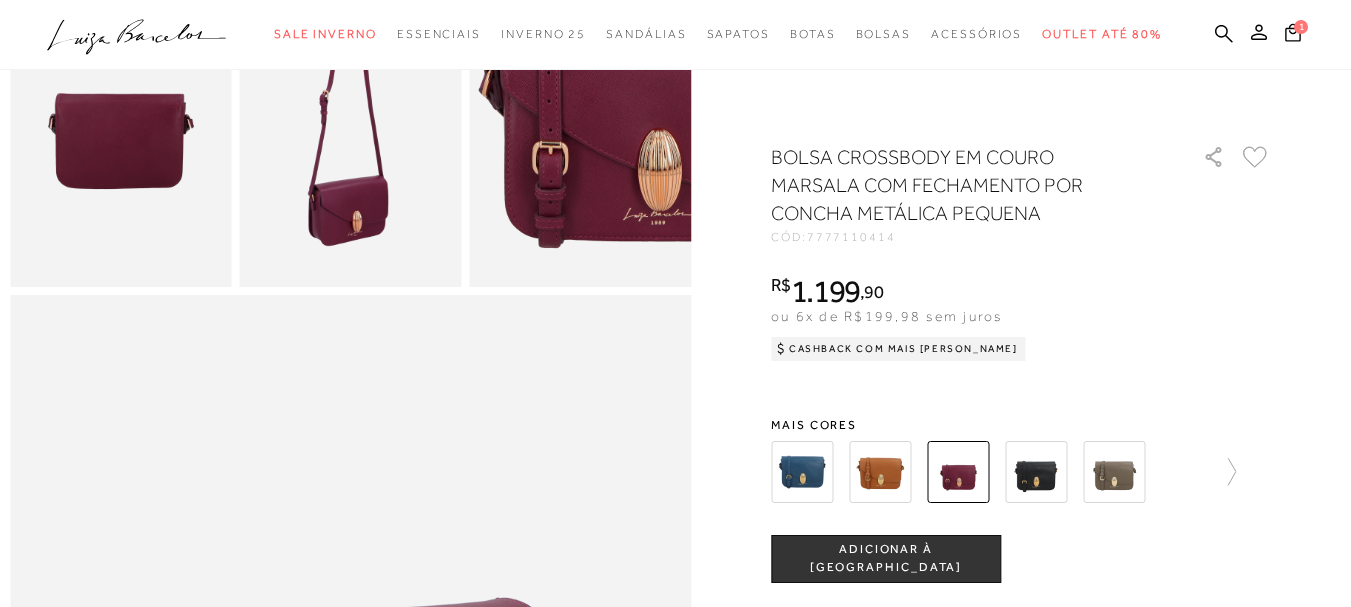 click at bounding box center (1036, 472) 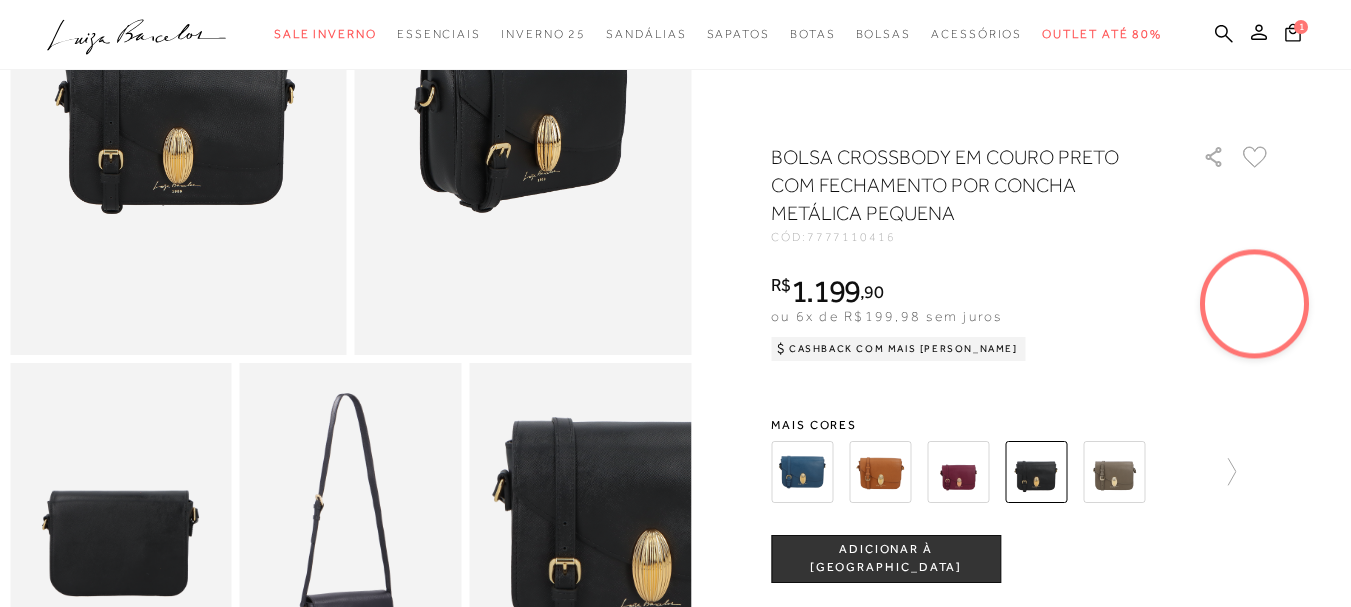 scroll, scrollTop: 300, scrollLeft: 0, axis: vertical 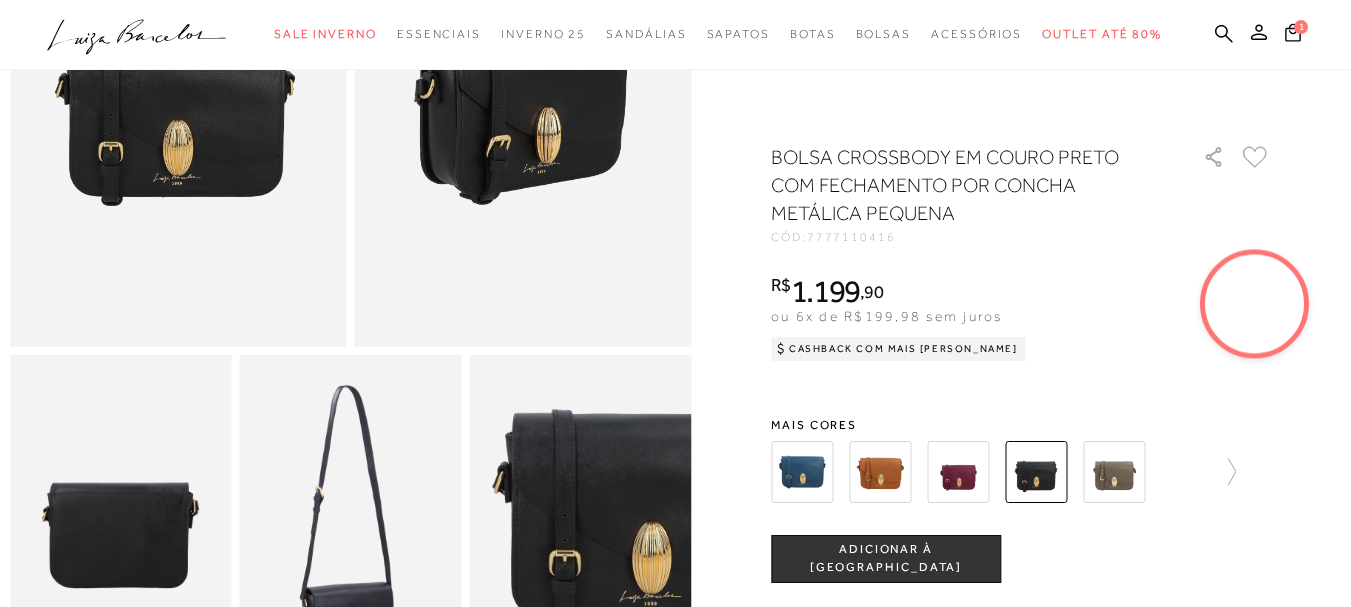 click at bounding box center [880, 472] 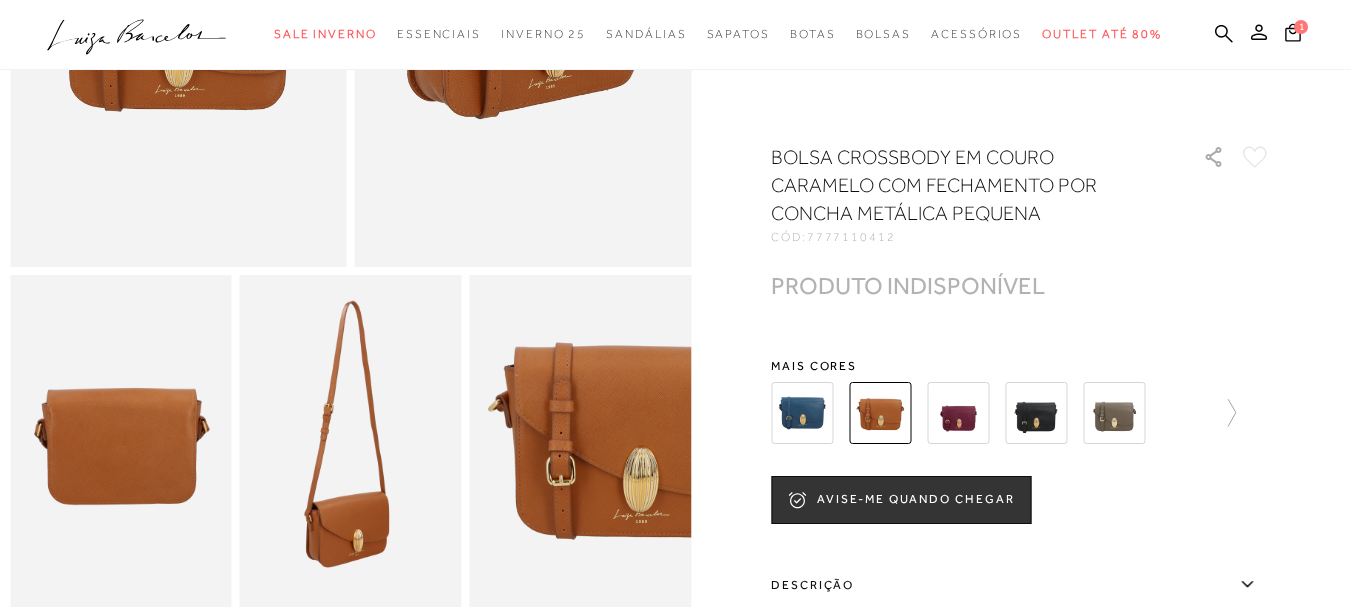 scroll, scrollTop: 500, scrollLeft: 0, axis: vertical 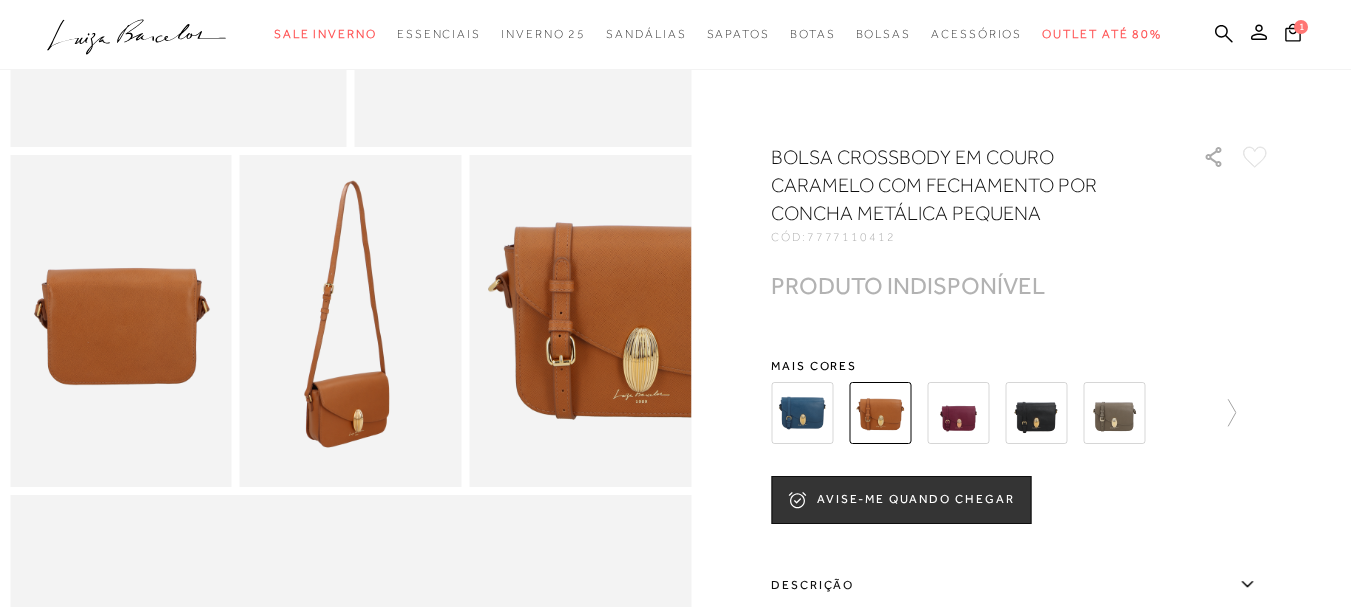 click at bounding box center [802, 413] 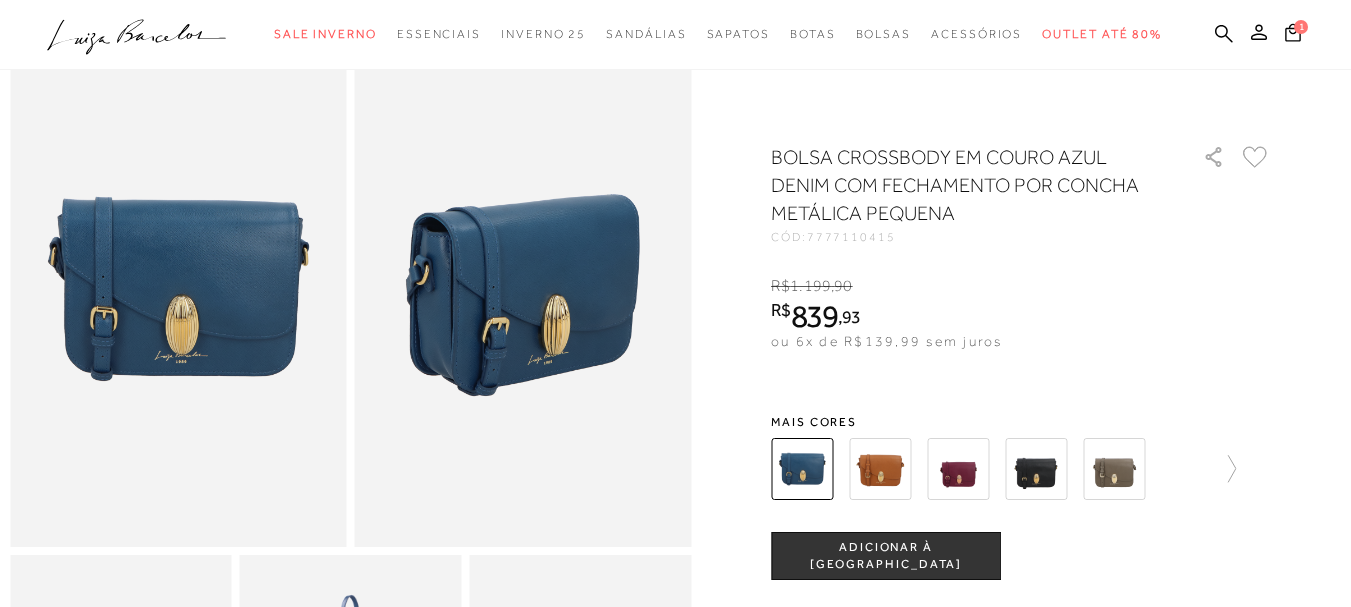 scroll, scrollTop: 0, scrollLeft: 0, axis: both 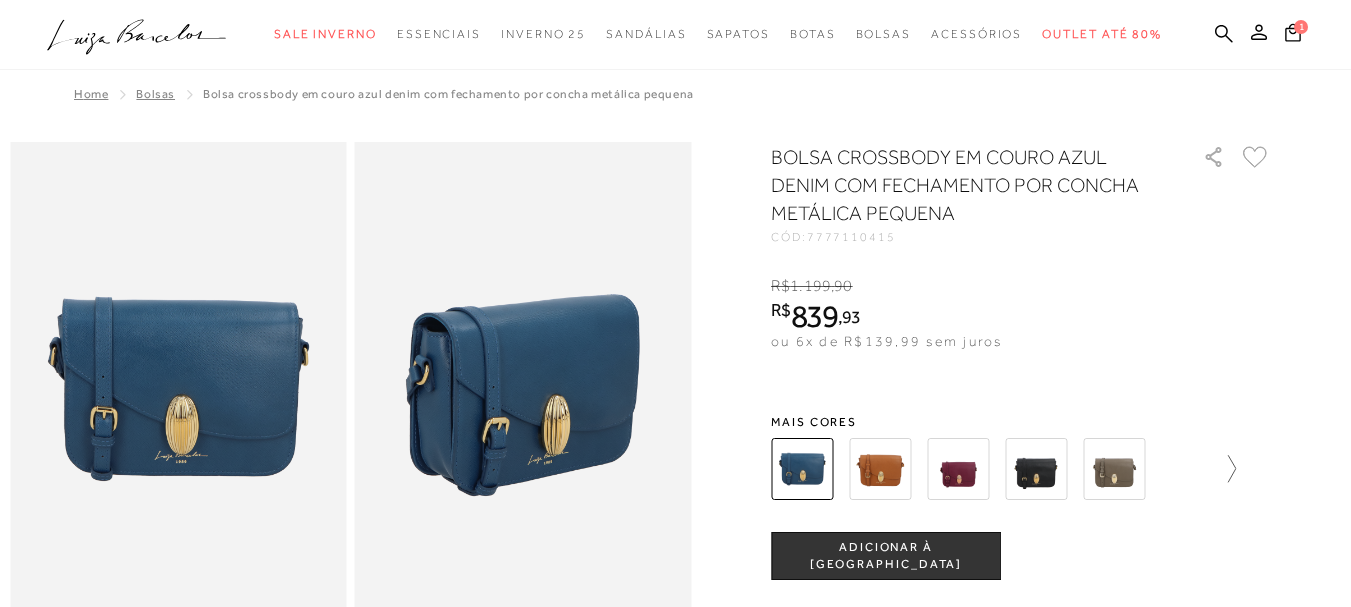 click 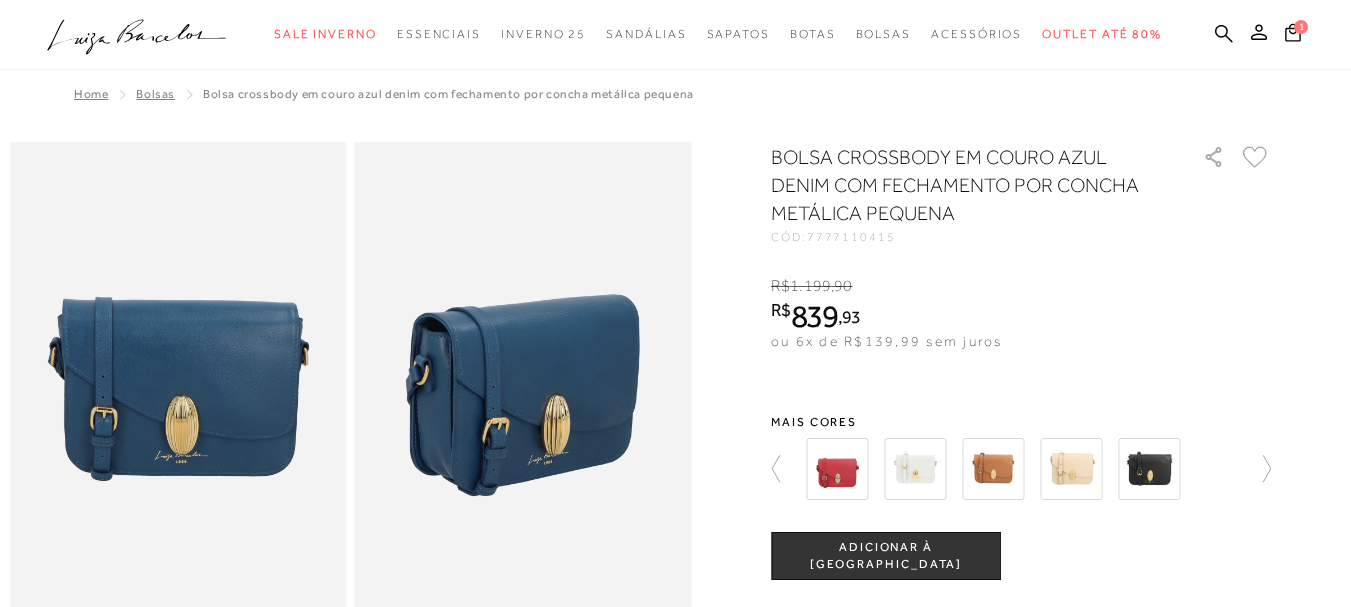 click at bounding box center [837, 469] 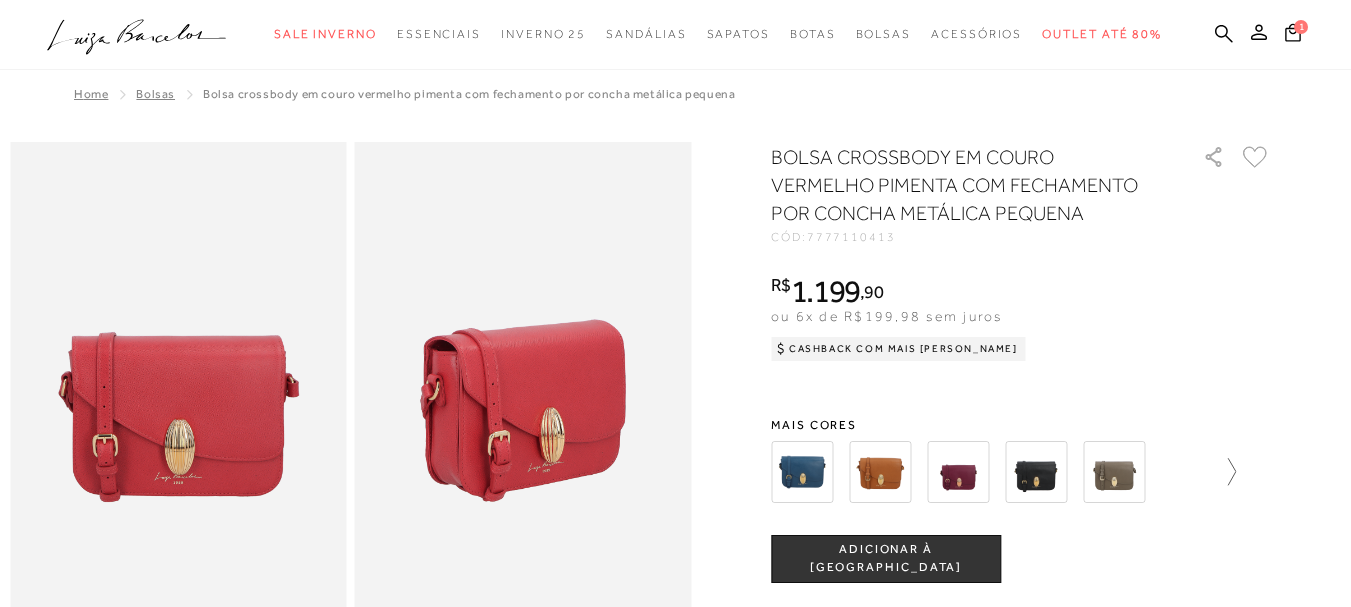 click 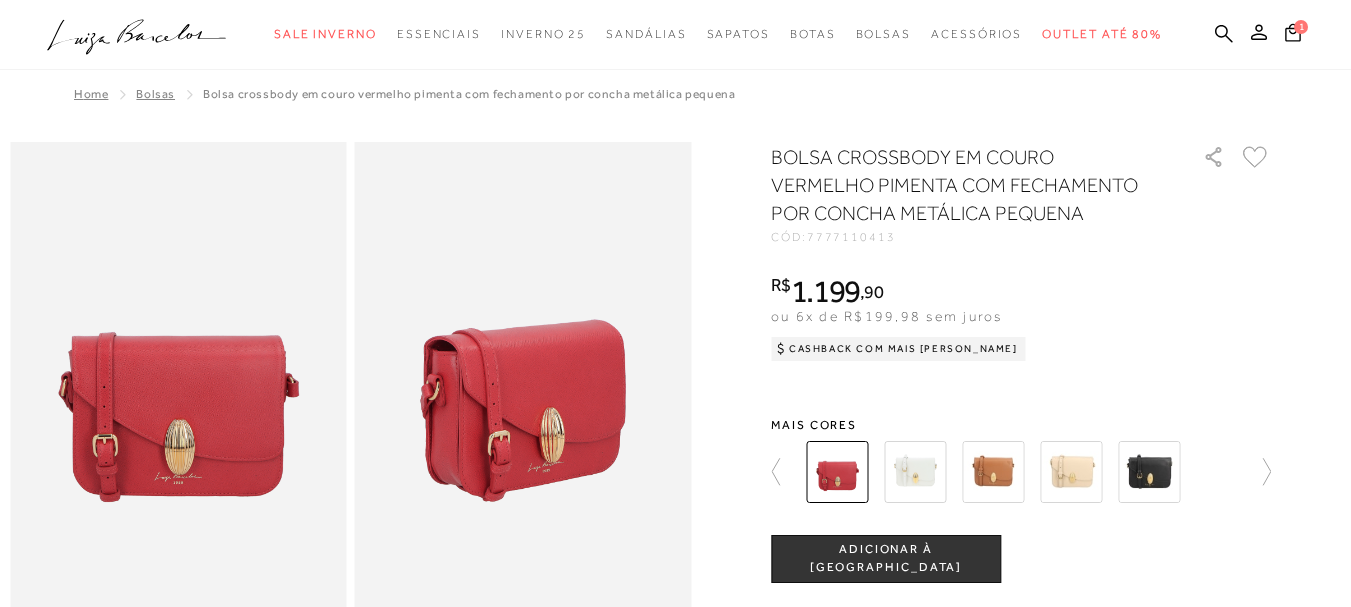 click at bounding box center (1071, 472) 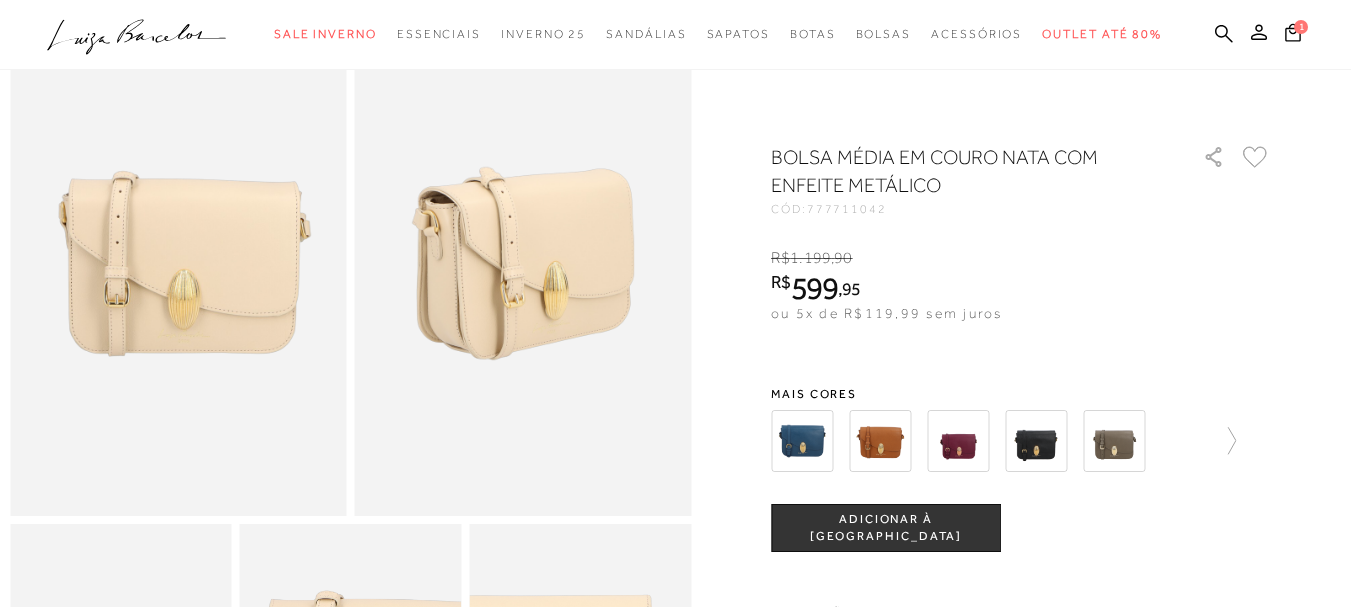 scroll, scrollTop: 0, scrollLeft: 0, axis: both 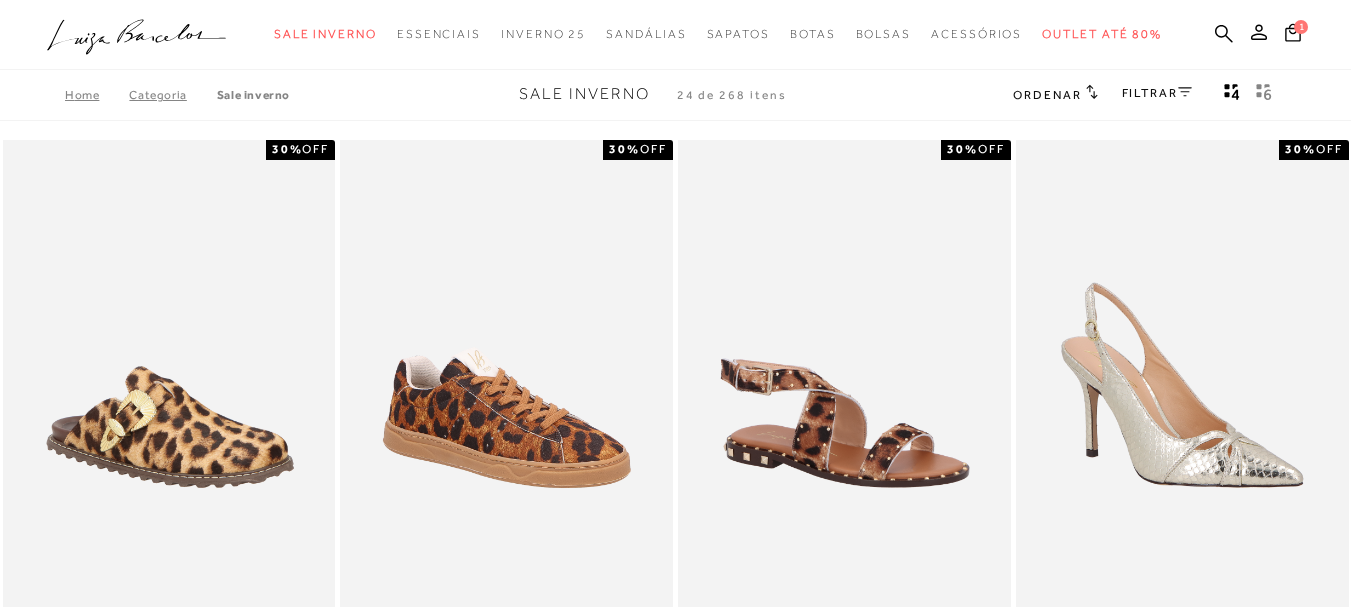 click on "FILTRAR" at bounding box center (1157, 93) 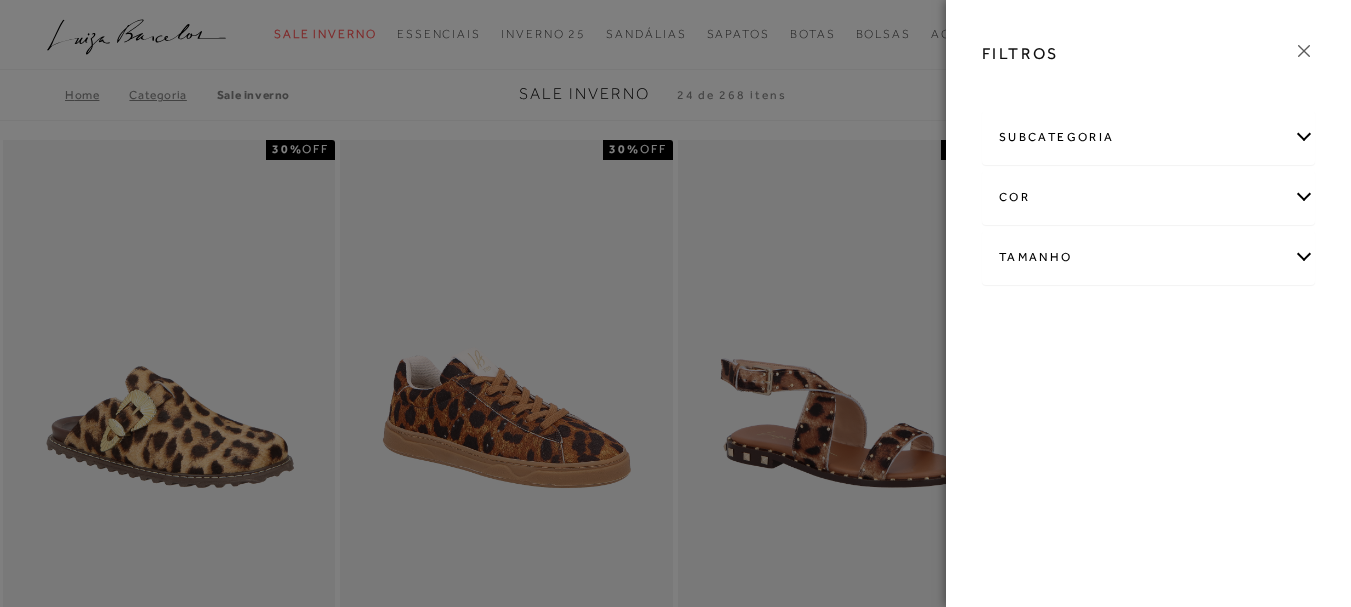 click on "subcategoria" at bounding box center [1148, 137] 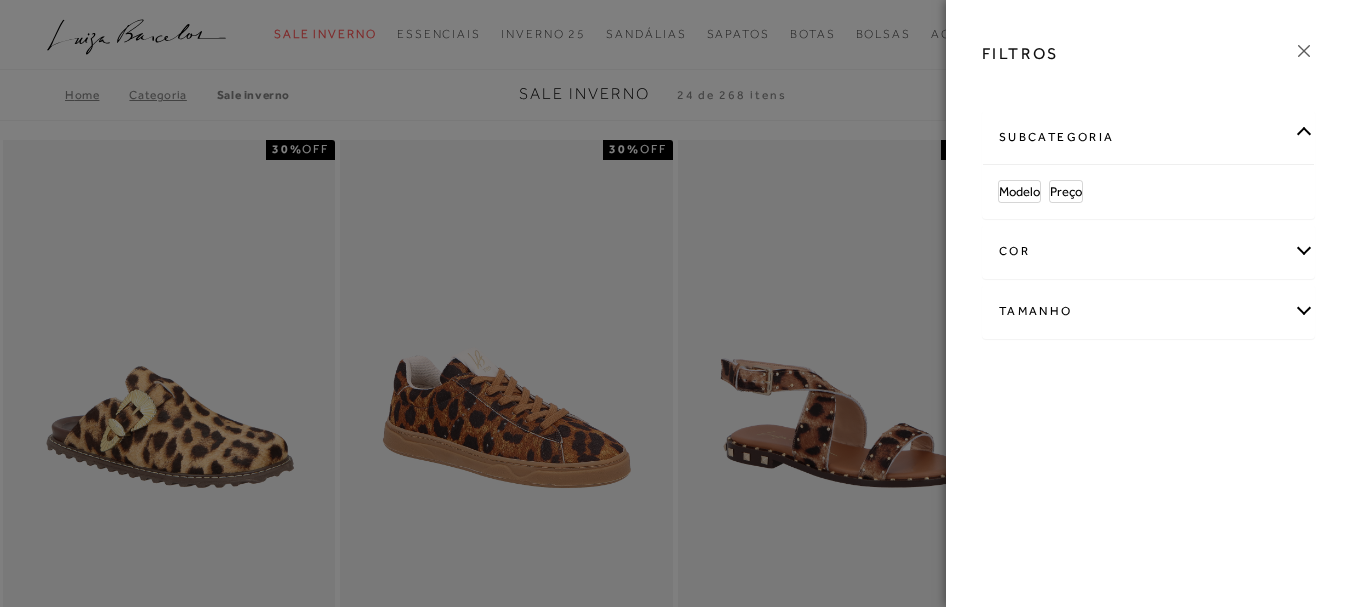 click on "subcategoria" at bounding box center [1148, 137] 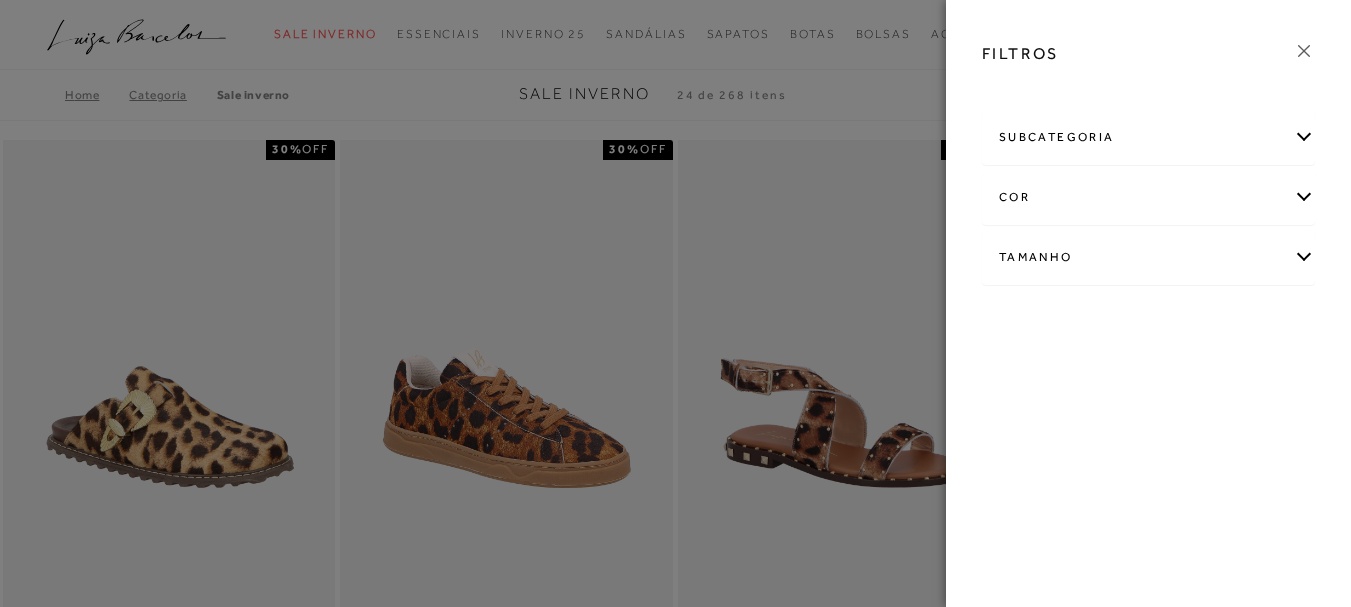 click on "cor" at bounding box center [1148, 197] 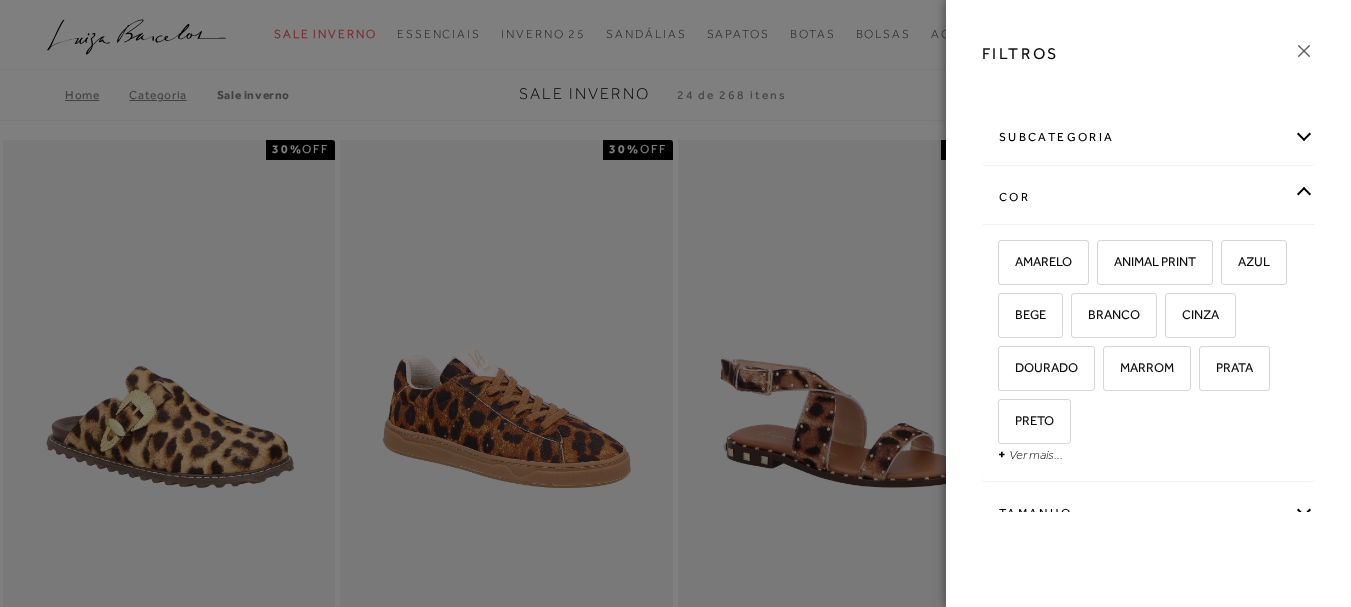 click on "cor" at bounding box center (1148, 197) 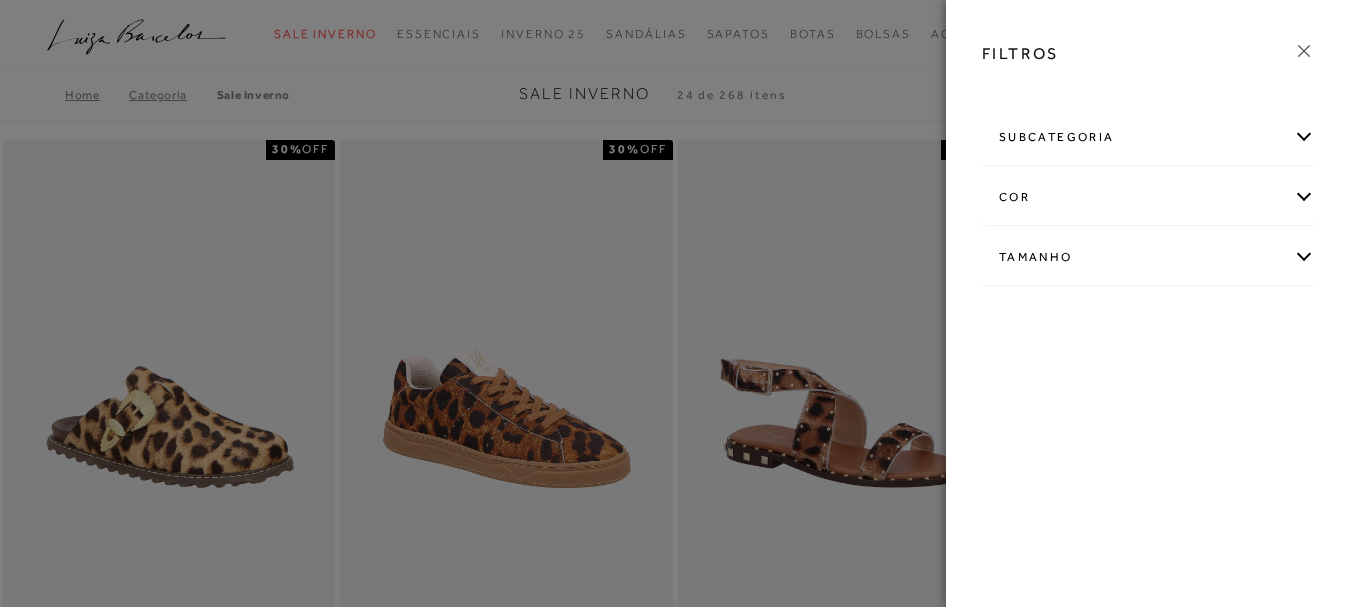 click on "Tamanho" at bounding box center [1148, 257] 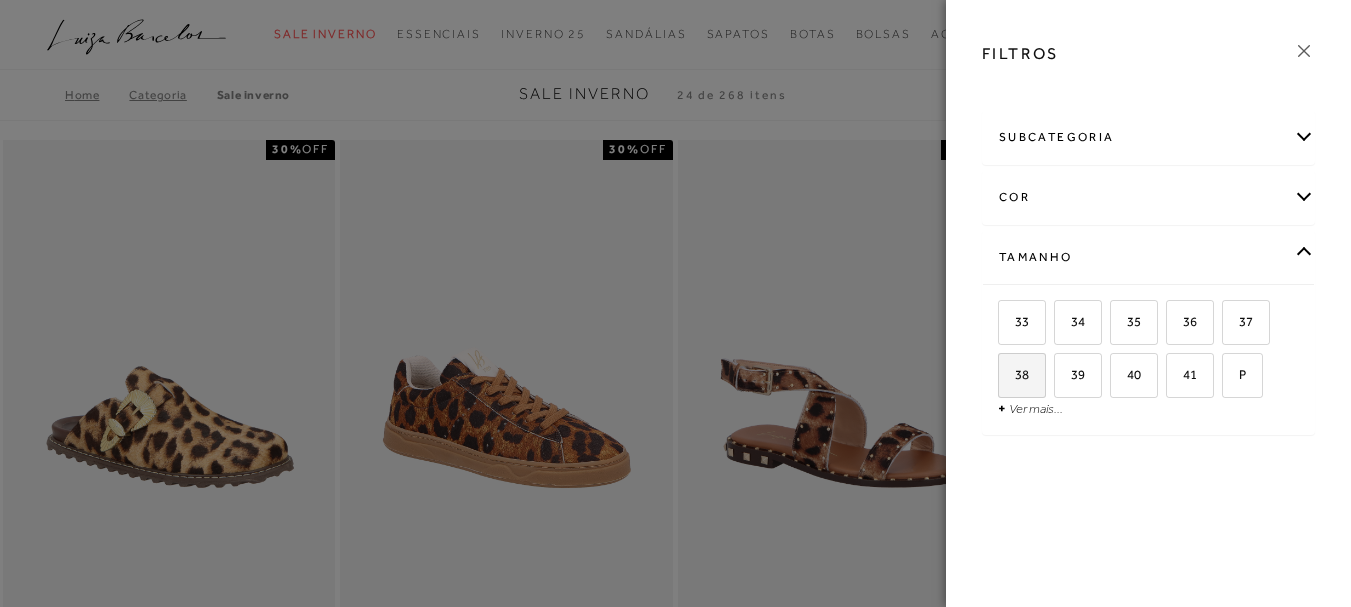 click on "38" at bounding box center [1022, 375] 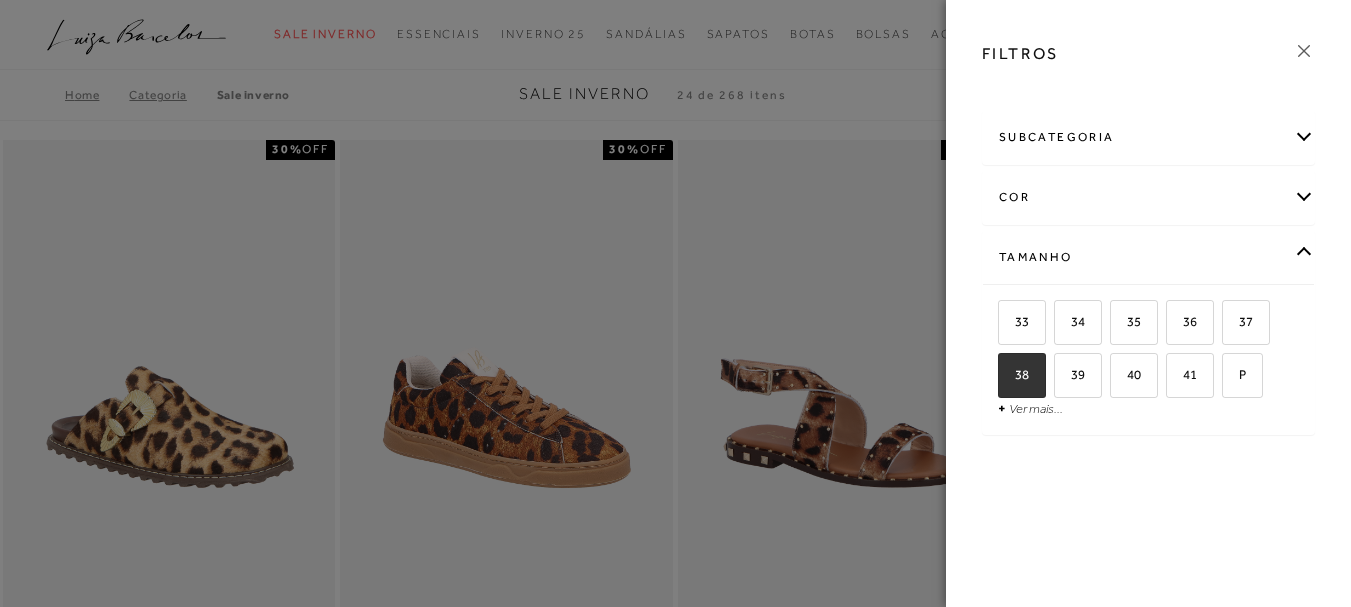 checkbox on "true" 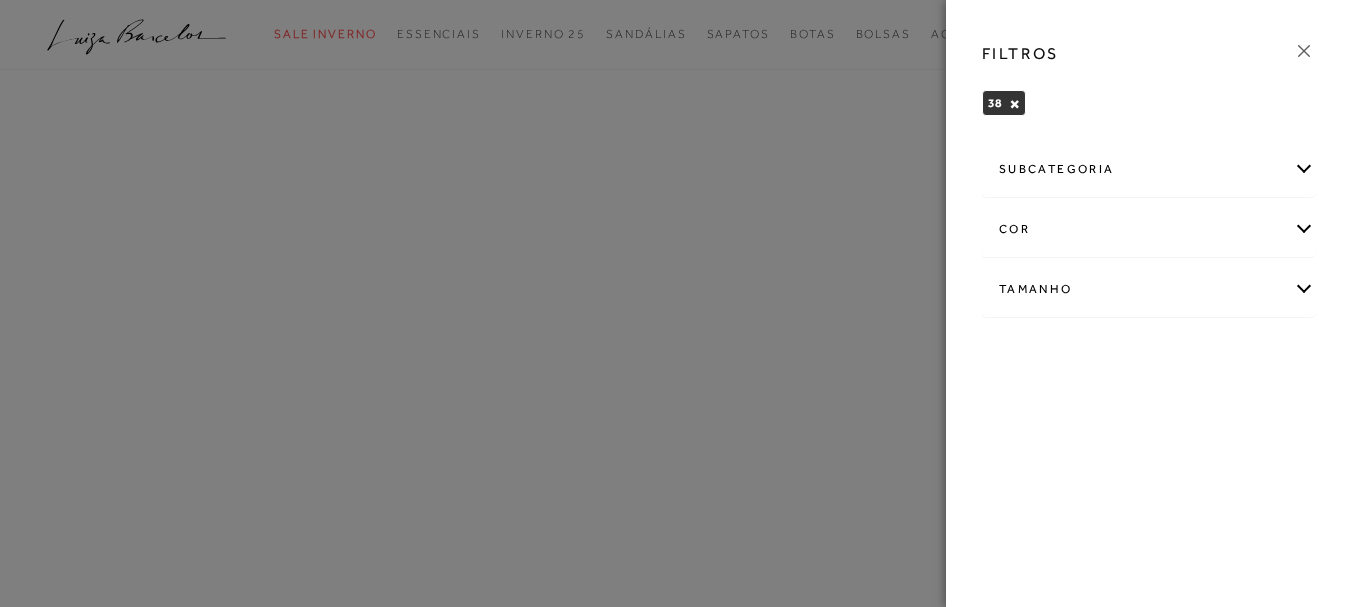 click 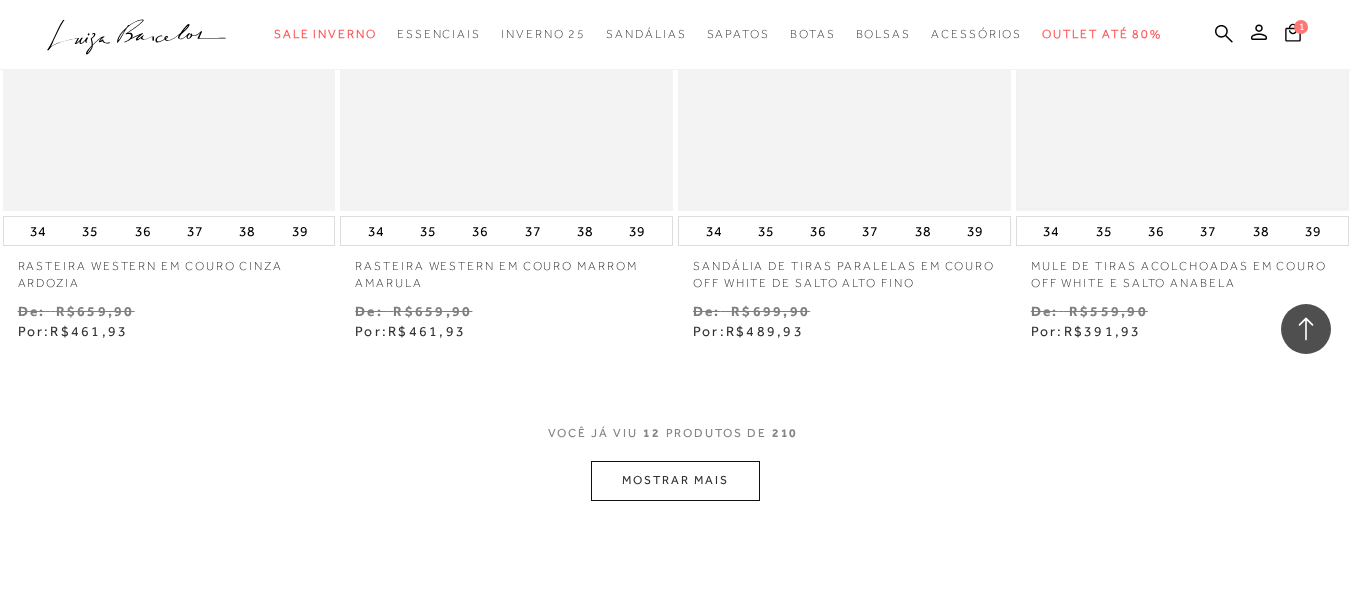 scroll, scrollTop: 2100, scrollLeft: 0, axis: vertical 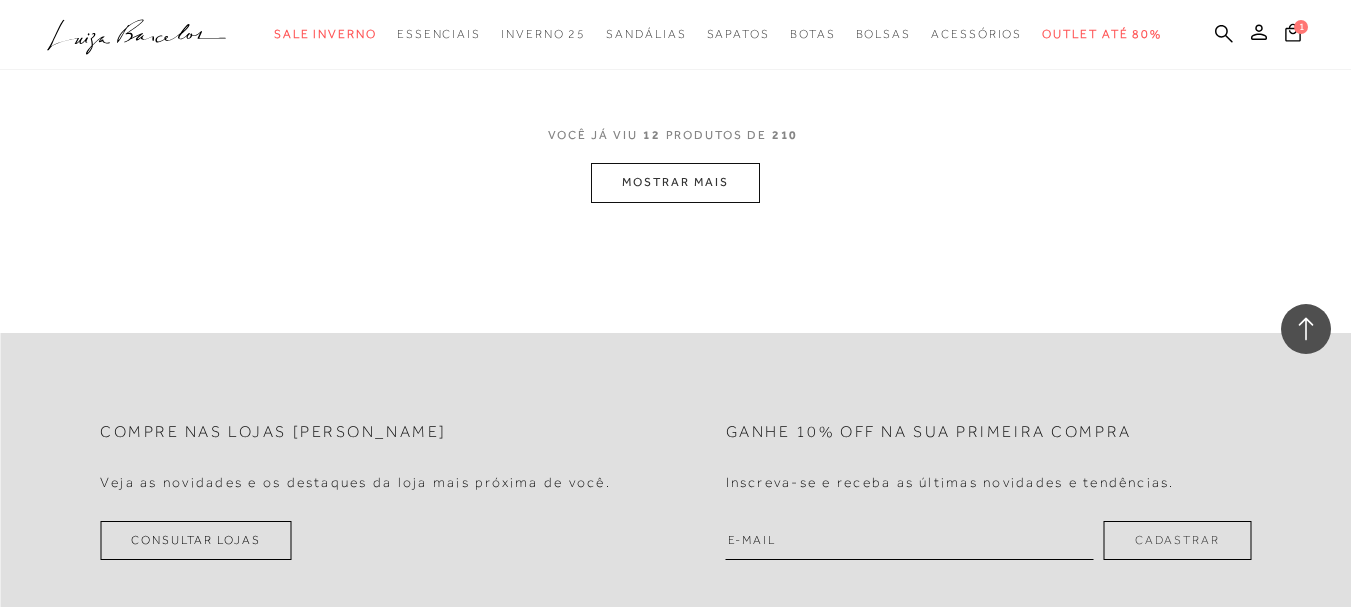 click on "MOSTRAR MAIS" at bounding box center [675, 182] 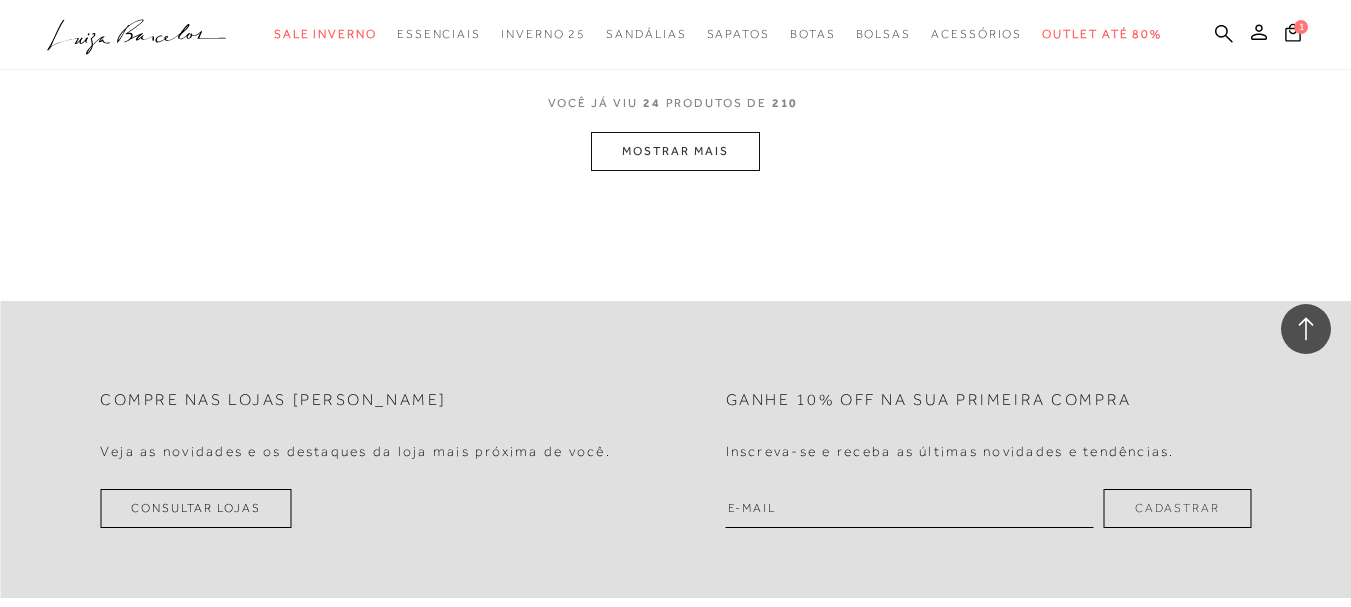 scroll, scrollTop: 4100, scrollLeft: 0, axis: vertical 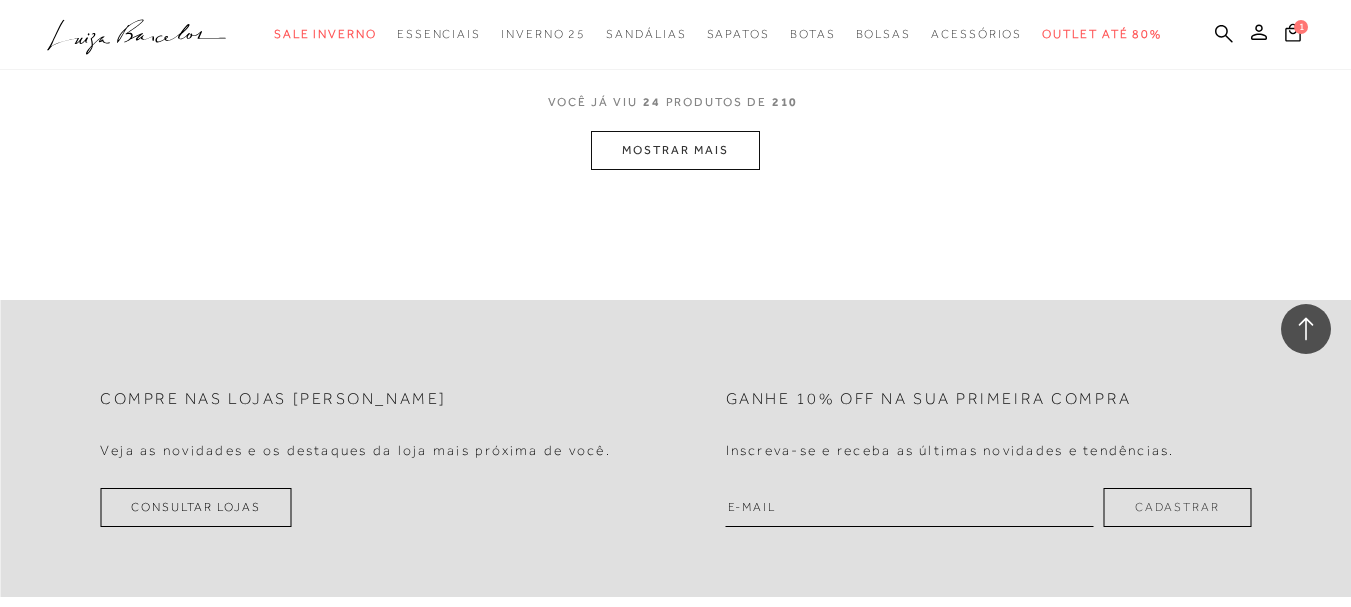 click on "MOSTRAR MAIS" at bounding box center [675, 150] 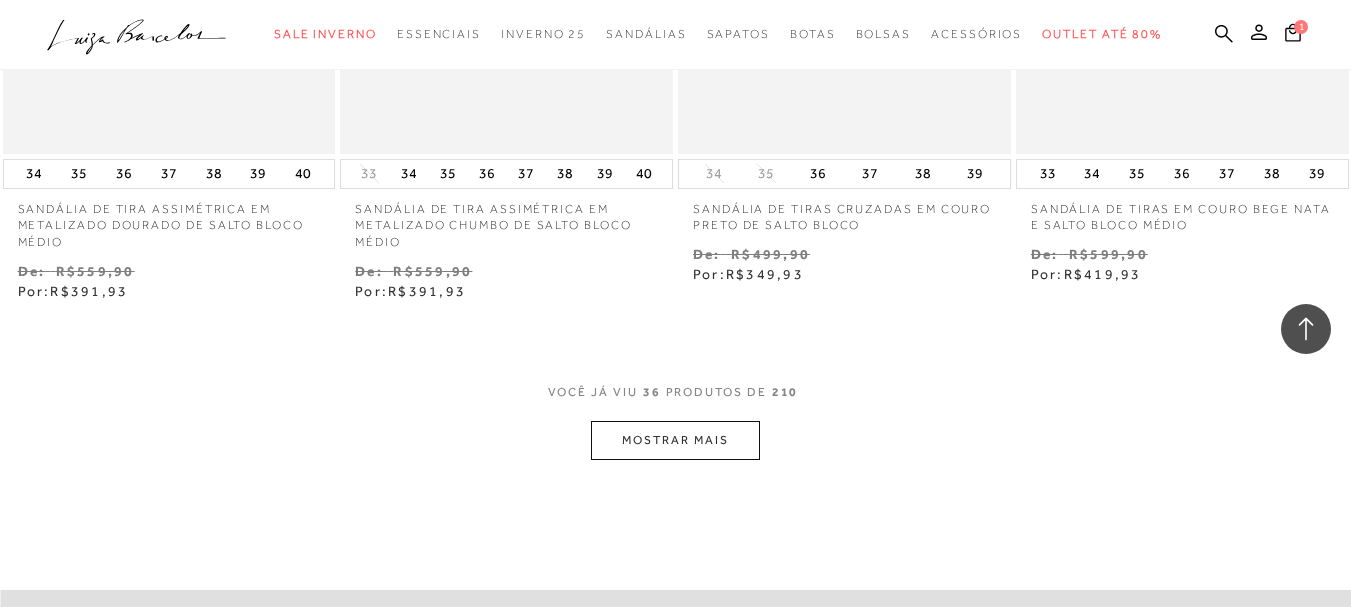 scroll, scrollTop: 5900, scrollLeft: 0, axis: vertical 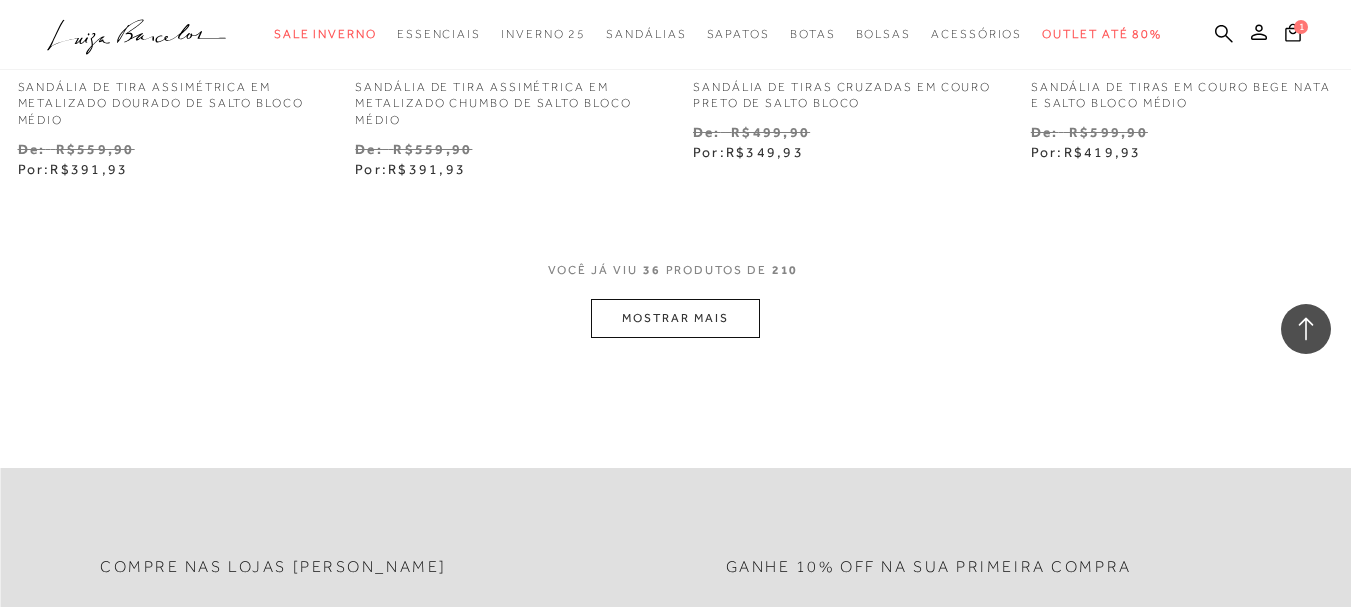 click on "MOSTRAR MAIS" at bounding box center (675, 318) 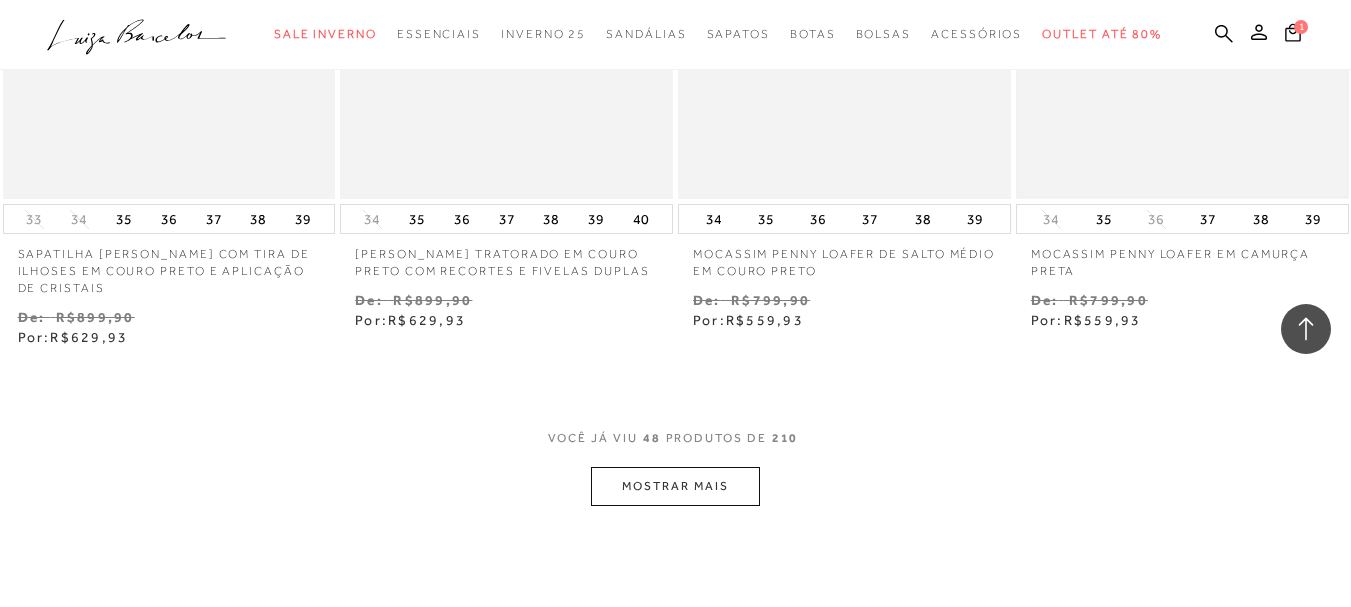 scroll, scrollTop: 7600, scrollLeft: 0, axis: vertical 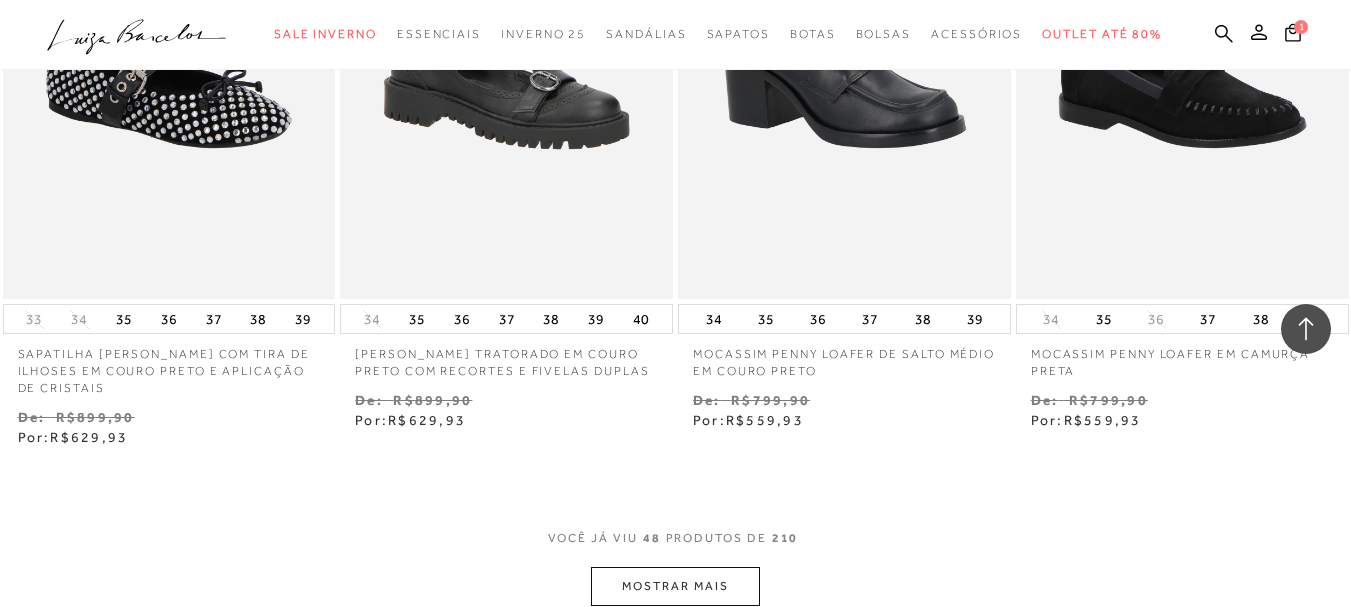 click on "MOSTRAR MAIS" at bounding box center (675, 586) 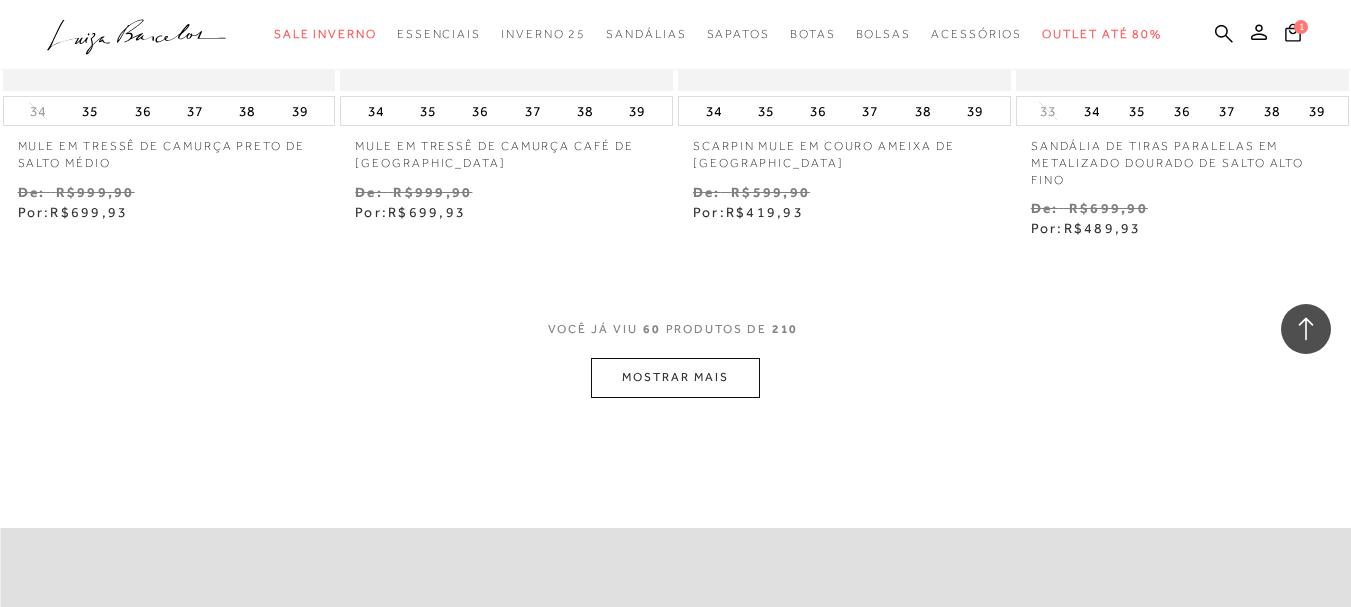 scroll, scrollTop: 9900, scrollLeft: 0, axis: vertical 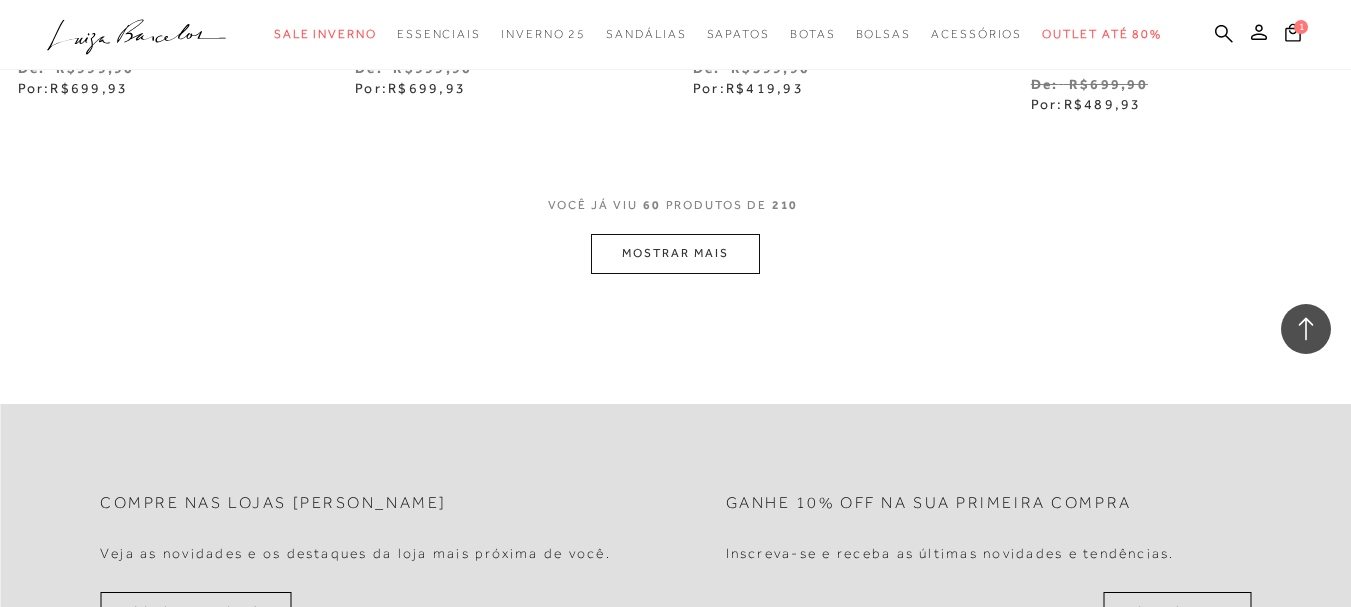 click on "MOSTRAR MAIS" at bounding box center (675, 253) 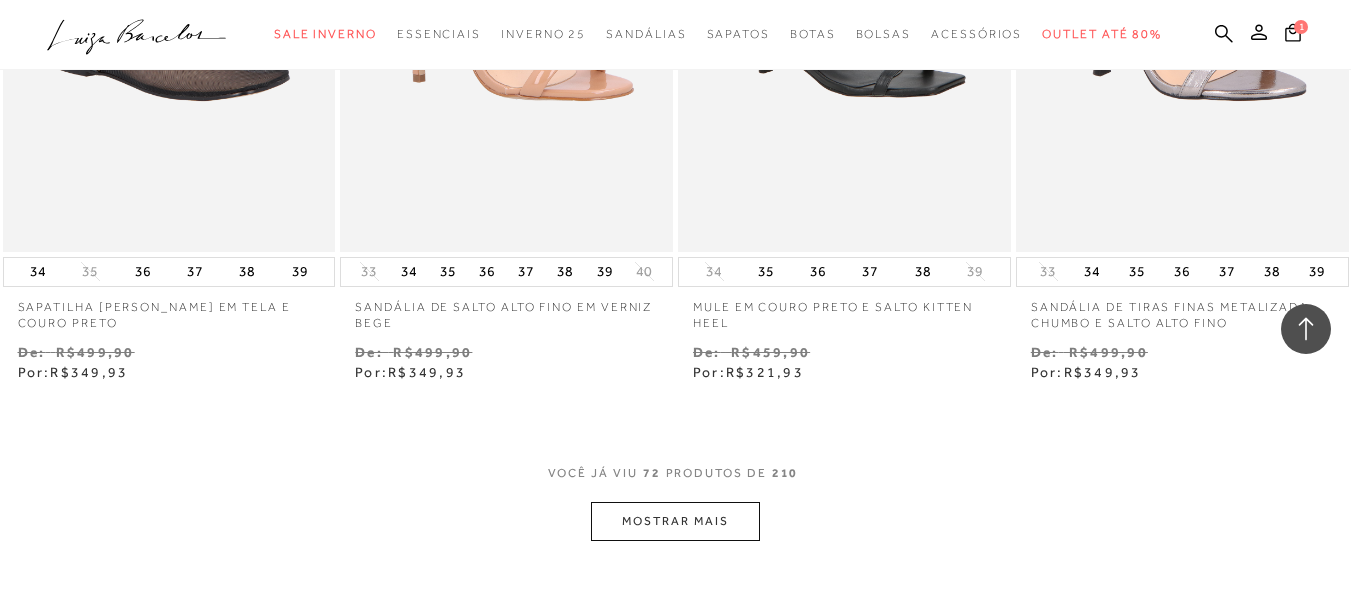 scroll, scrollTop: 11800, scrollLeft: 0, axis: vertical 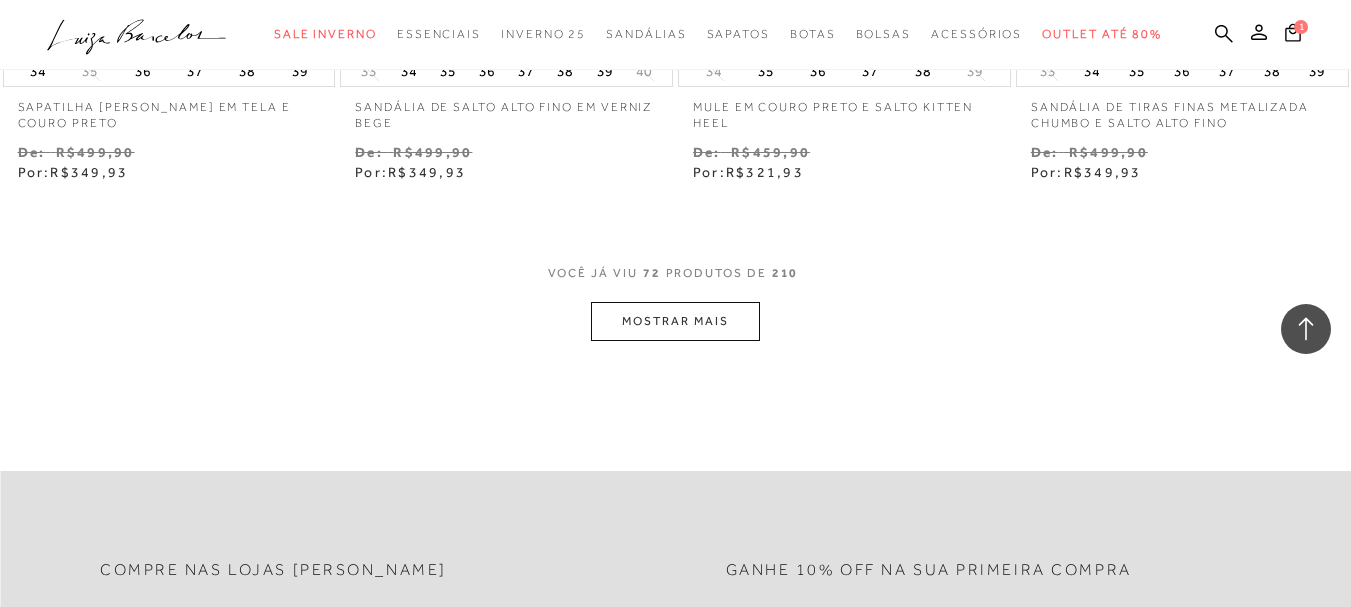 click on "MOSTRAR MAIS" at bounding box center [675, 321] 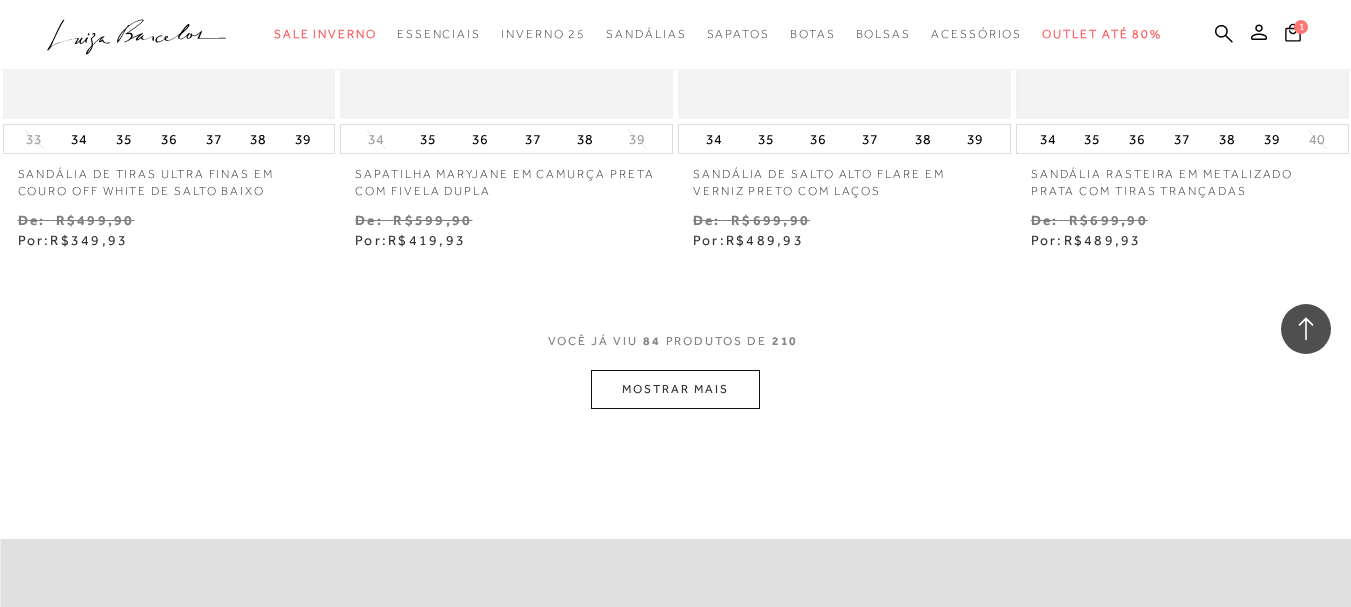 scroll, scrollTop: 13800, scrollLeft: 0, axis: vertical 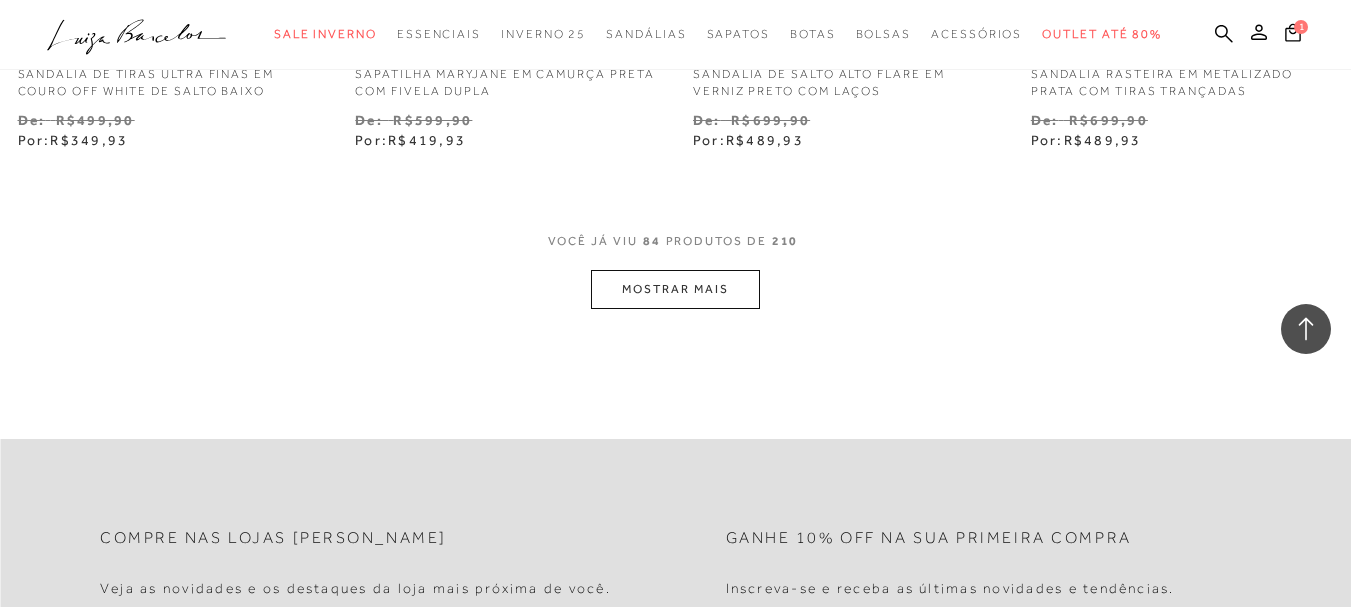 click on "MOSTRAR MAIS" at bounding box center (675, 289) 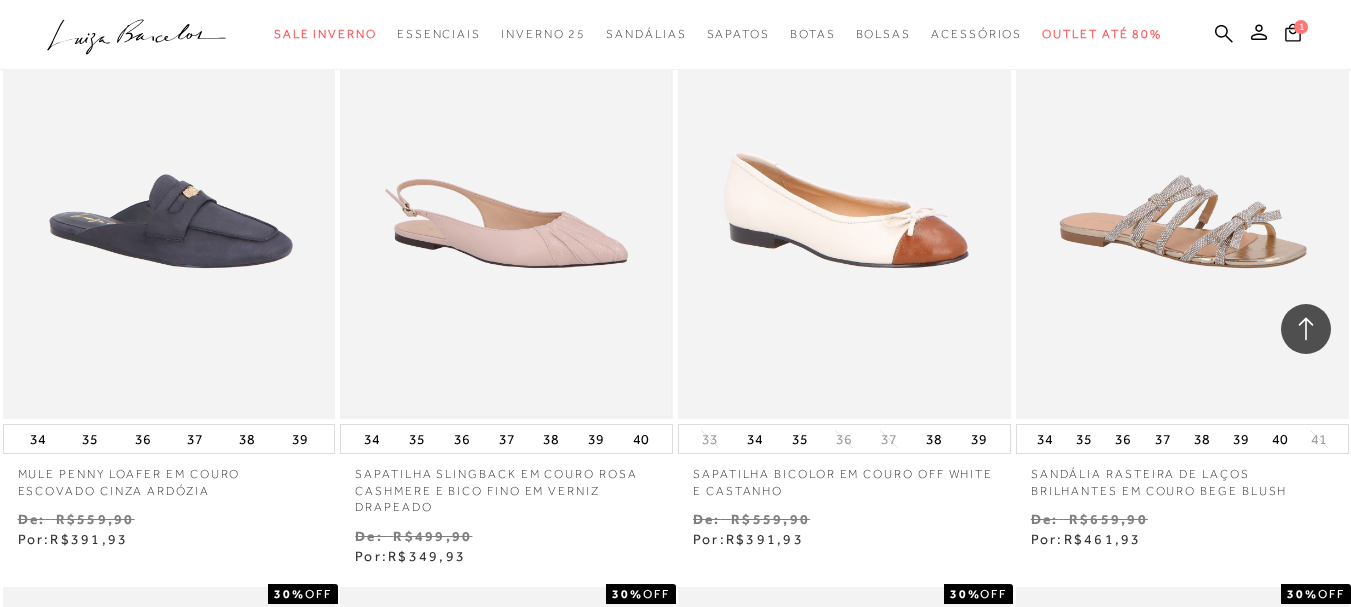 scroll, scrollTop: 14700, scrollLeft: 0, axis: vertical 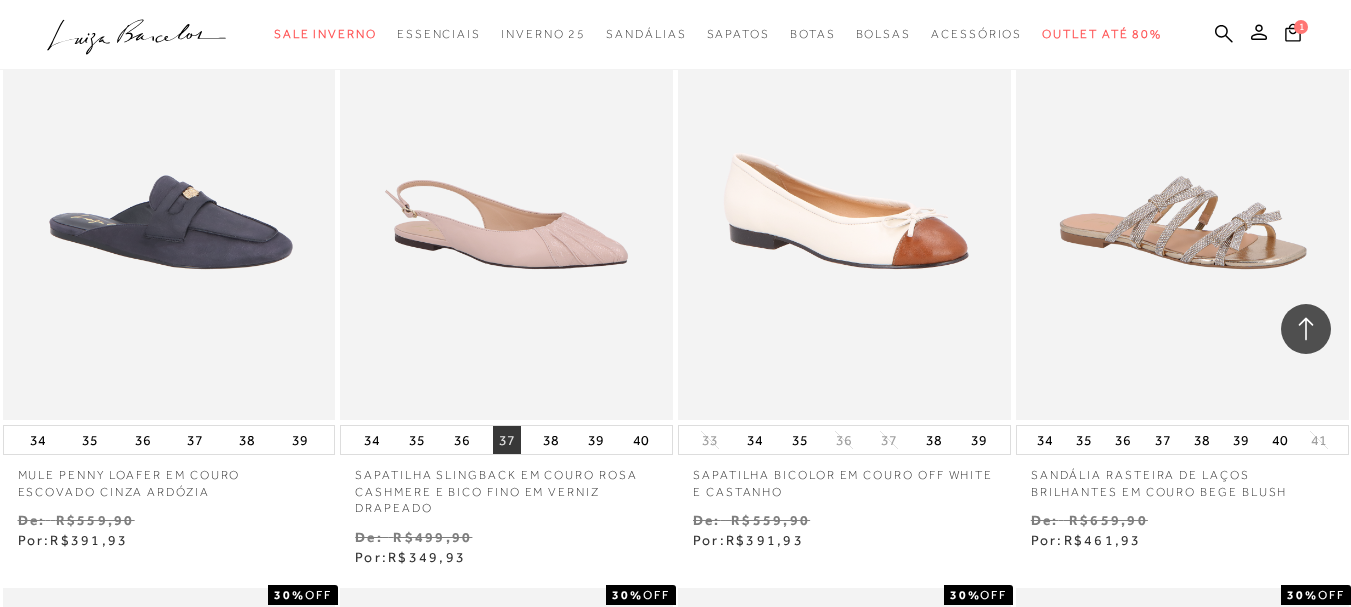 click on "37" at bounding box center (507, 440) 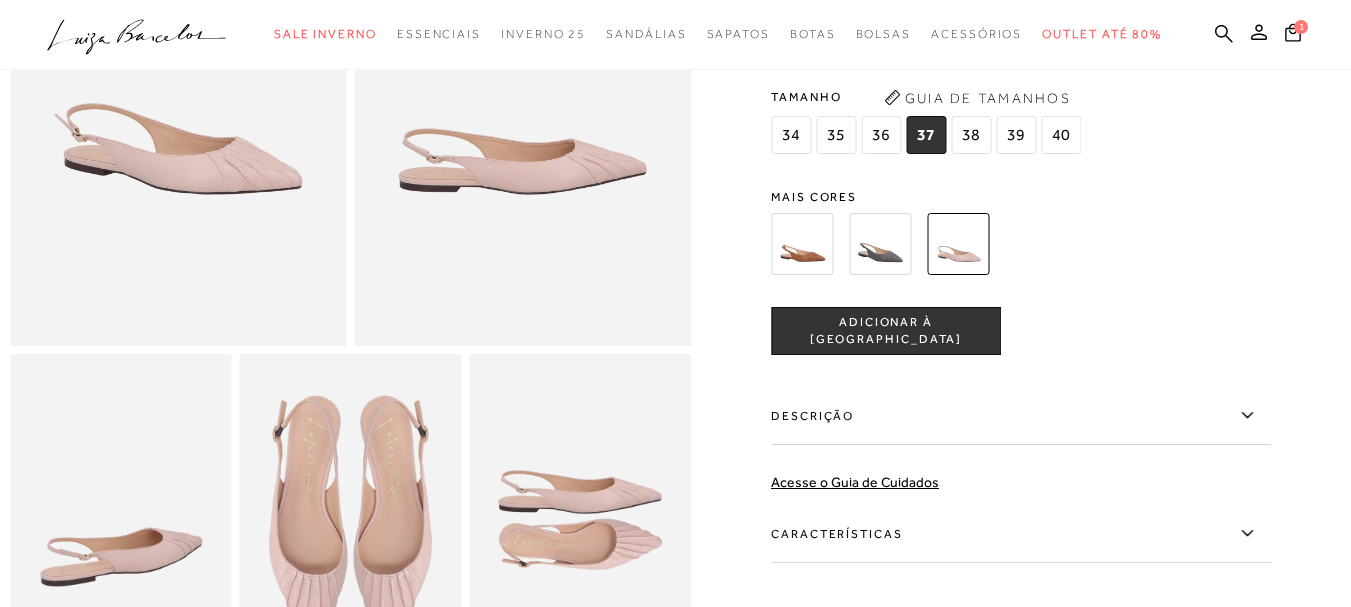 scroll, scrollTop: 300, scrollLeft: 0, axis: vertical 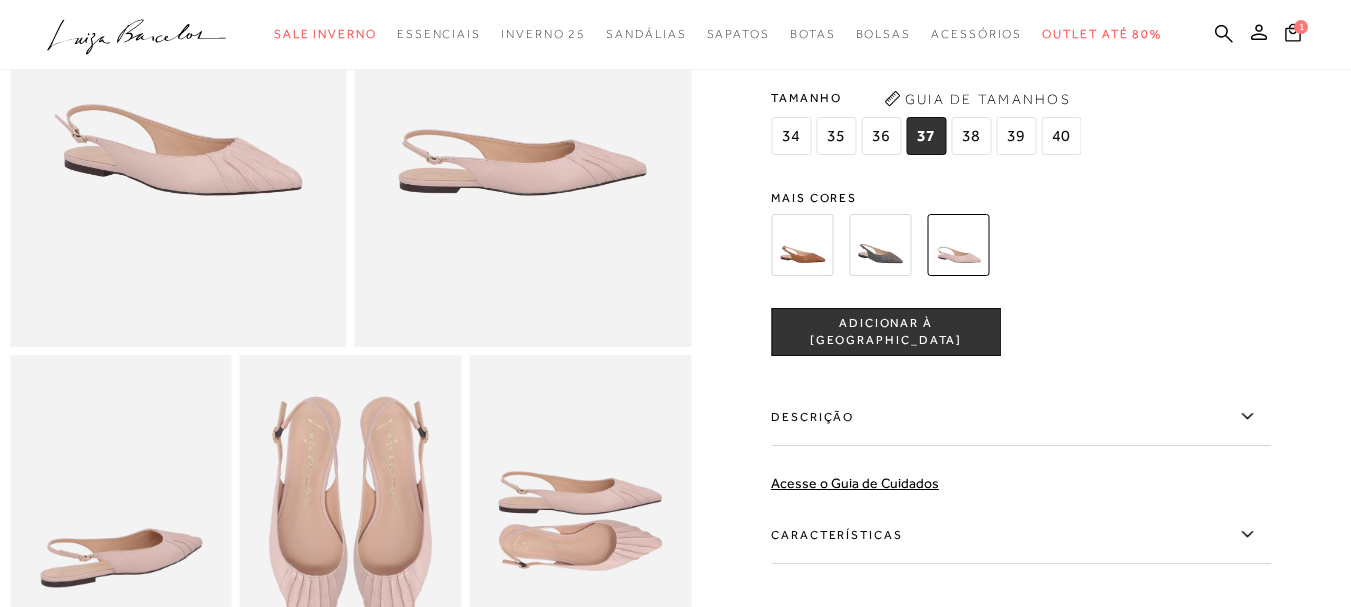 click at bounding box center [880, 245] 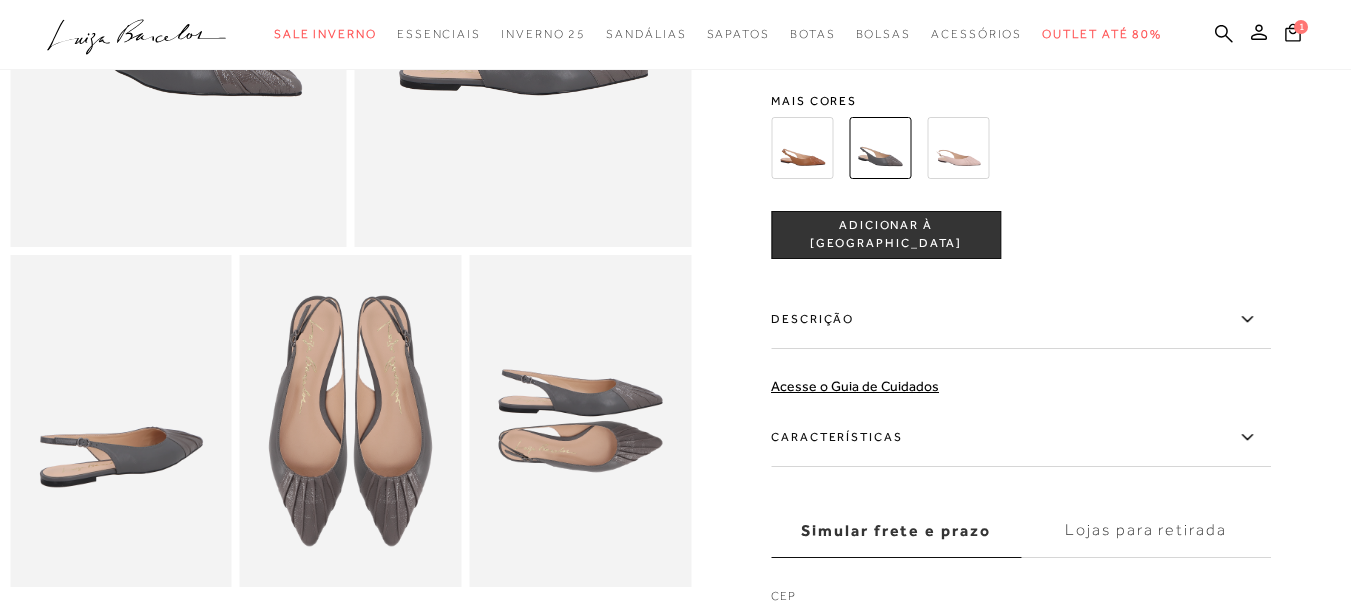 scroll, scrollTop: 200, scrollLeft: 0, axis: vertical 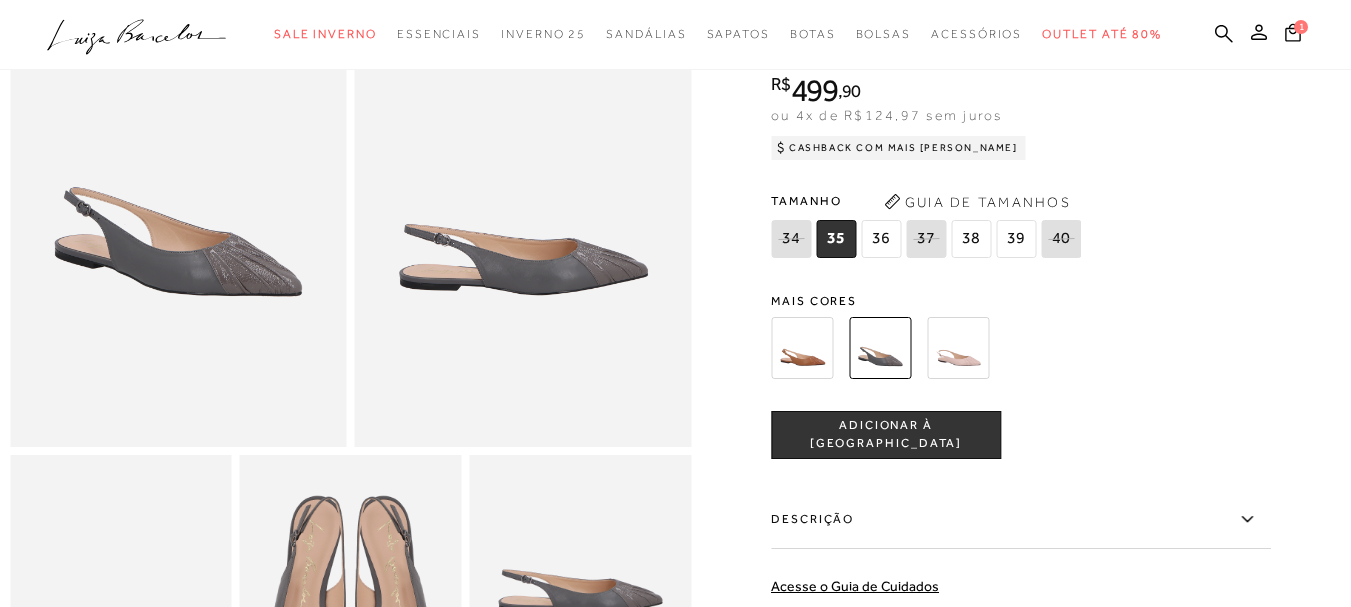 click at bounding box center [958, 348] 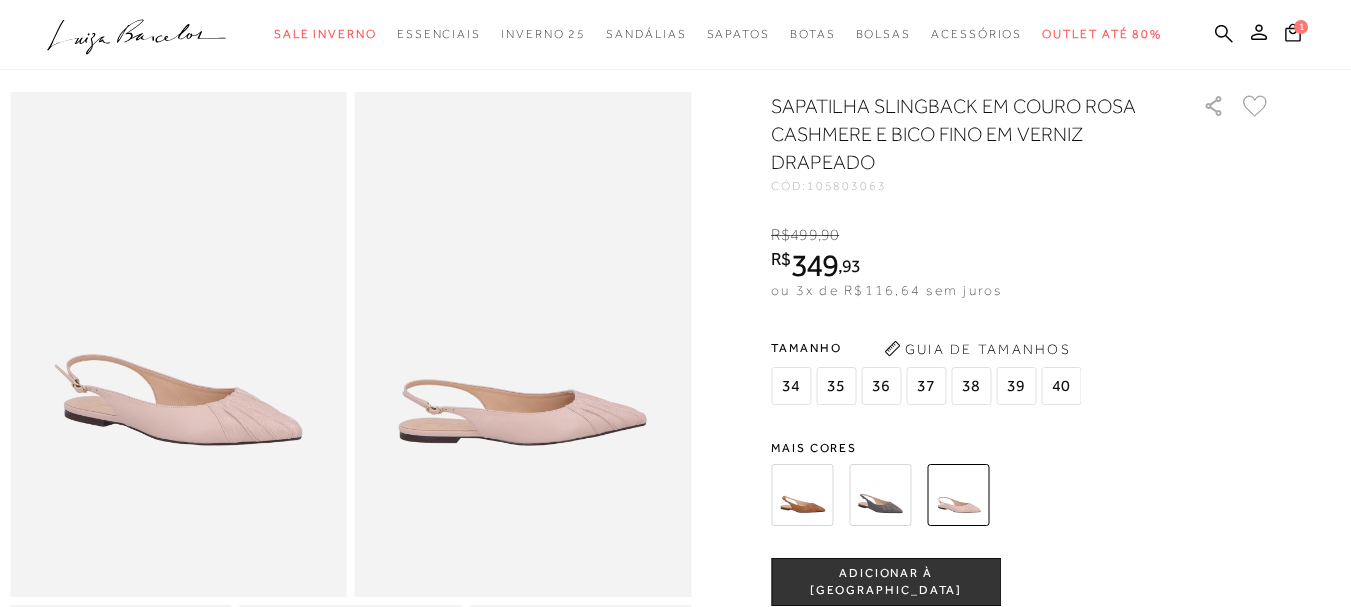 scroll, scrollTop: 0, scrollLeft: 0, axis: both 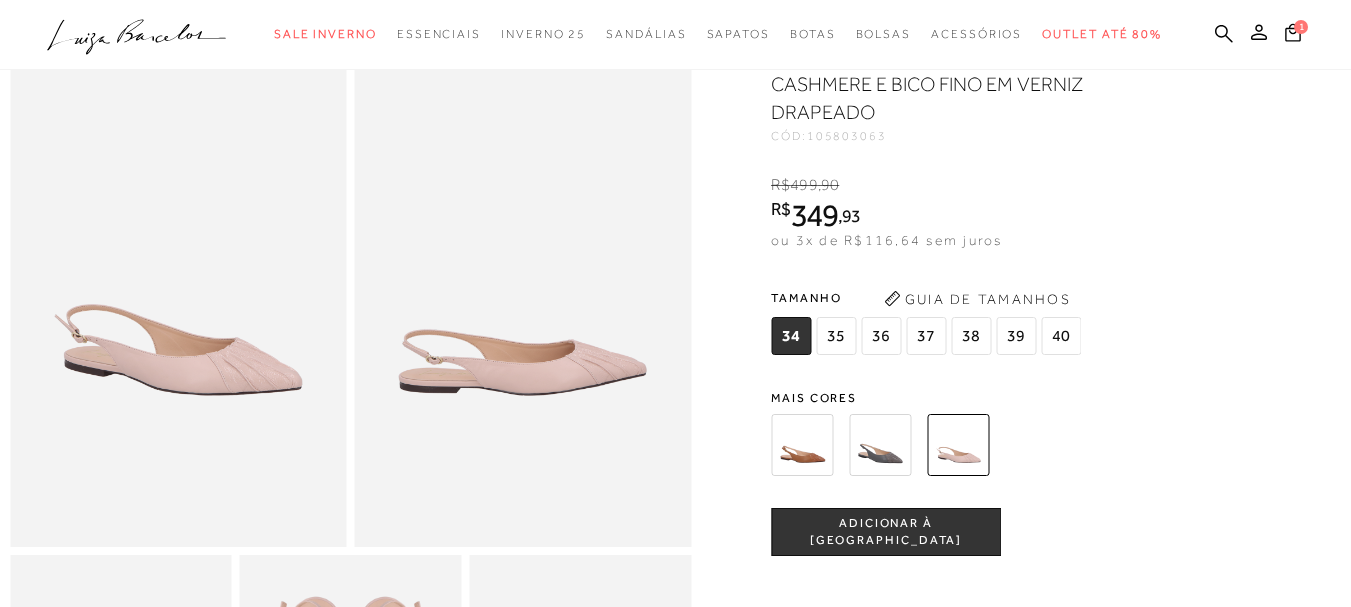 click at bounding box center [802, 445] 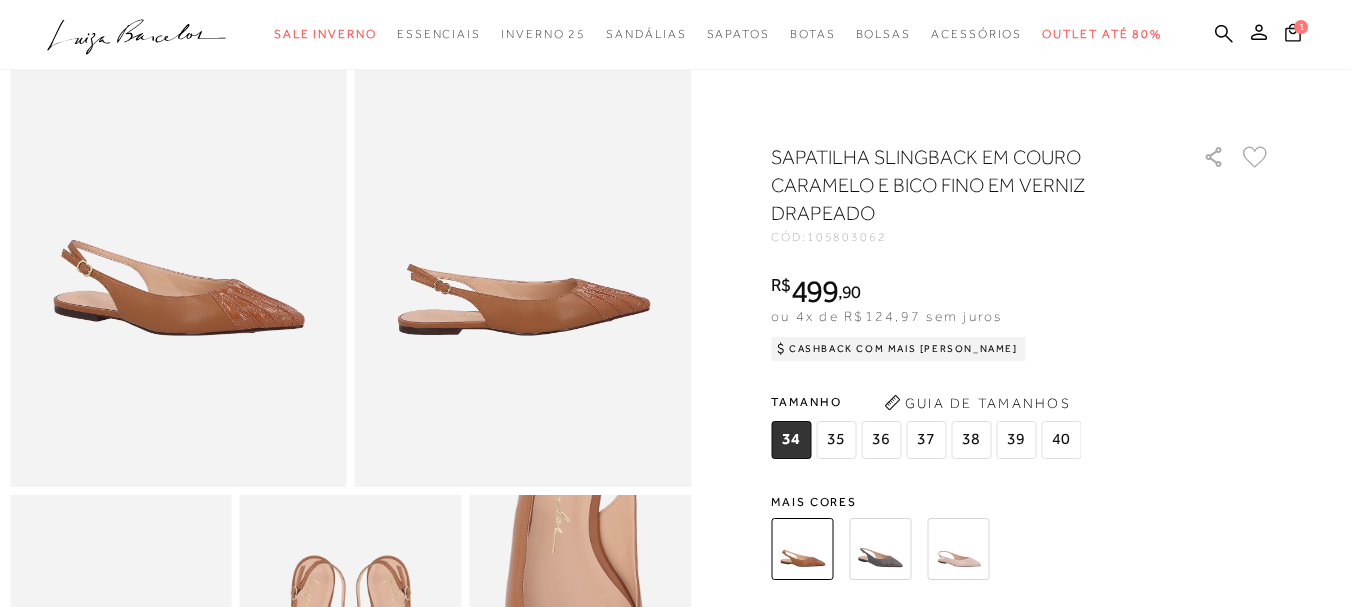 scroll, scrollTop: 300, scrollLeft: 0, axis: vertical 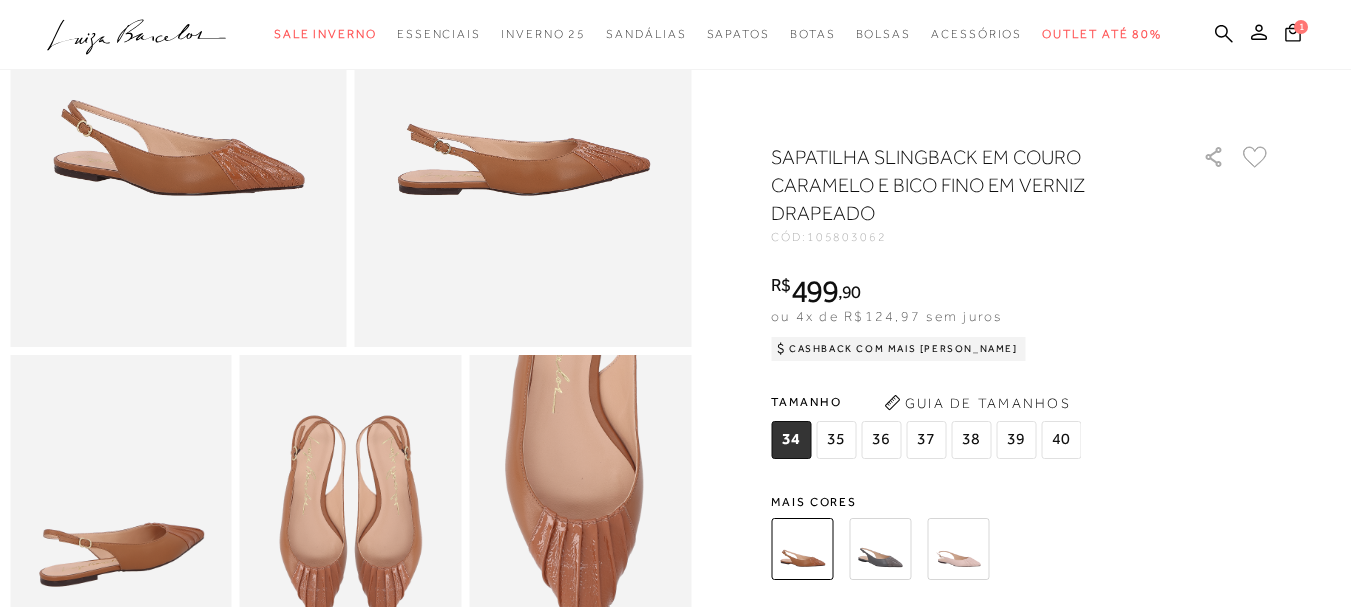 click at bounding box center [958, 549] 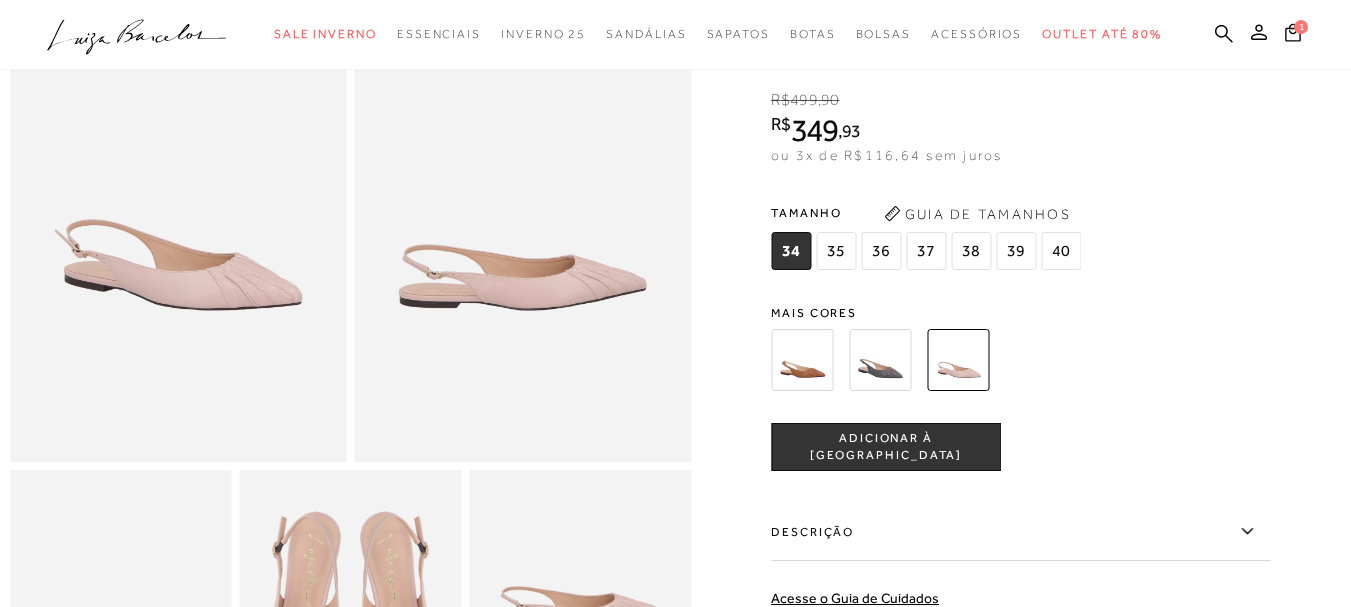 scroll, scrollTop: 300, scrollLeft: 0, axis: vertical 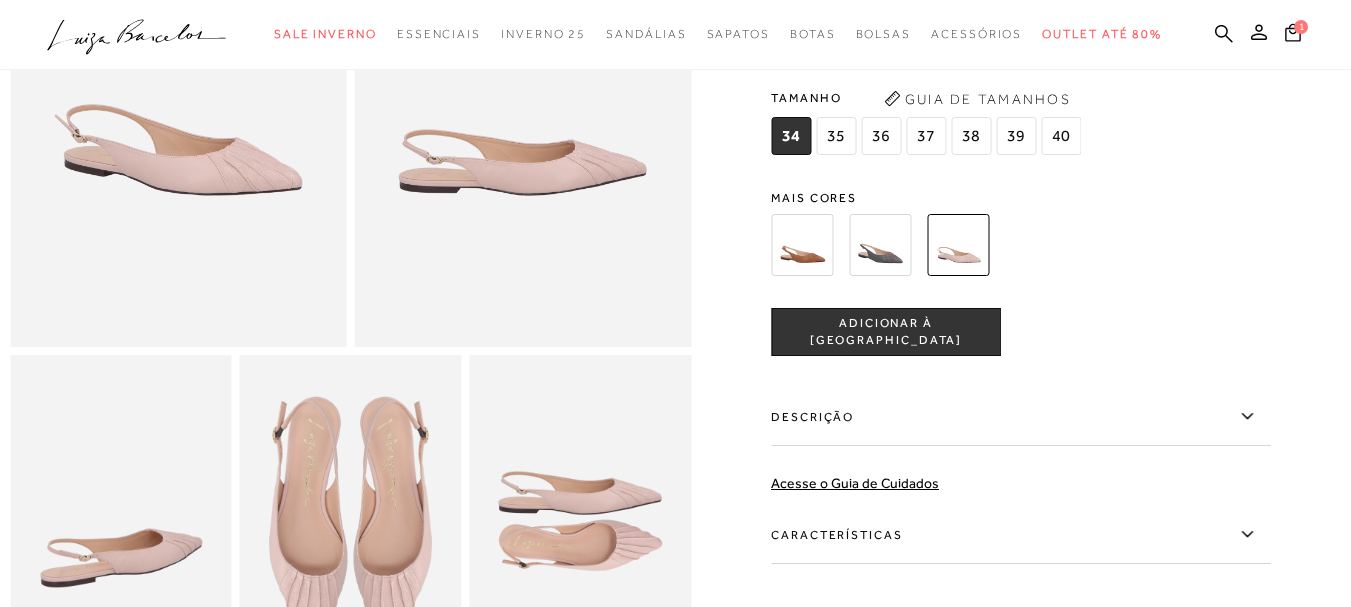 click on "37" at bounding box center [926, 136] 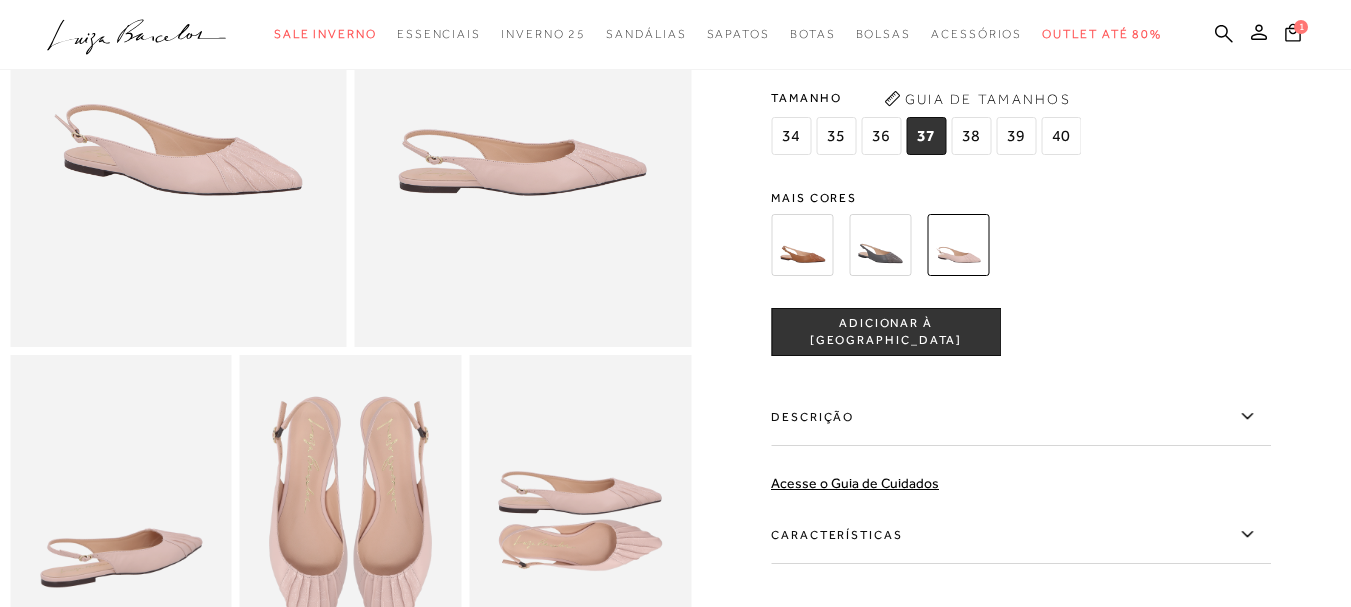 click on "ADICIONAR À [GEOGRAPHIC_DATA]" at bounding box center (886, 332) 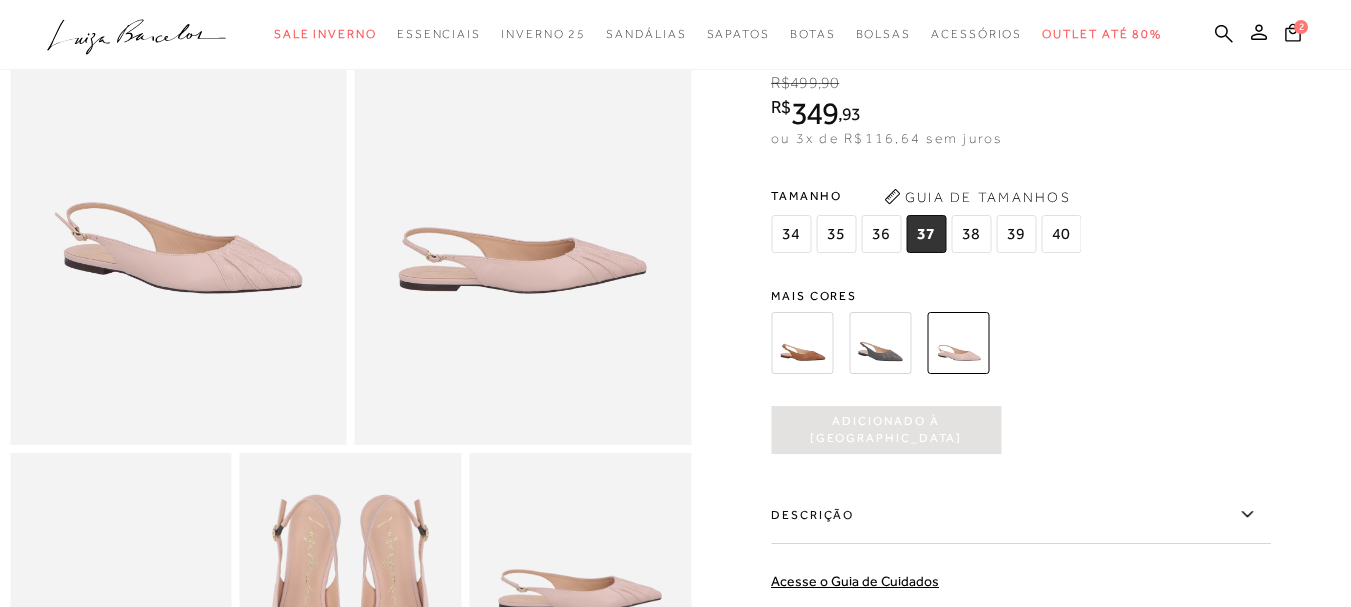 scroll, scrollTop: 101, scrollLeft: 0, axis: vertical 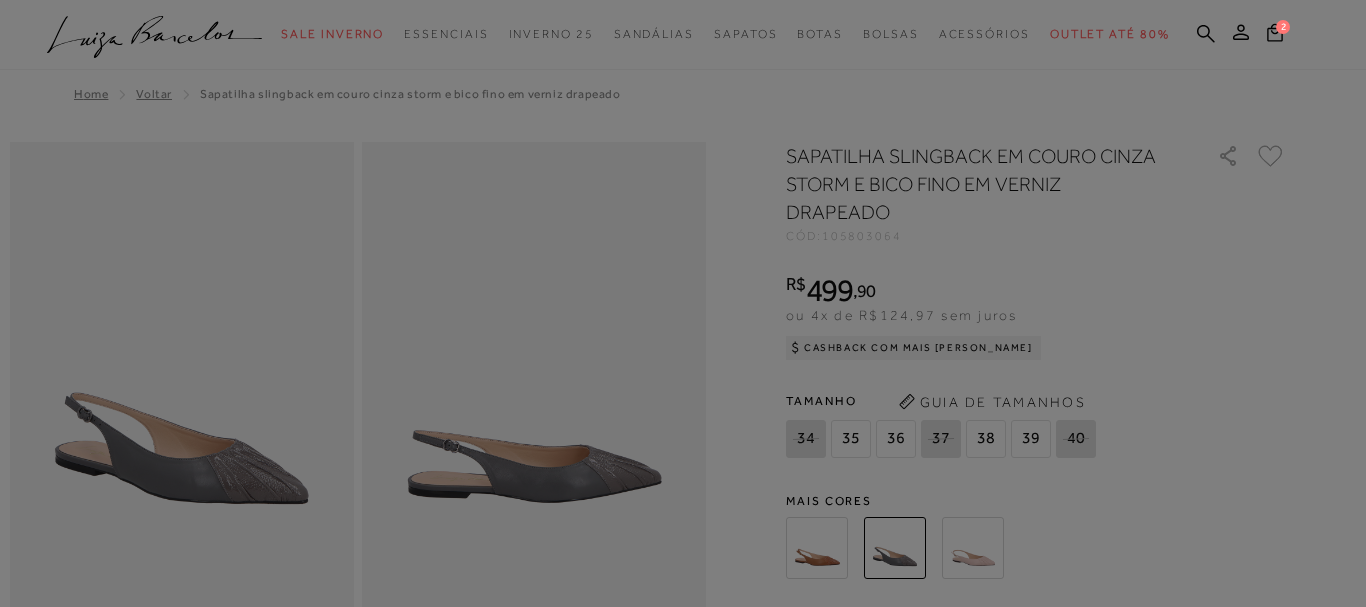 select 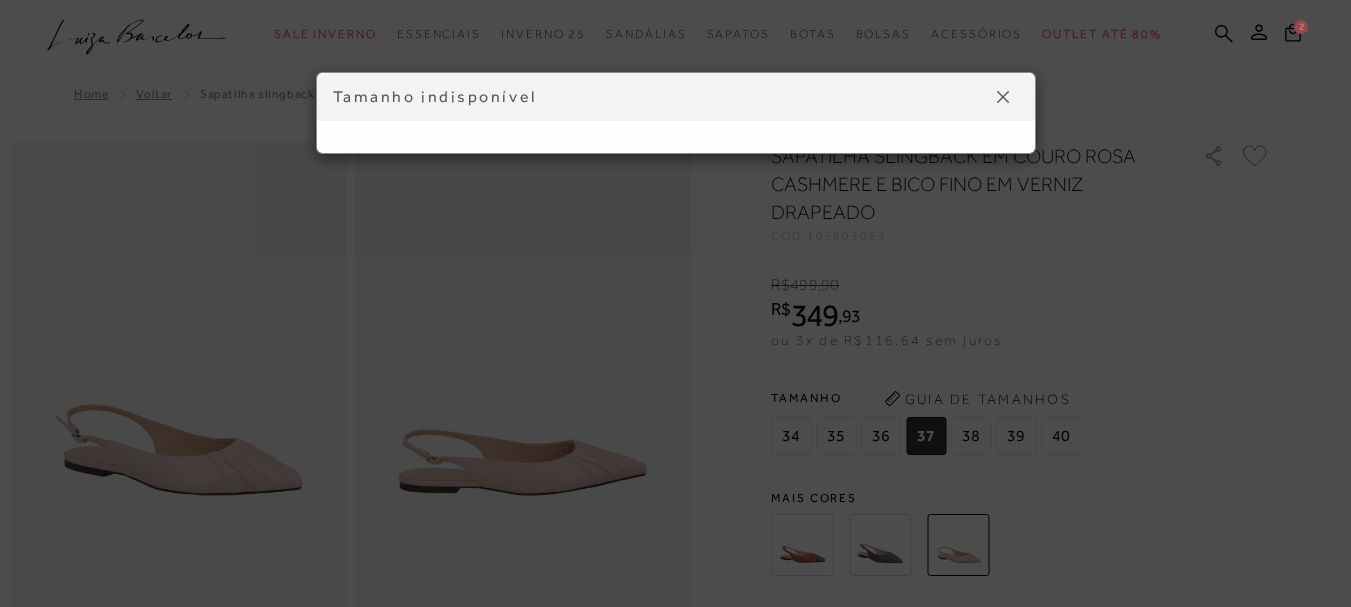 click at bounding box center [1003, 97] 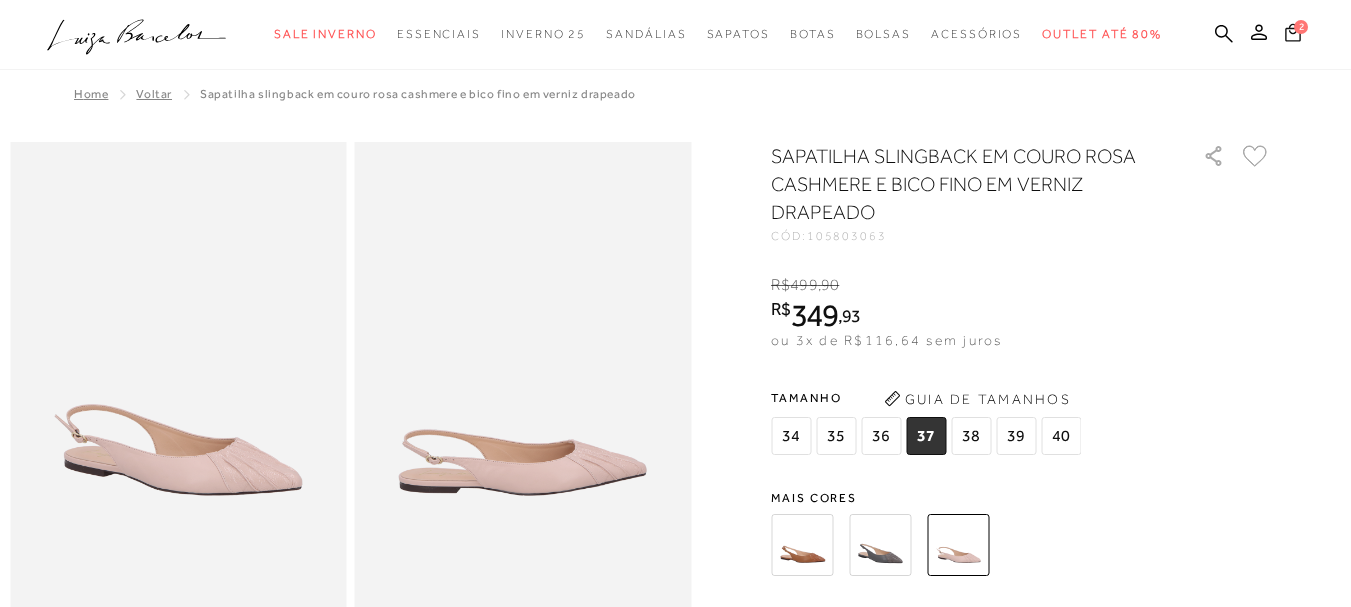 click 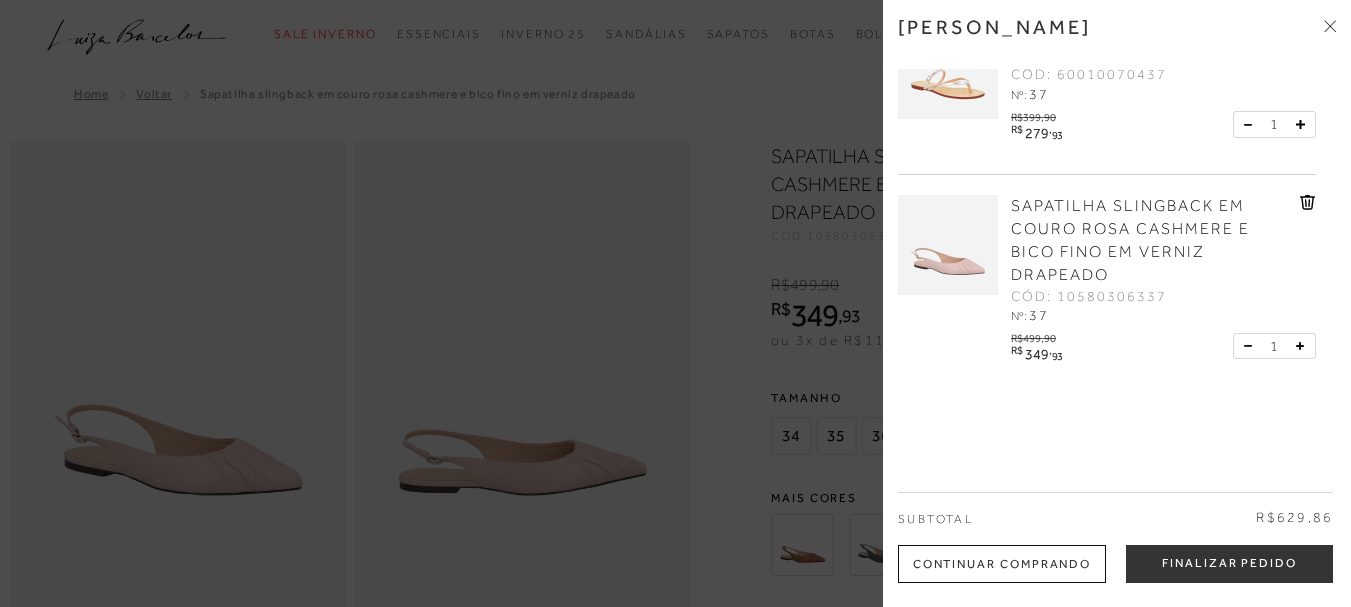 scroll, scrollTop: 79, scrollLeft: 0, axis: vertical 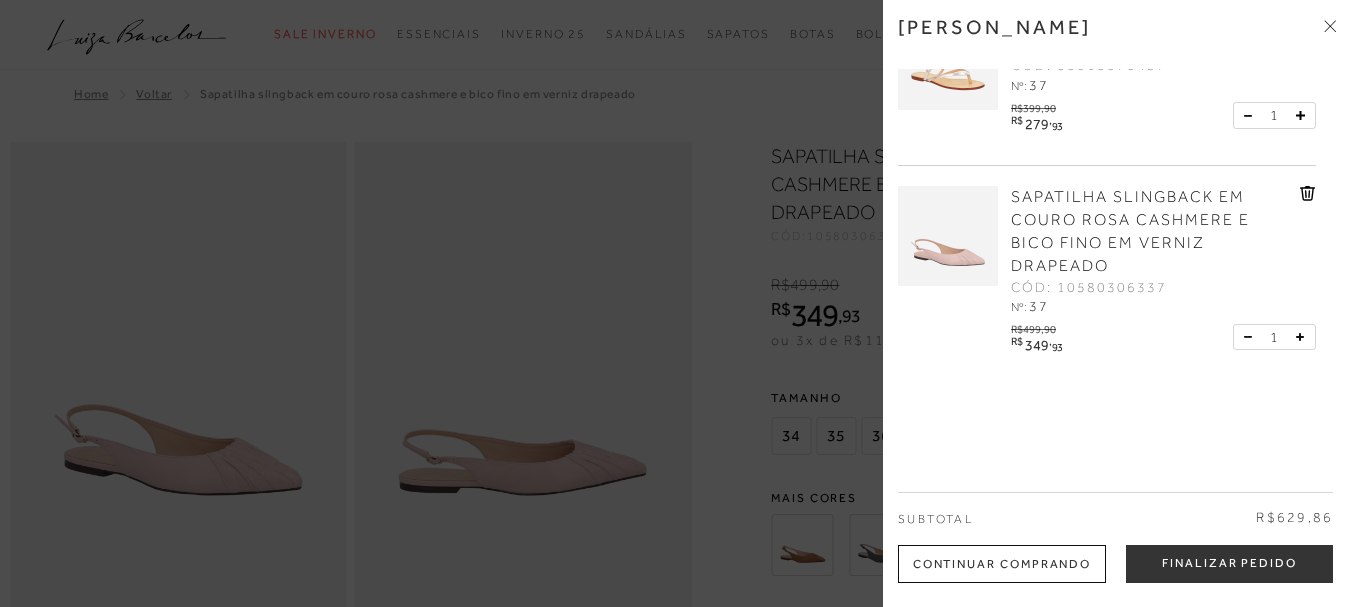 click 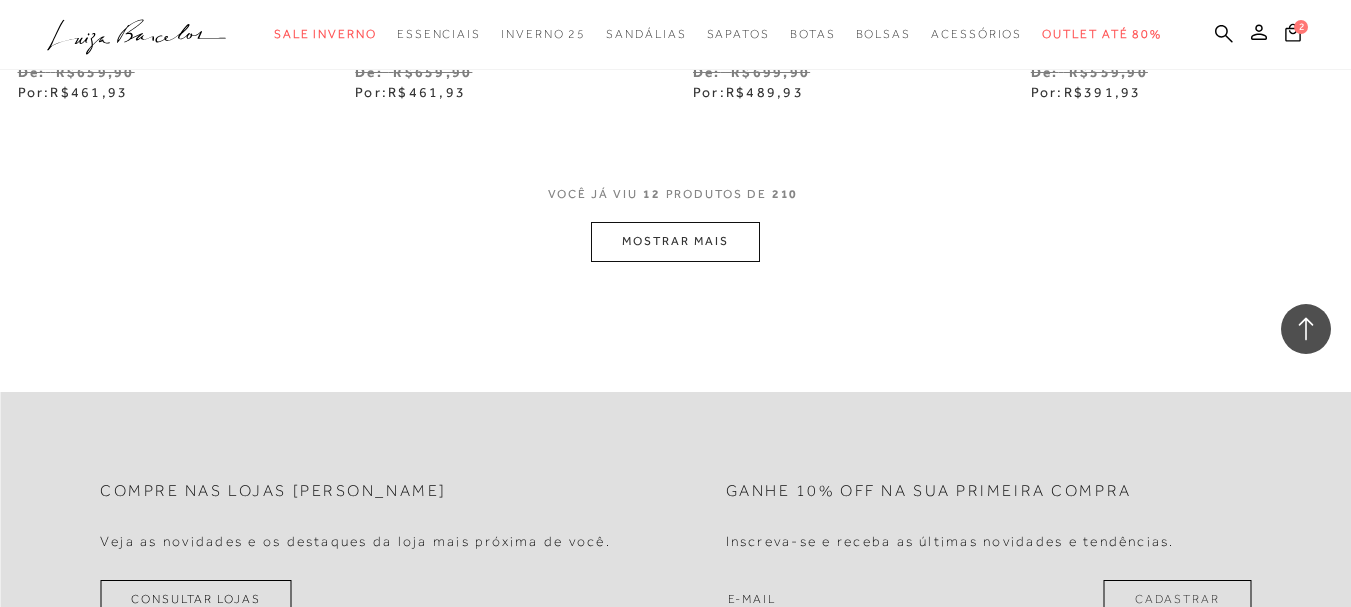 scroll, scrollTop: 1870, scrollLeft: 0, axis: vertical 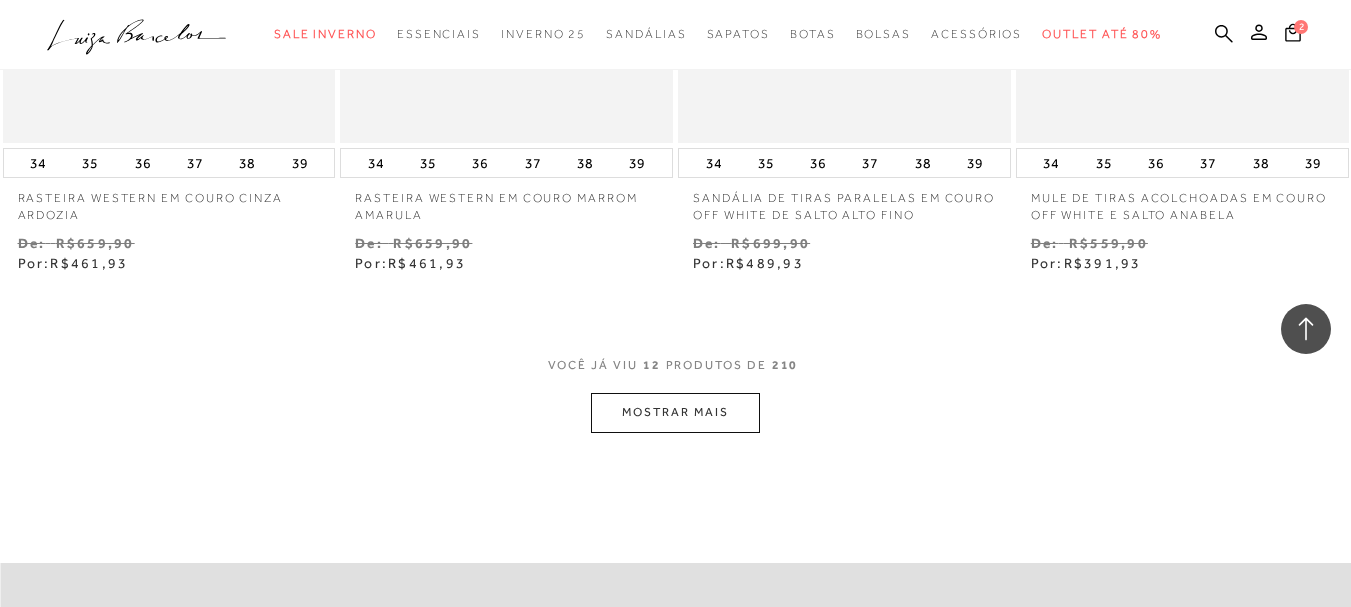 click on "MOSTRAR MAIS" at bounding box center [675, 412] 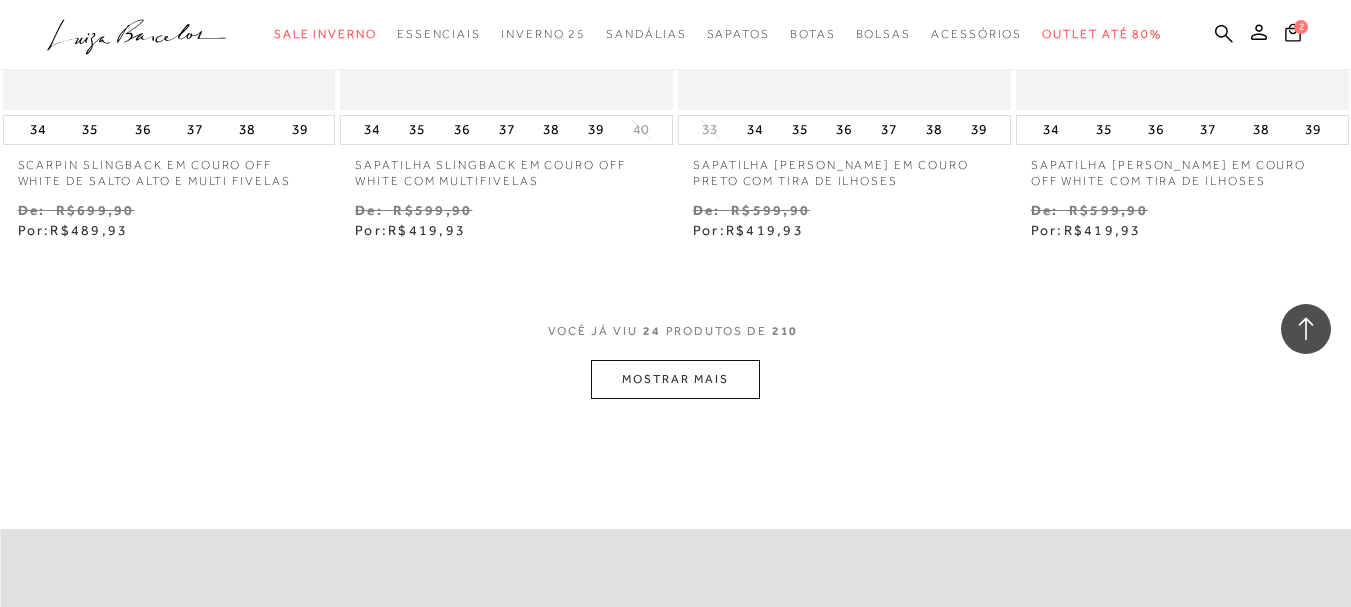 scroll, scrollTop: 3870, scrollLeft: 0, axis: vertical 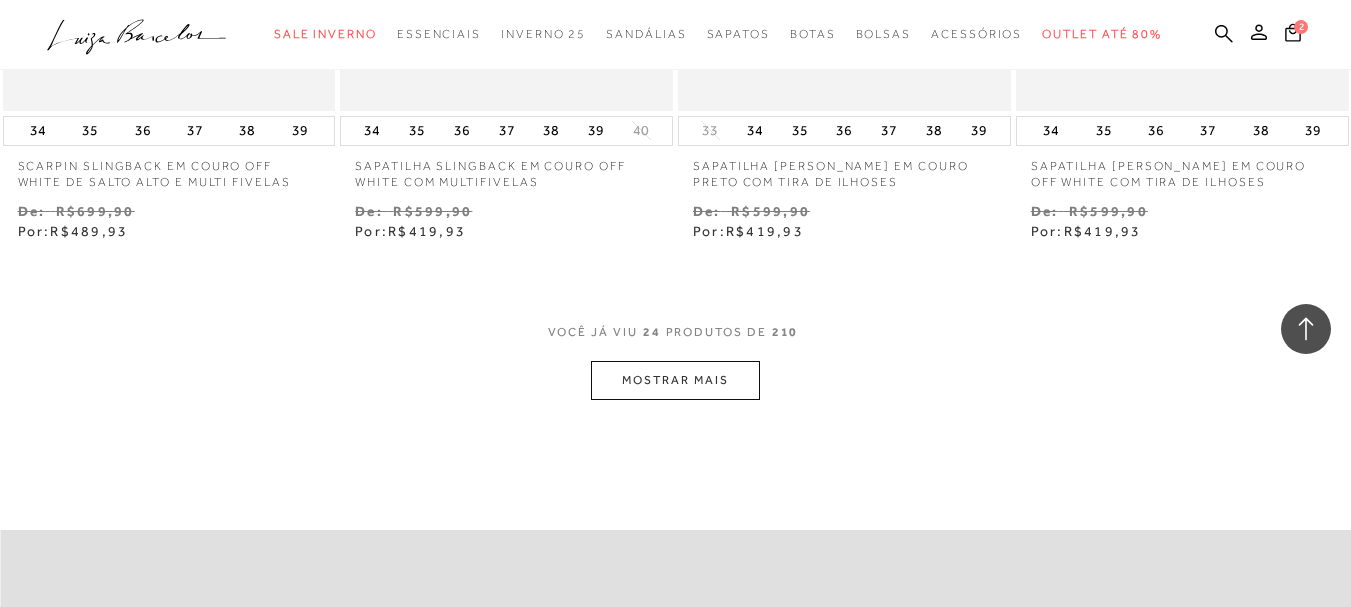 click on "MOSTRAR MAIS" at bounding box center (675, 380) 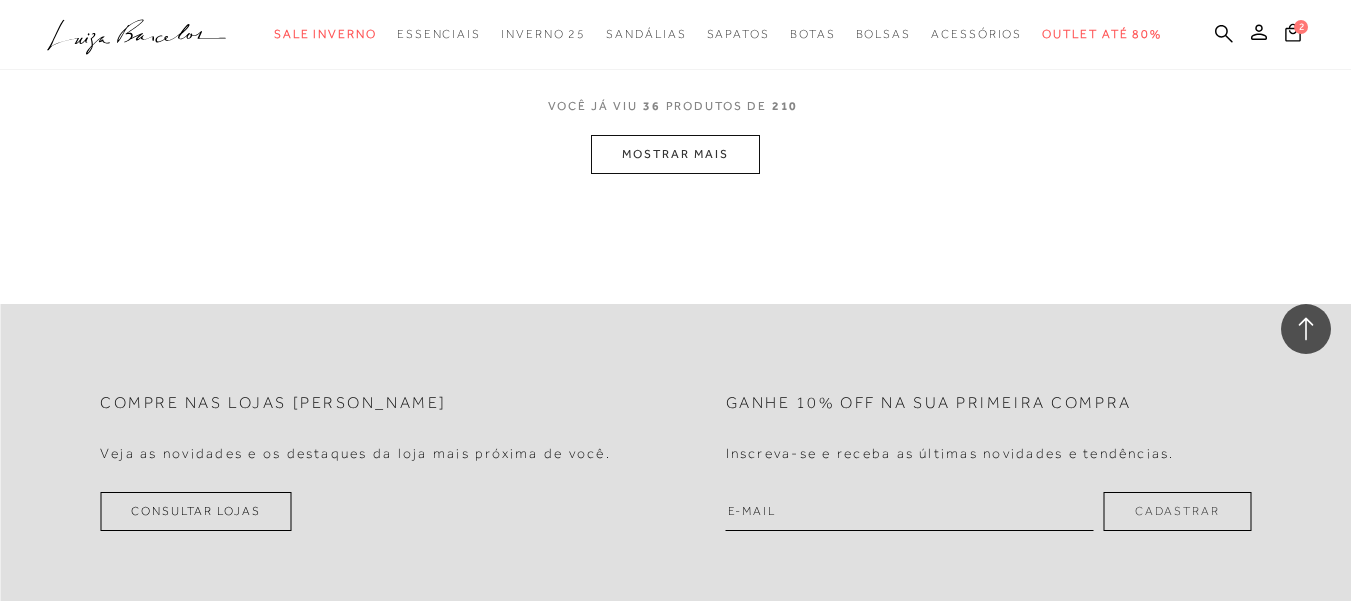 scroll, scrollTop: 5970, scrollLeft: 0, axis: vertical 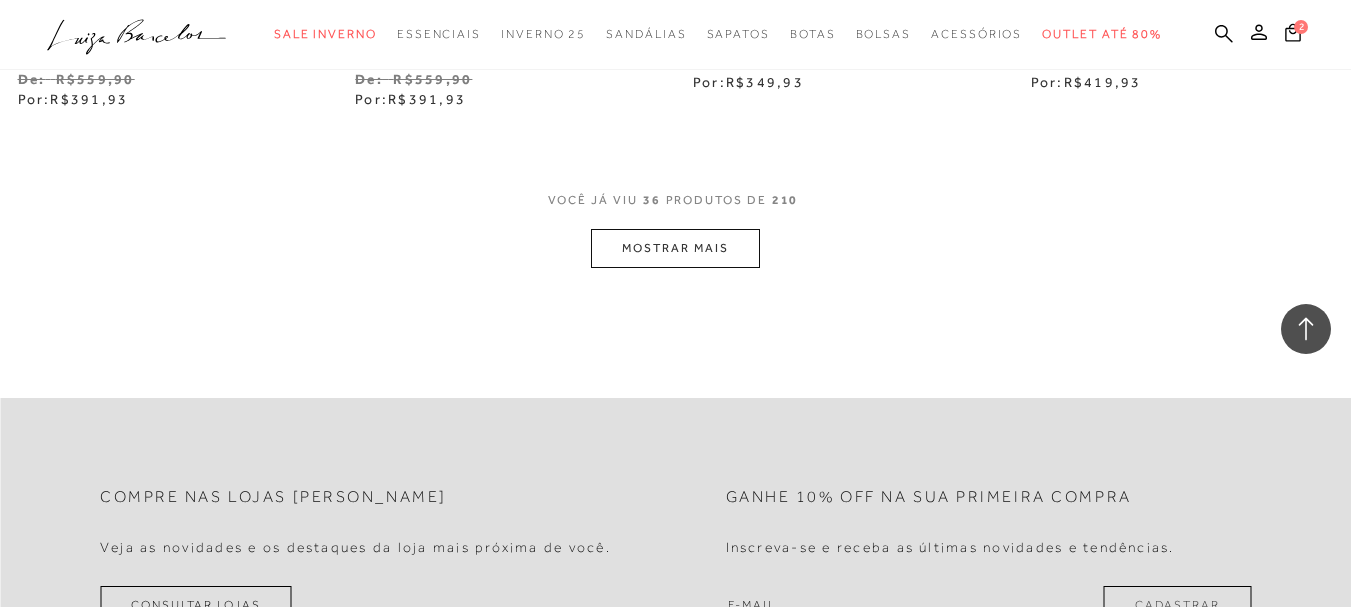 click on "MOSTRAR MAIS" at bounding box center [675, 248] 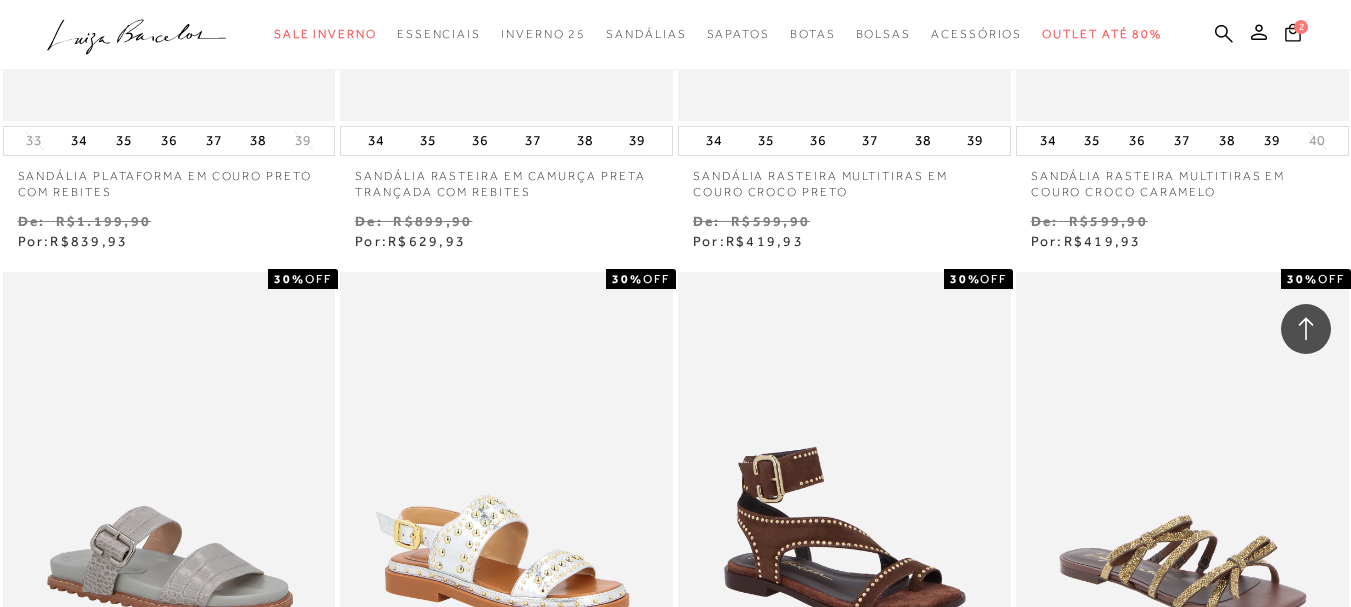 scroll, scrollTop: 6670, scrollLeft: 0, axis: vertical 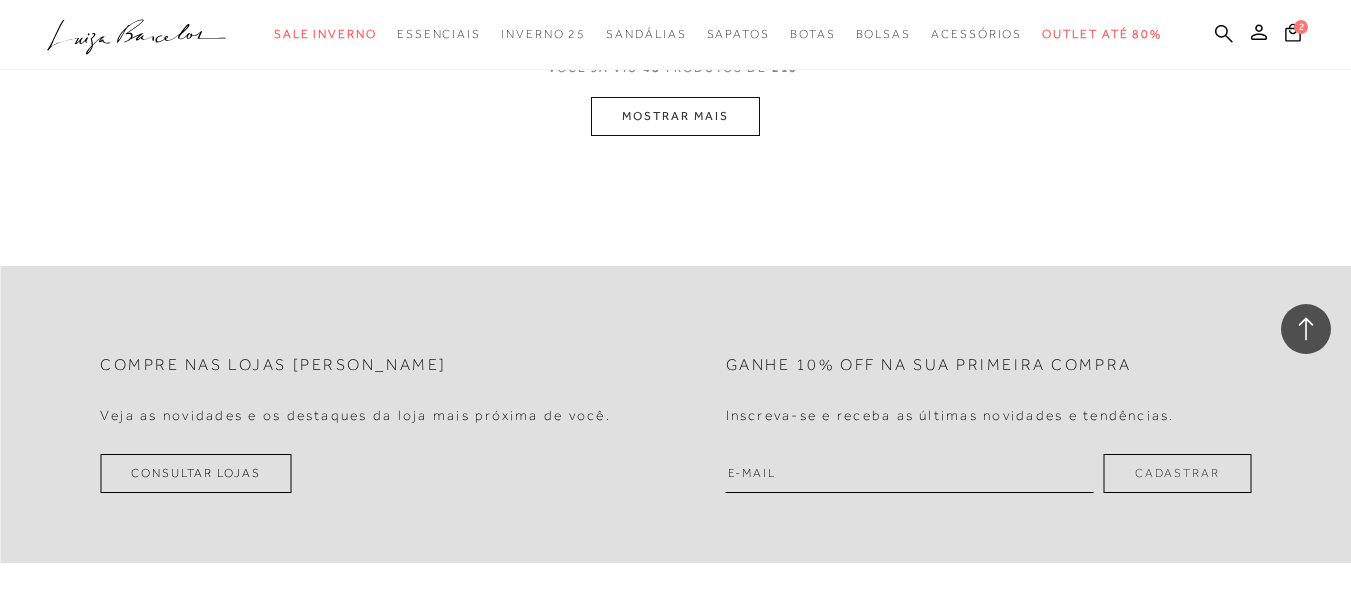 click on "MOSTRAR MAIS" at bounding box center [675, 116] 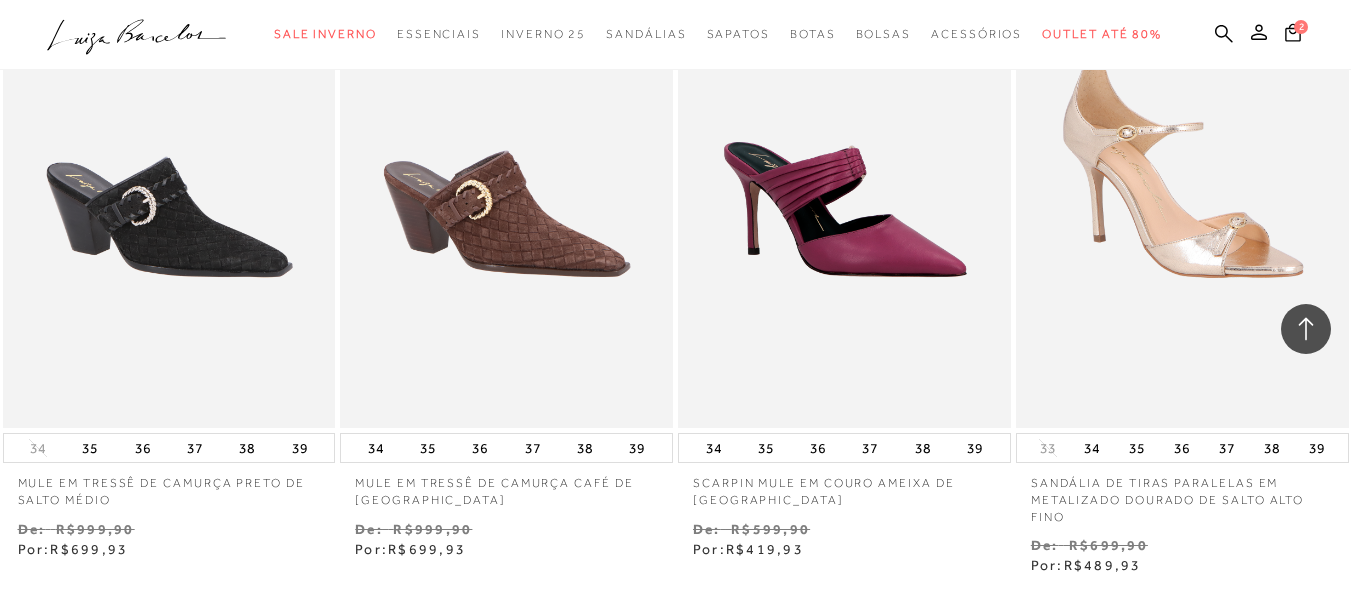 scroll, scrollTop: 9837, scrollLeft: 0, axis: vertical 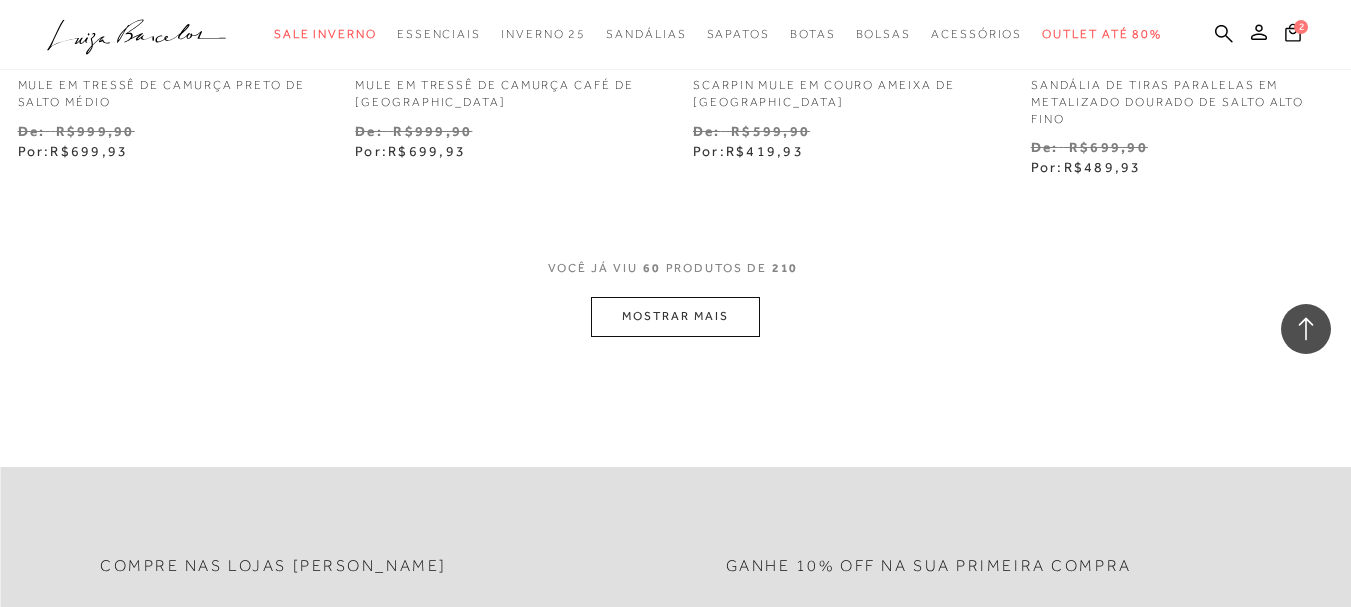 click on "MOSTRAR MAIS" at bounding box center [675, 316] 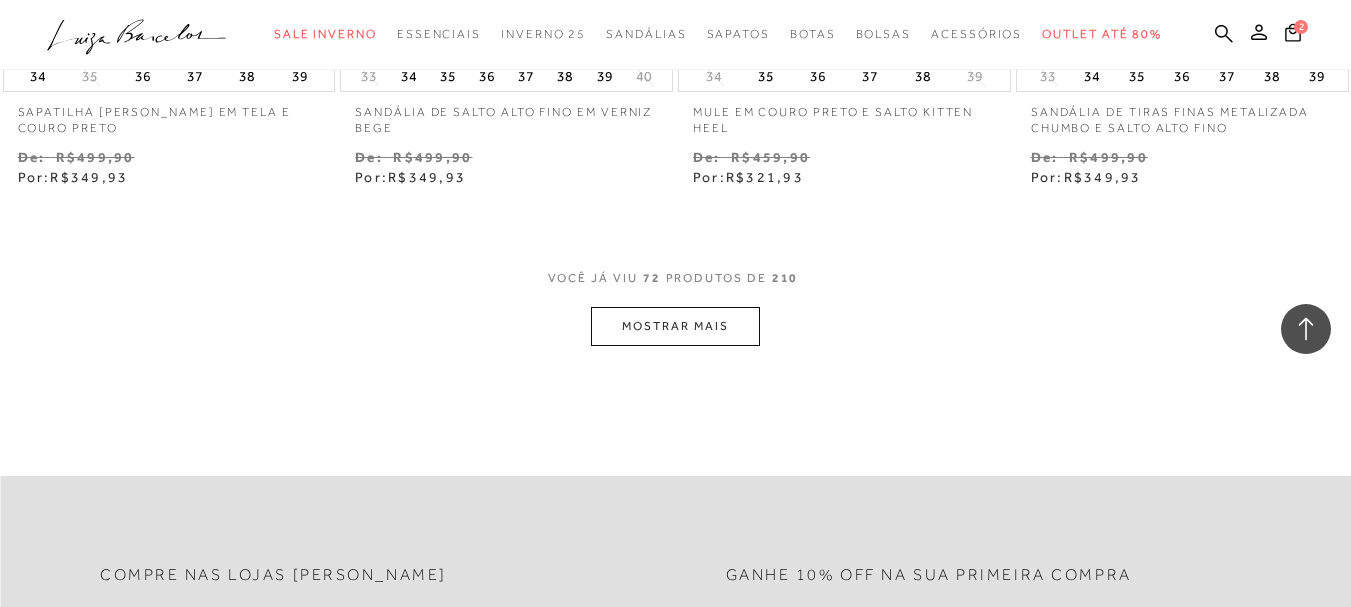 scroll, scrollTop: 11737, scrollLeft: 0, axis: vertical 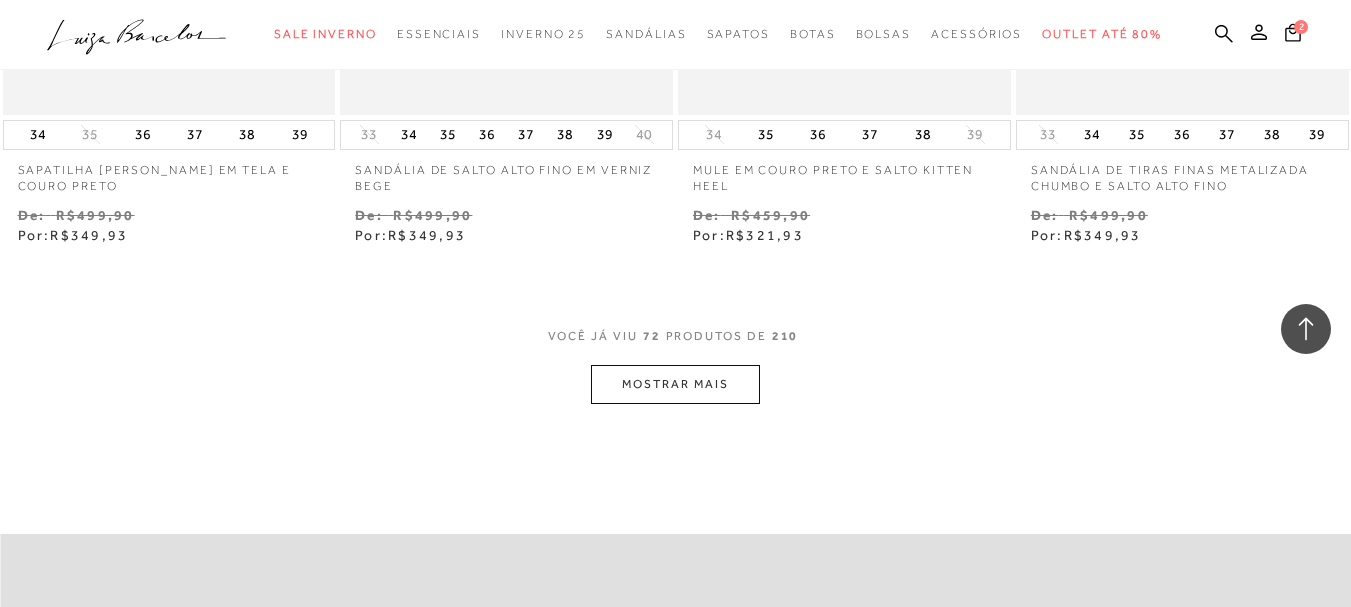 click on "MOSTRAR MAIS" at bounding box center (675, 384) 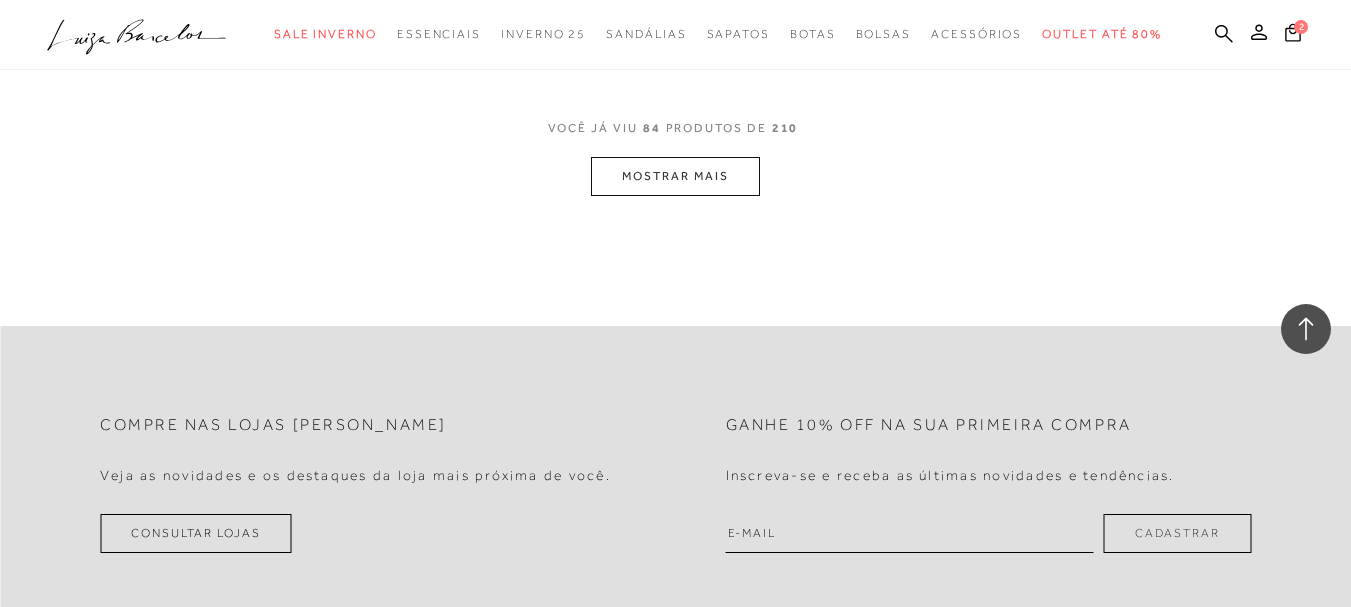 scroll, scrollTop: 13837, scrollLeft: 0, axis: vertical 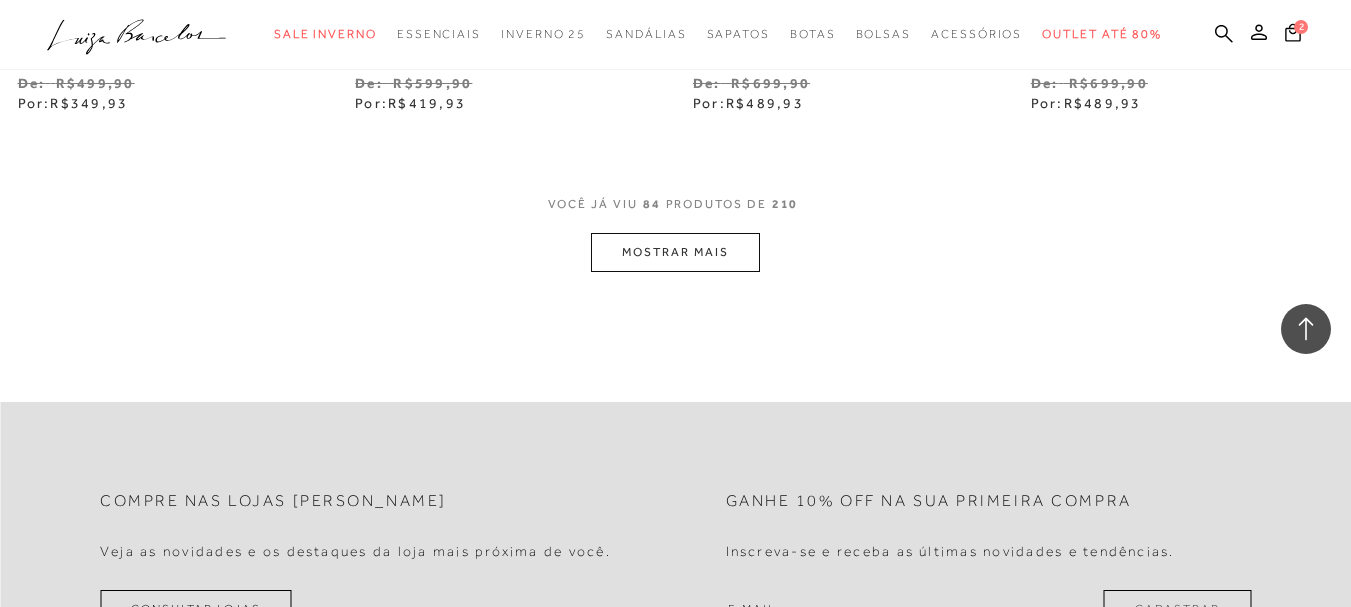 click on "MOSTRAR MAIS" at bounding box center (675, 252) 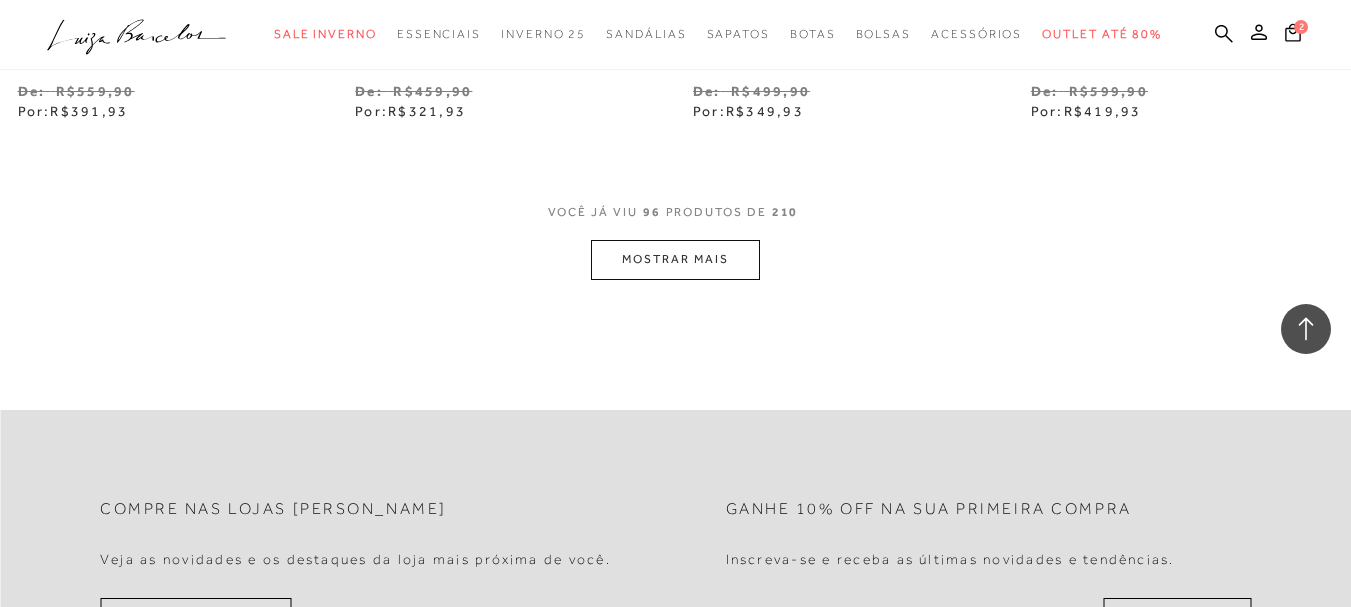 scroll, scrollTop: 15837, scrollLeft: 0, axis: vertical 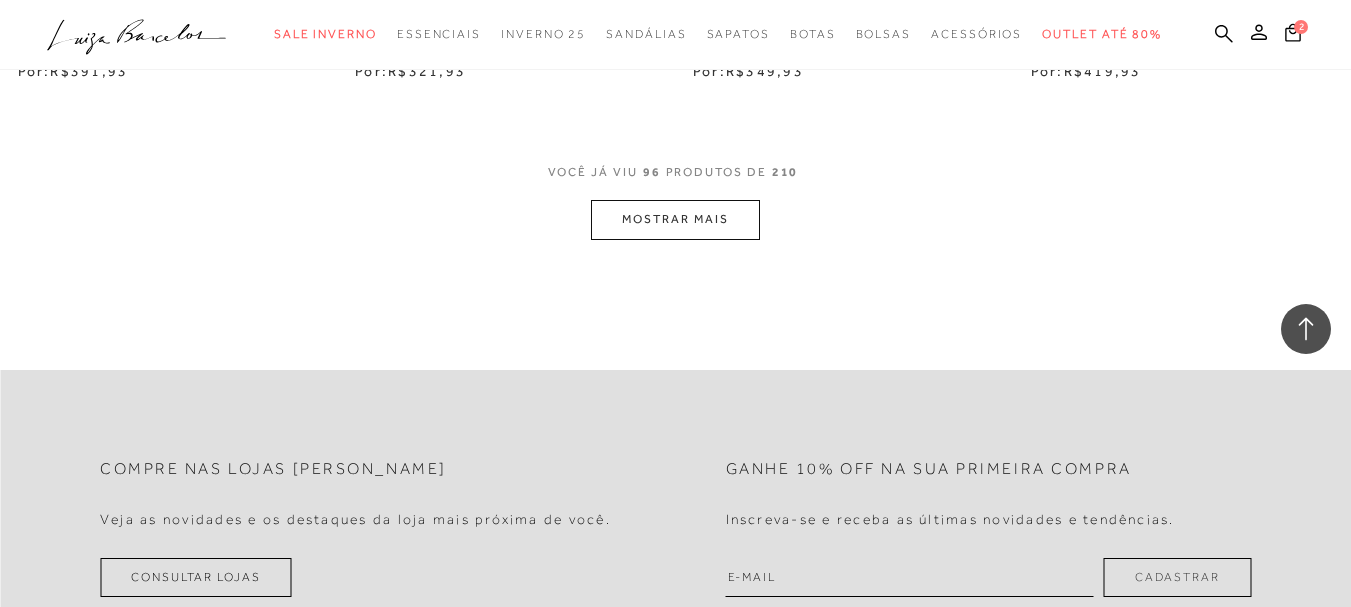 click on "MOSTRAR MAIS" at bounding box center [675, 219] 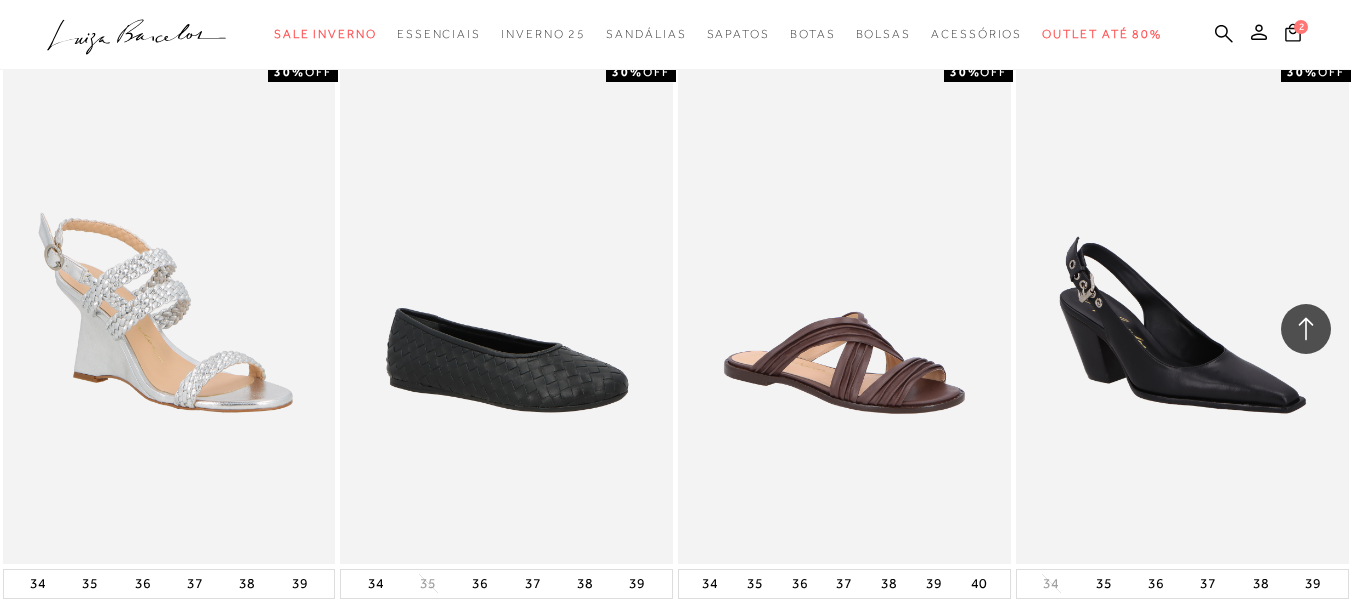 scroll, scrollTop: 17637, scrollLeft: 0, axis: vertical 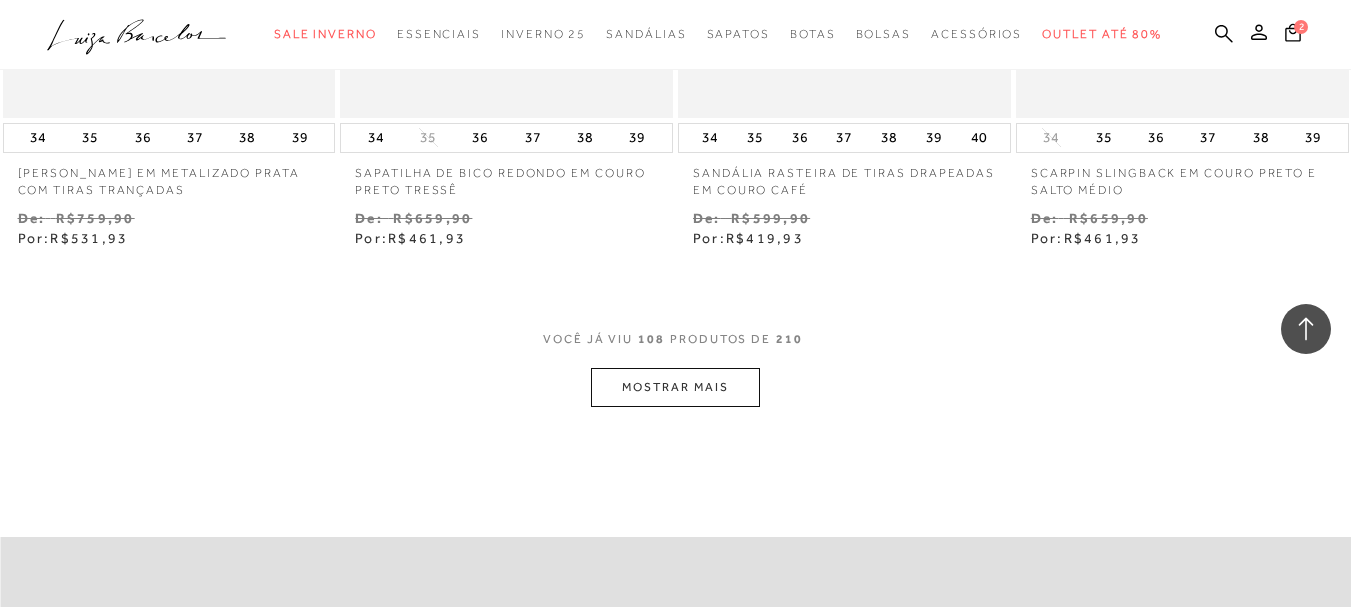 click on "MOSTRAR MAIS" at bounding box center (675, 387) 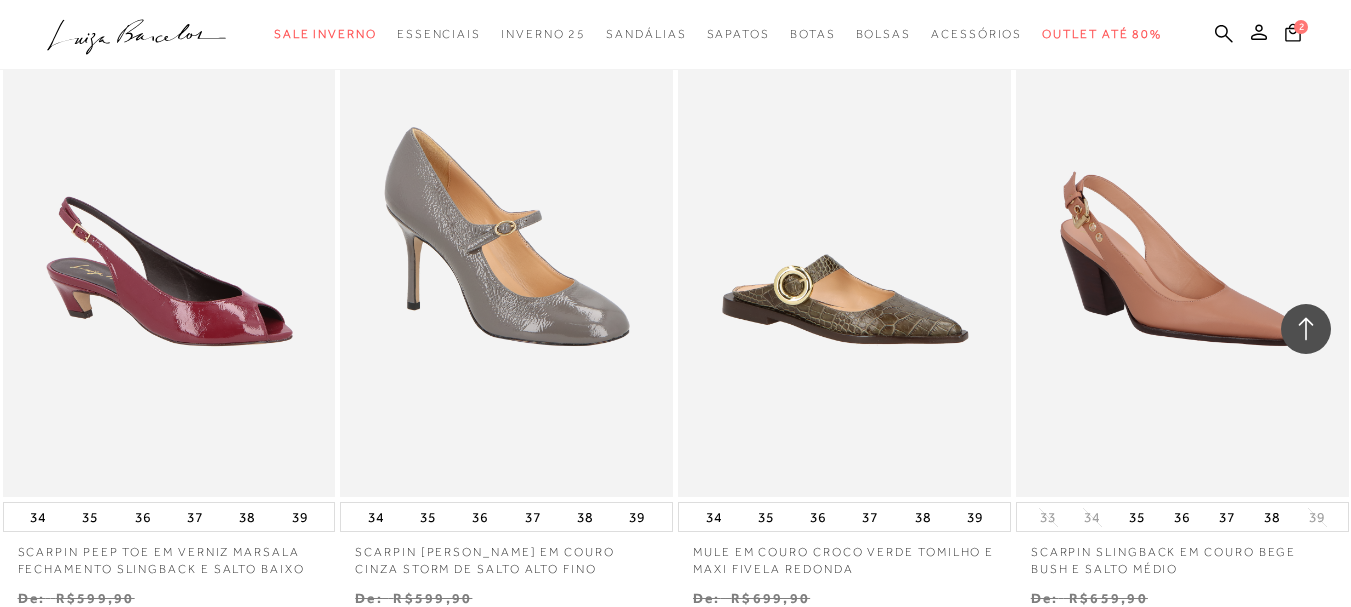 scroll, scrollTop: 19337, scrollLeft: 0, axis: vertical 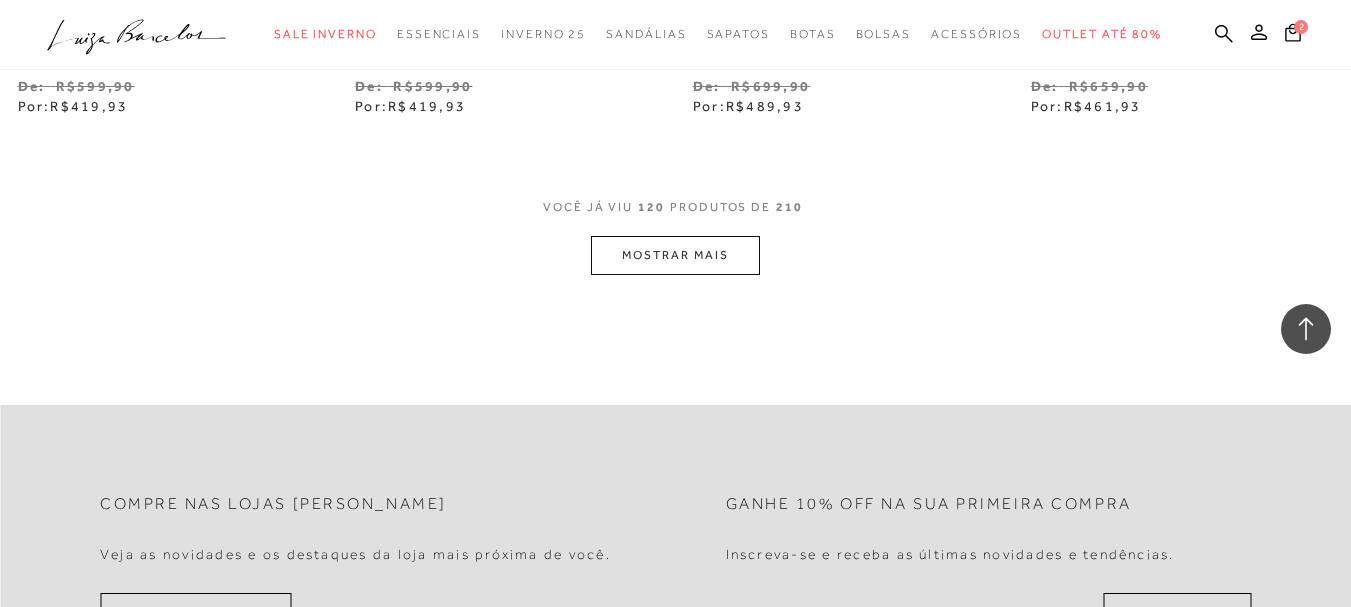 click on "MOSTRAR MAIS" at bounding box center (675, 255) 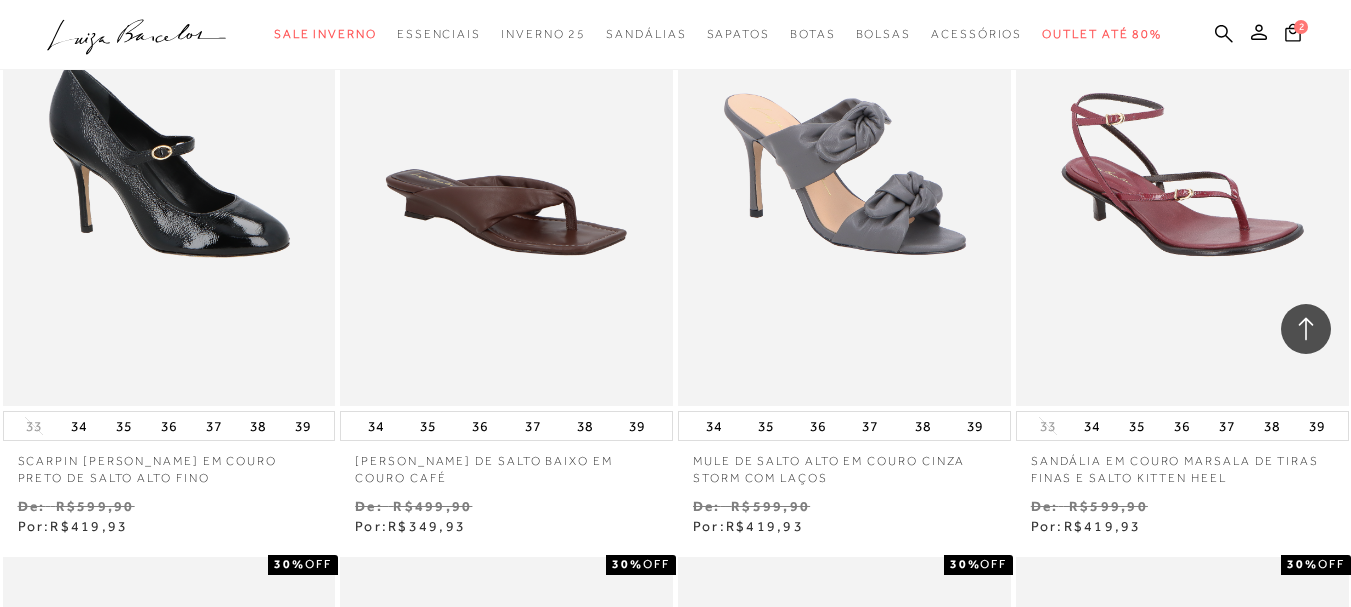 scroll, scrollTop: 20637, scrollLeft: 0, axis: vertical 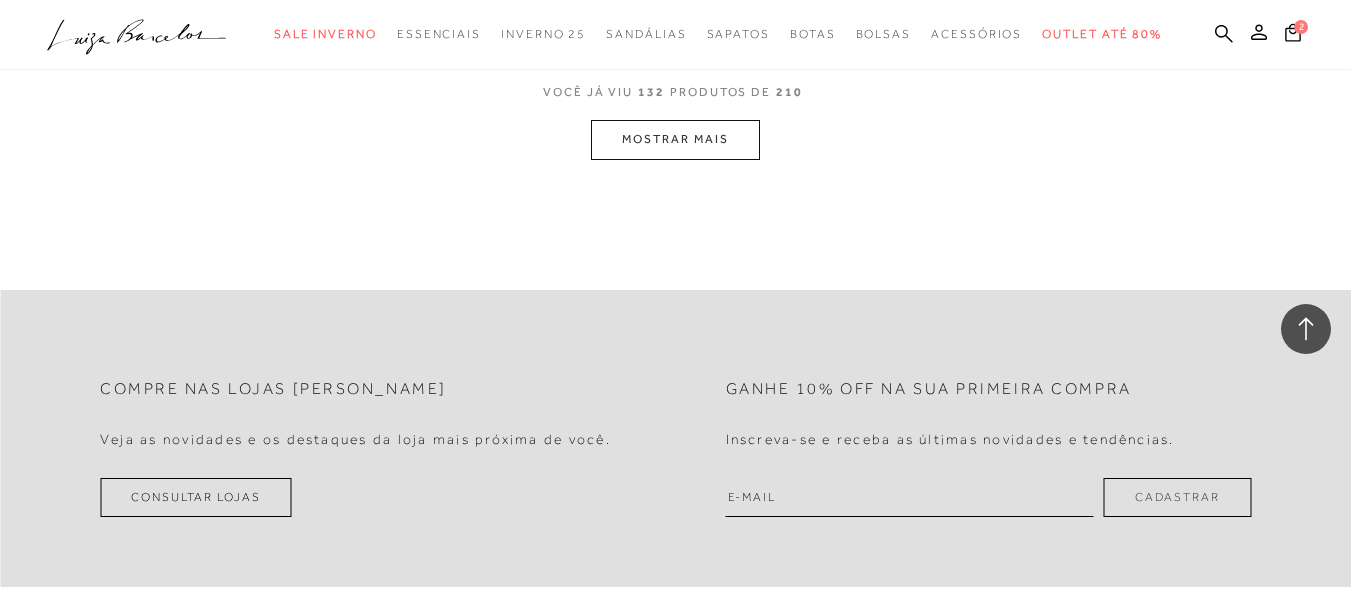 click on "MOSTRAR MAIS" at bounding box center [675, 139] 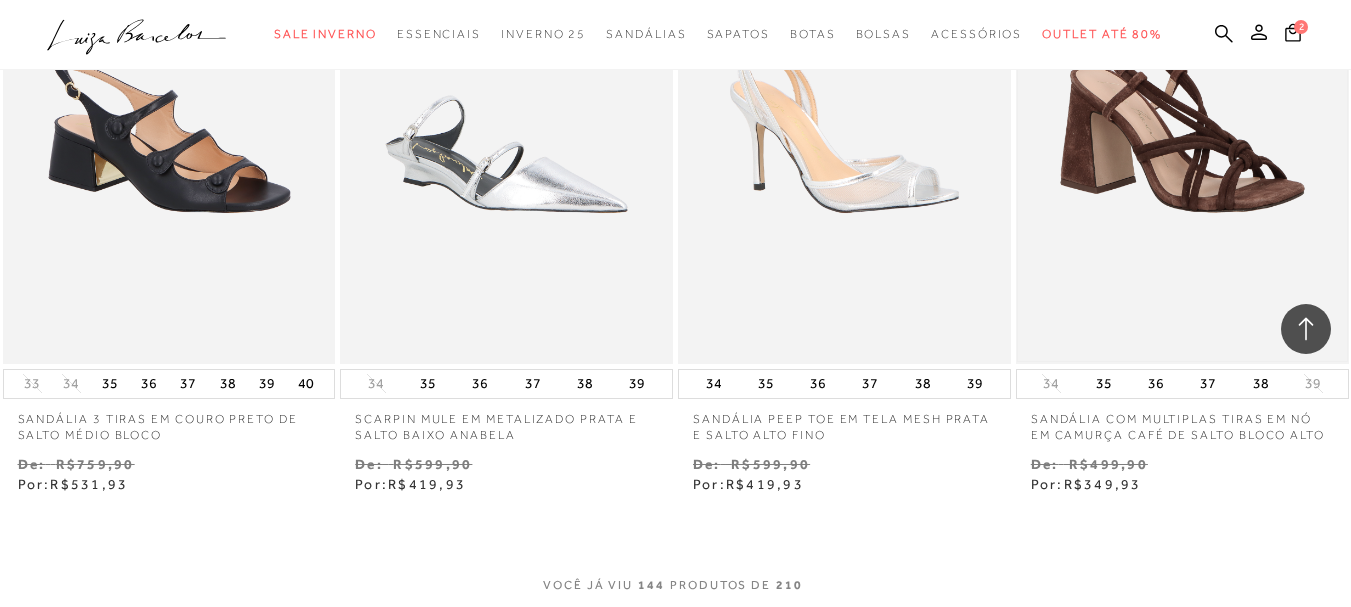 scroll, scrollTop: 23621, scrollLeft: 0, axis: vertical 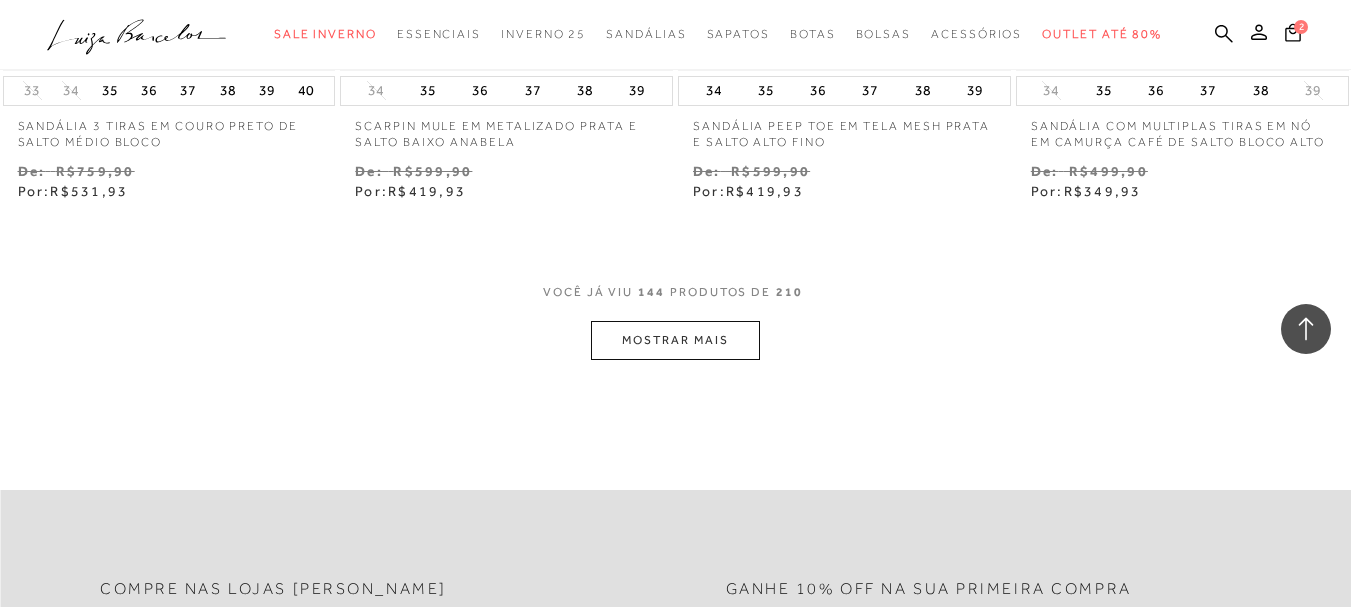 click on "MOSTRAR MAIS" at bounding box center (675, 340) 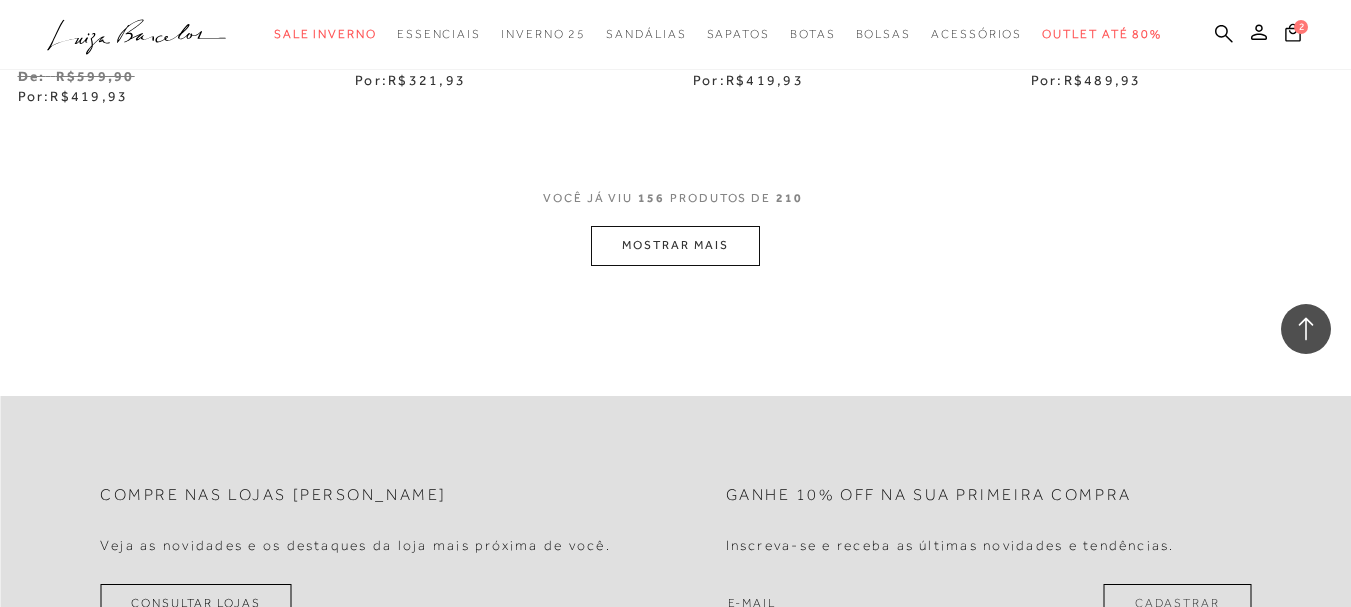 scroll, scrollTop: 25721, scrollLeft: 0, axis: vertical 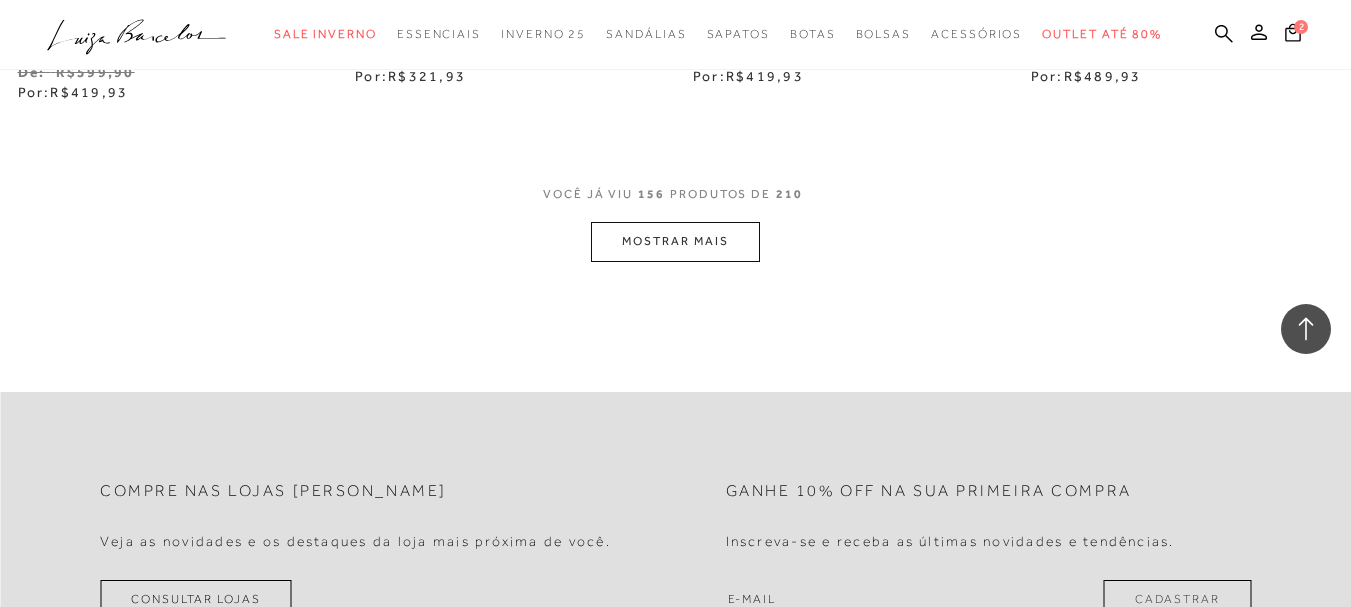 click on "MOSTRAR MAIS" at bounding box center [675, 241] 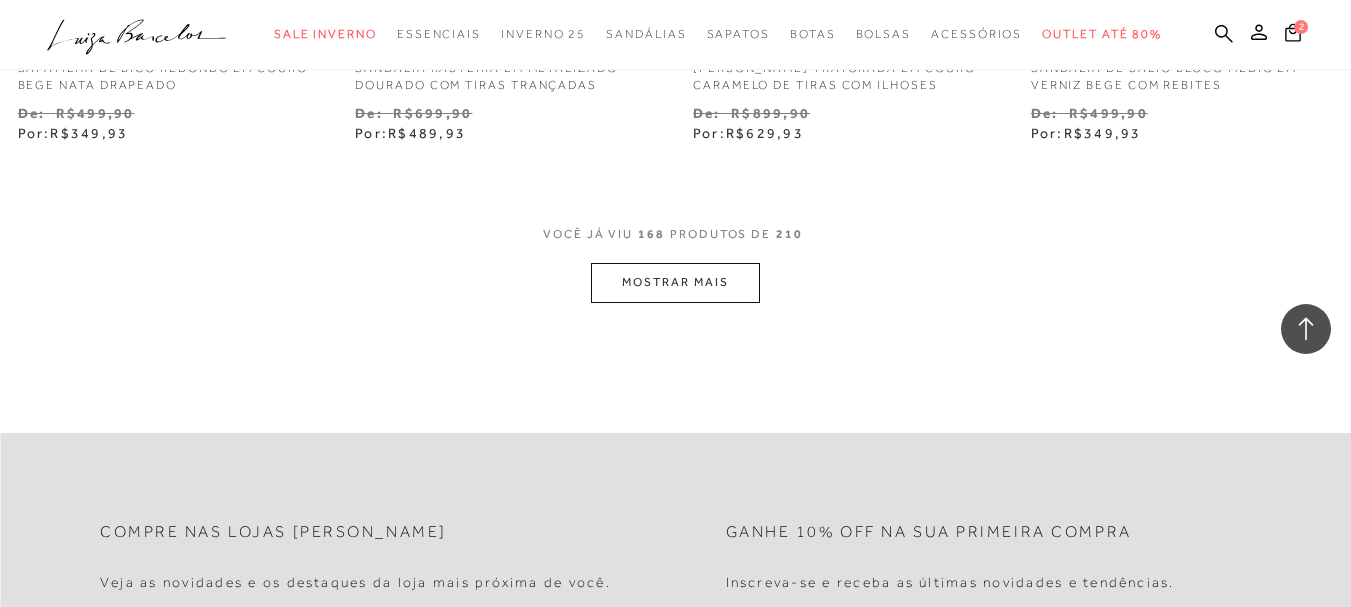 scroll, scrollTop: 27721, scrollLeft: 0, axis: vertical 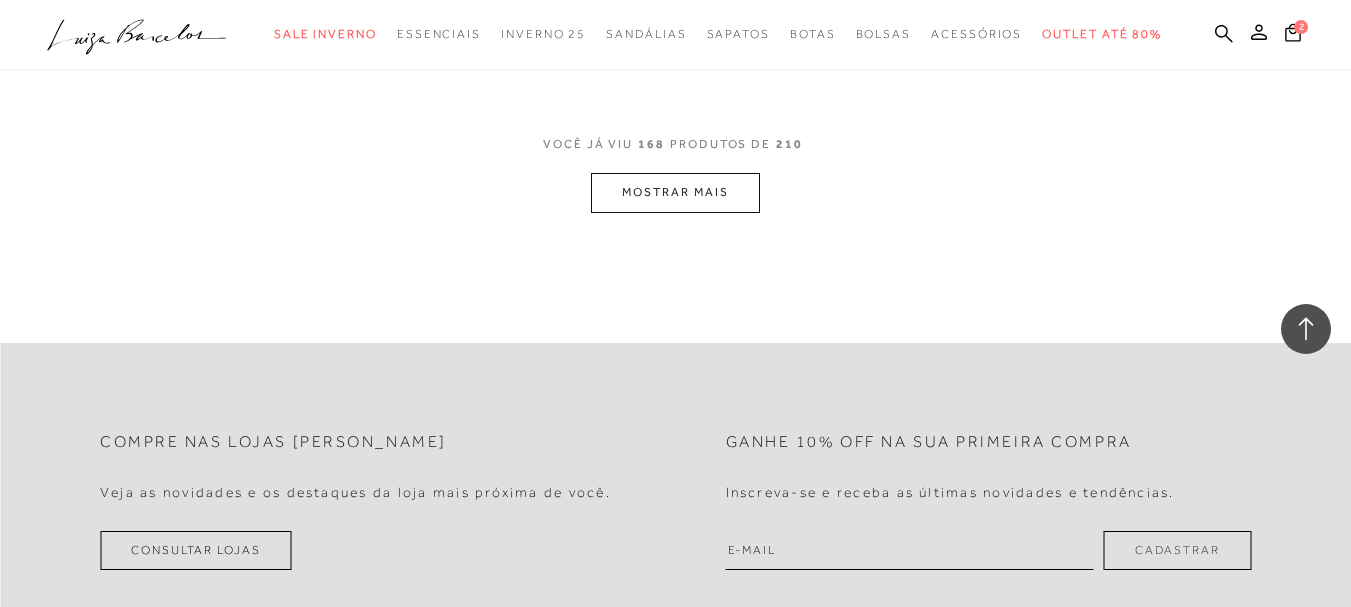 click on "MOSTRAR MAIS" at bounding box center (675, 192) 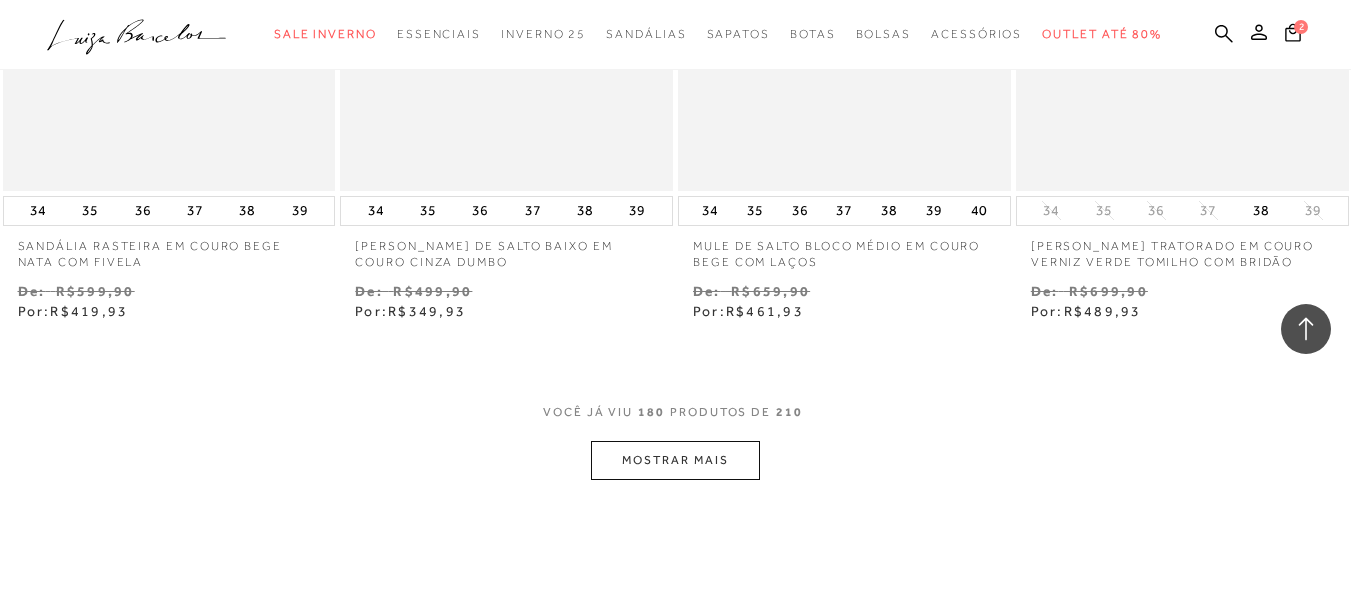 scroll, scrollTop: 29521, scrollLeft: 0, axis: vertical 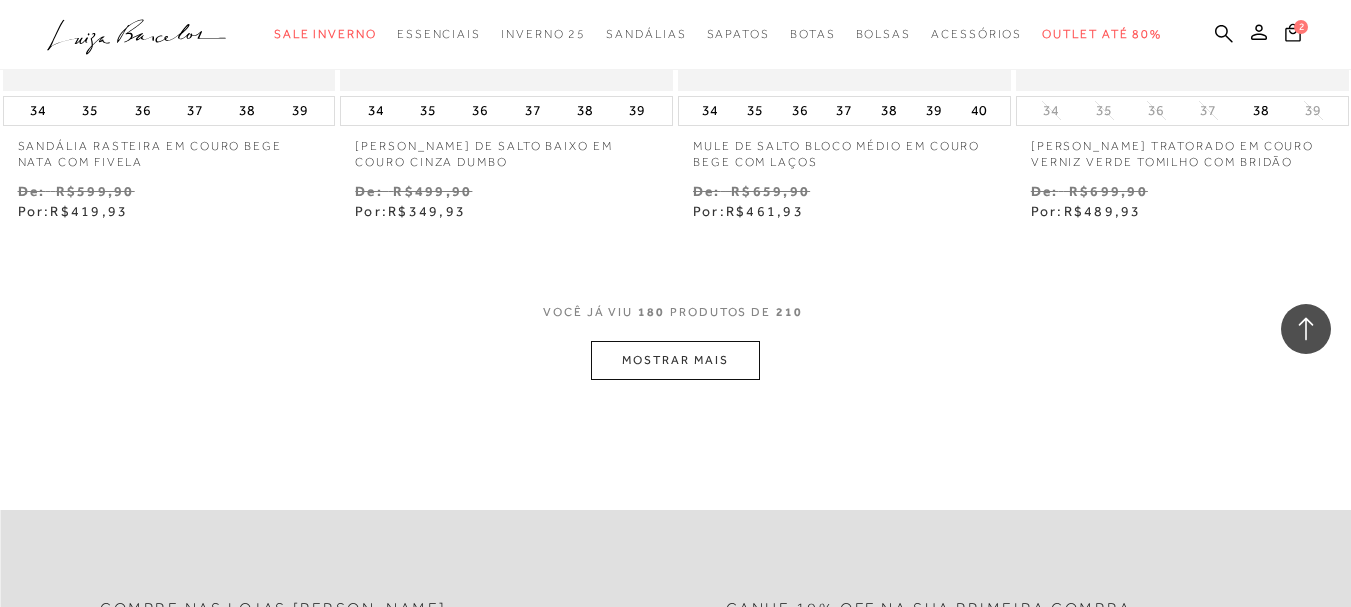 click on "MOSTRAR MAIS" at bounding box center (675, 360) 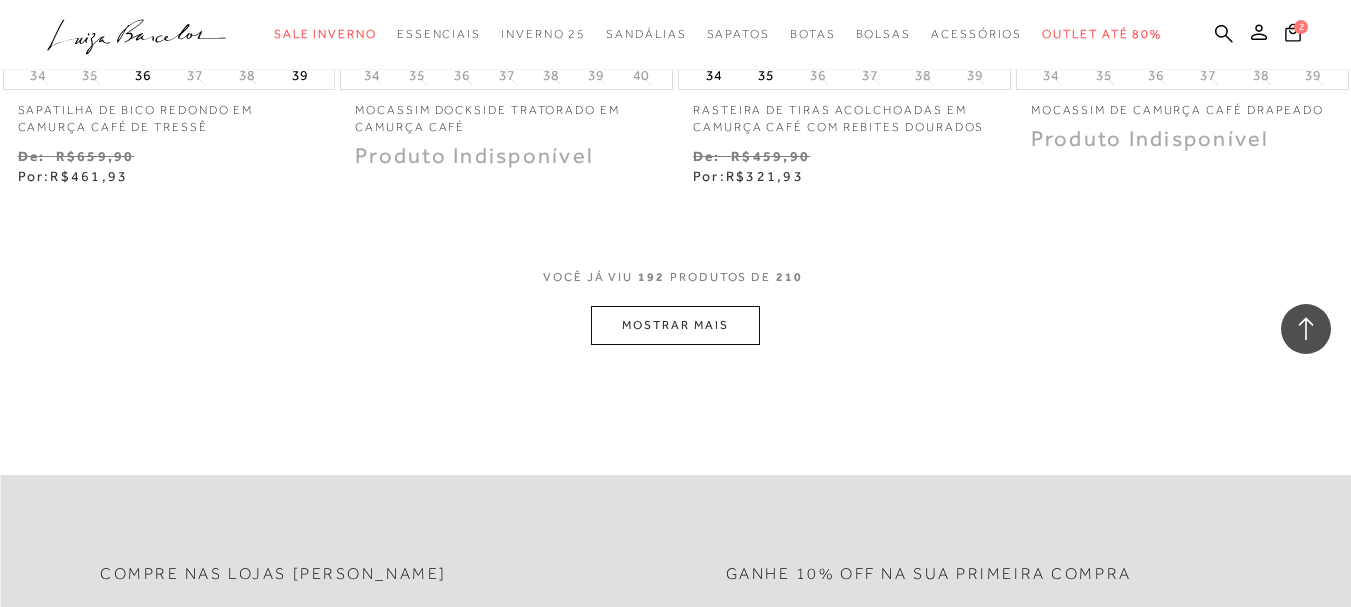 scroll, scrollTop: 31621, scrollLeft: 0, axis: vertical 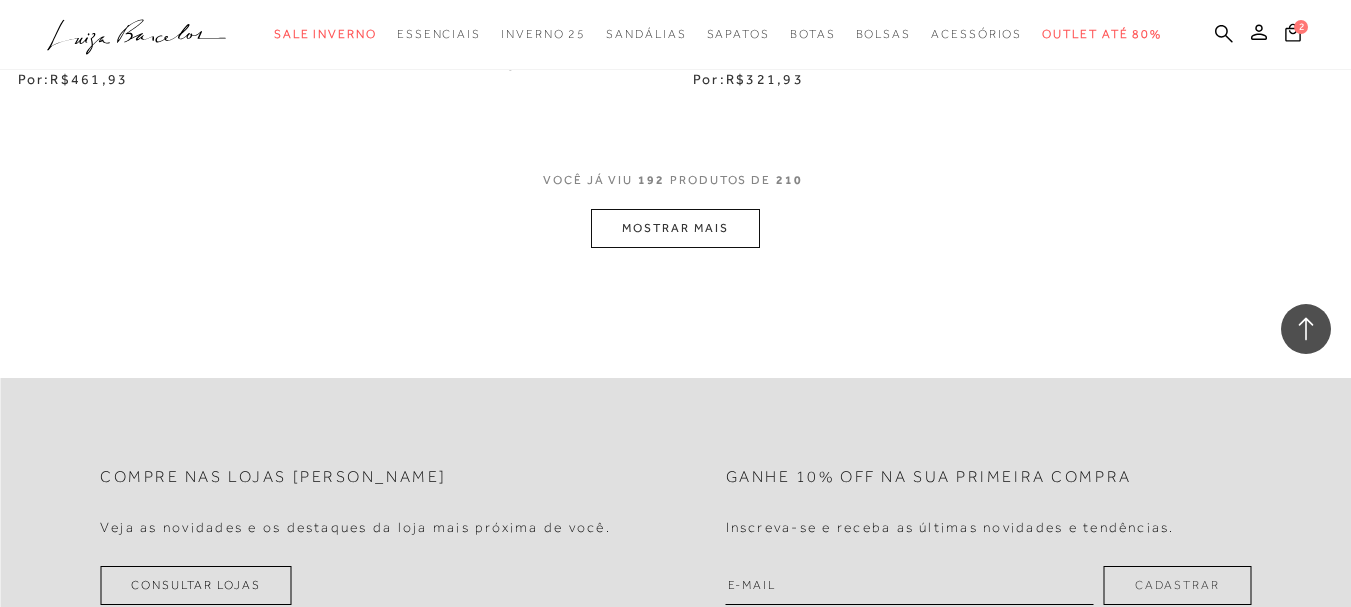 click on "MOSTRAR MAIS" at bounding box center (675, 228) 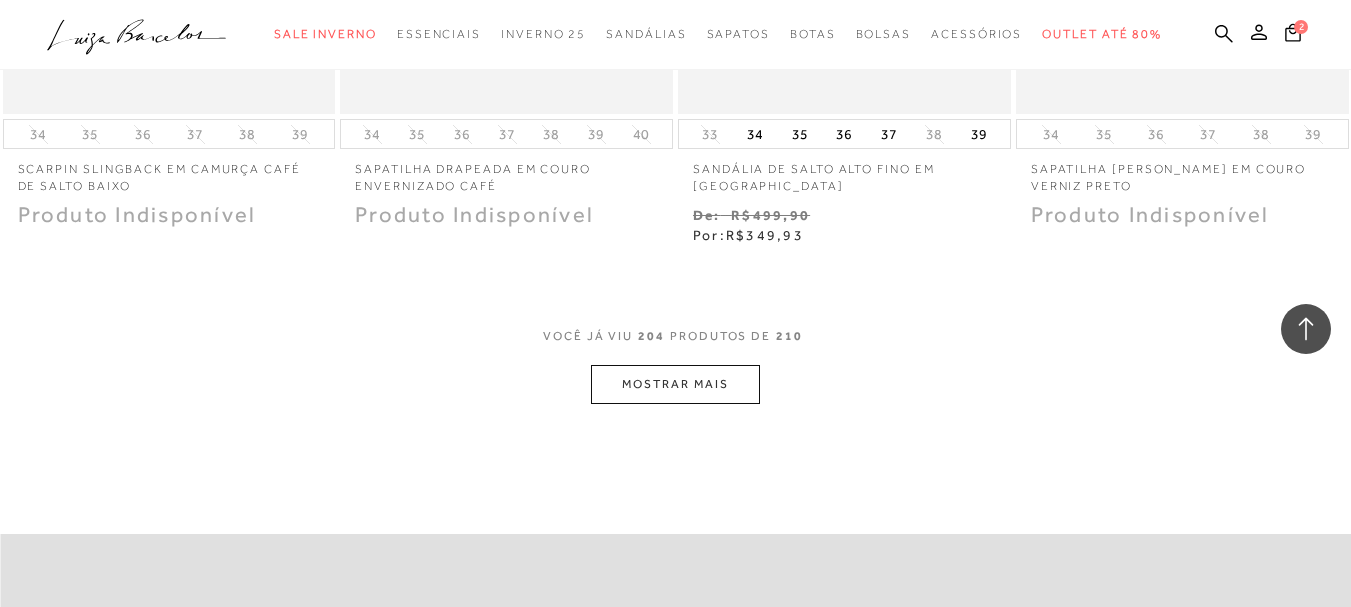 scroll, scrollTop: 33421, scrollLeft: 0, axis: vertical 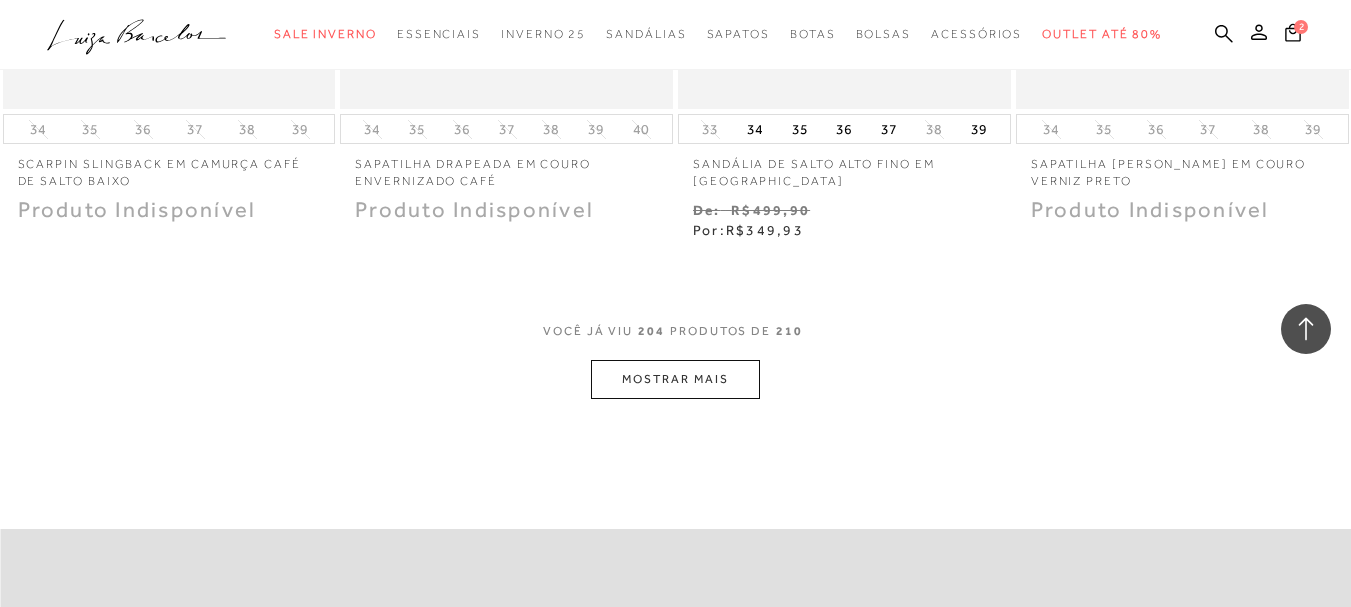 click on "MOSTRAR MAIS" at bounding box center (675, 379) 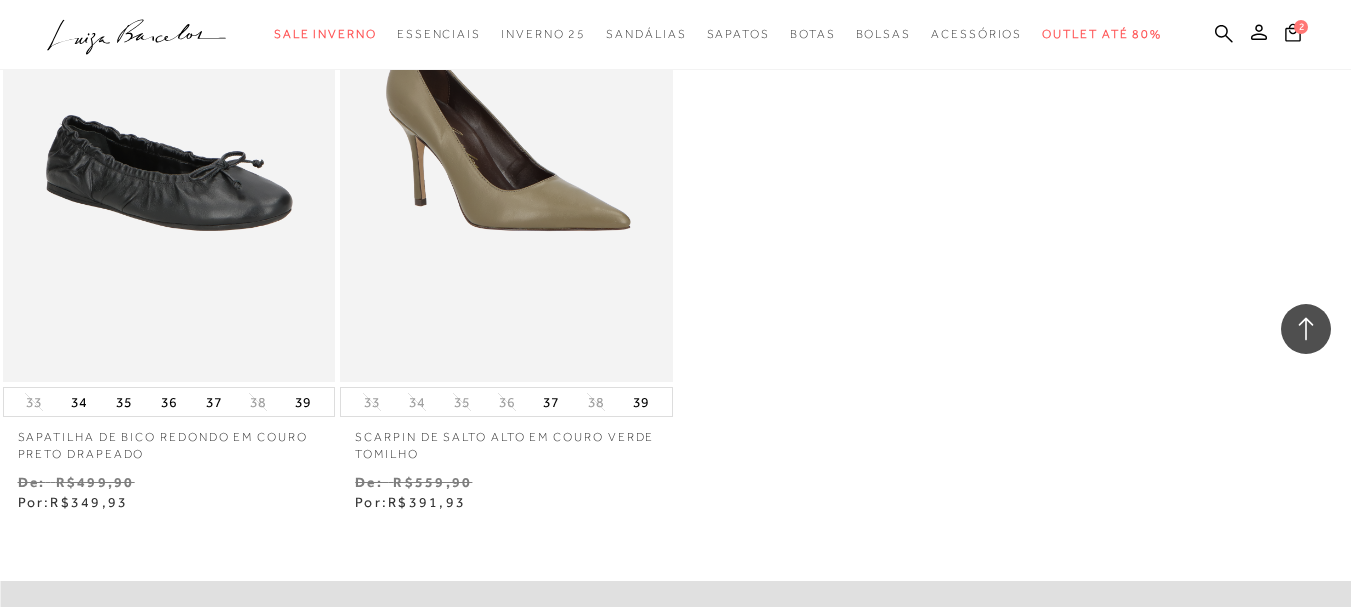 scroll, scrollTop: 34521, scrollLeft: 0, axis: vertical 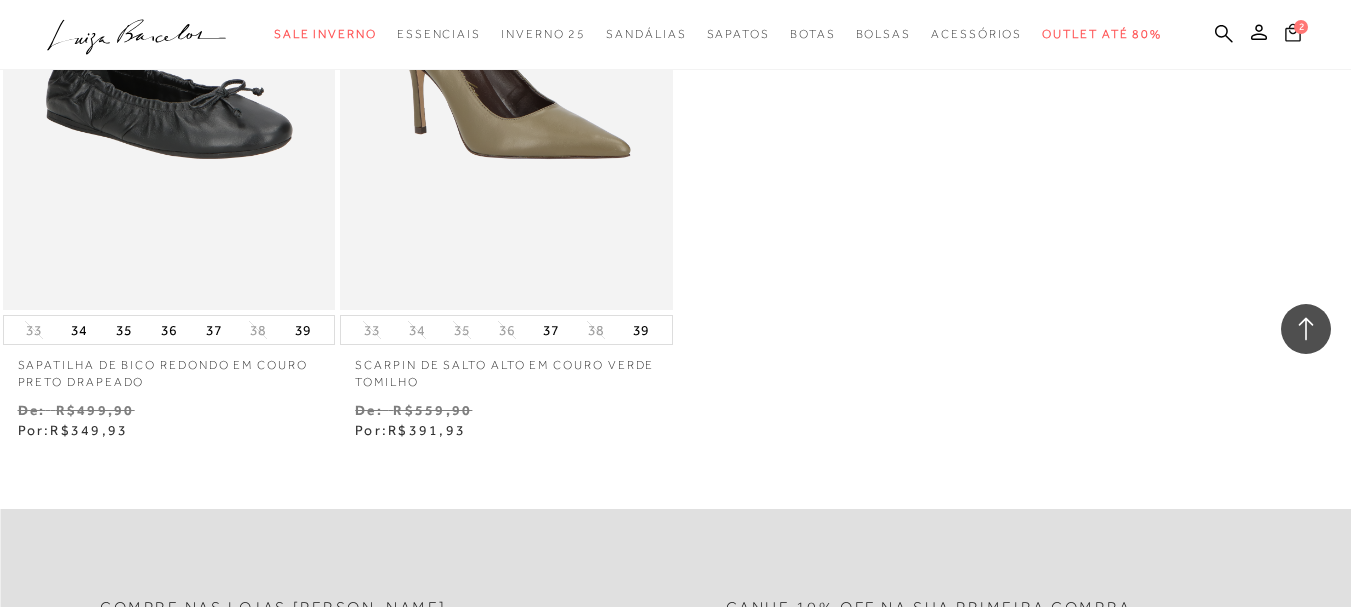 click 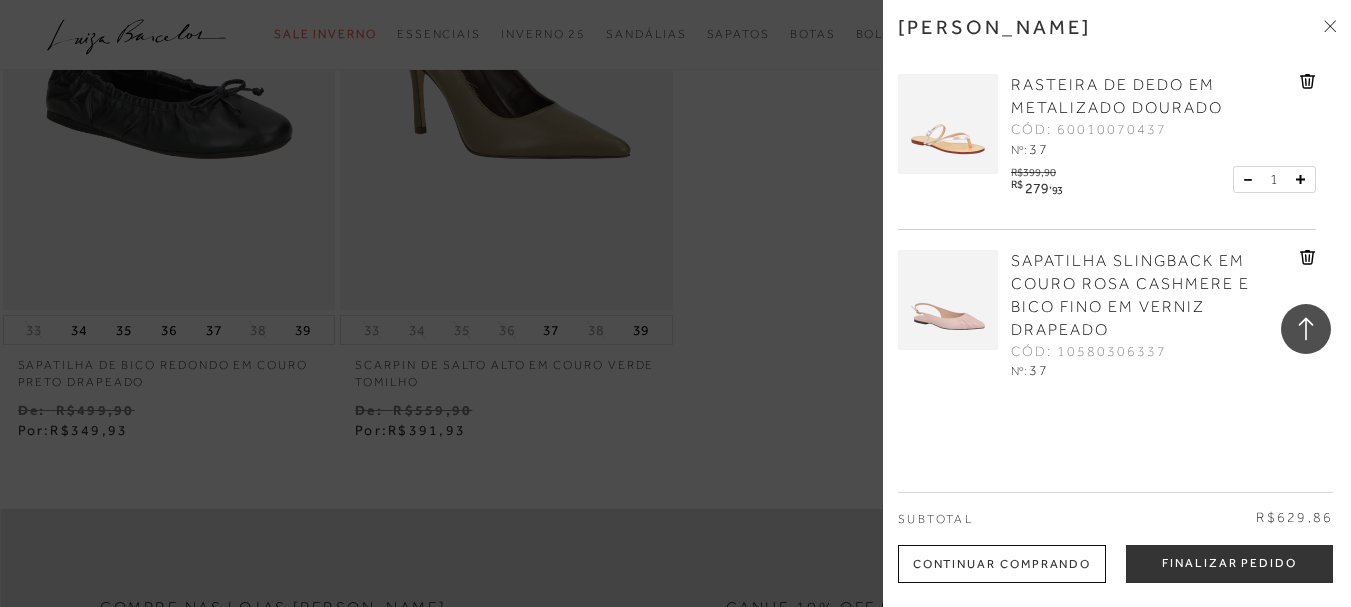 scroll, scrollTop: 0, scrollLeft: 0, axis: both 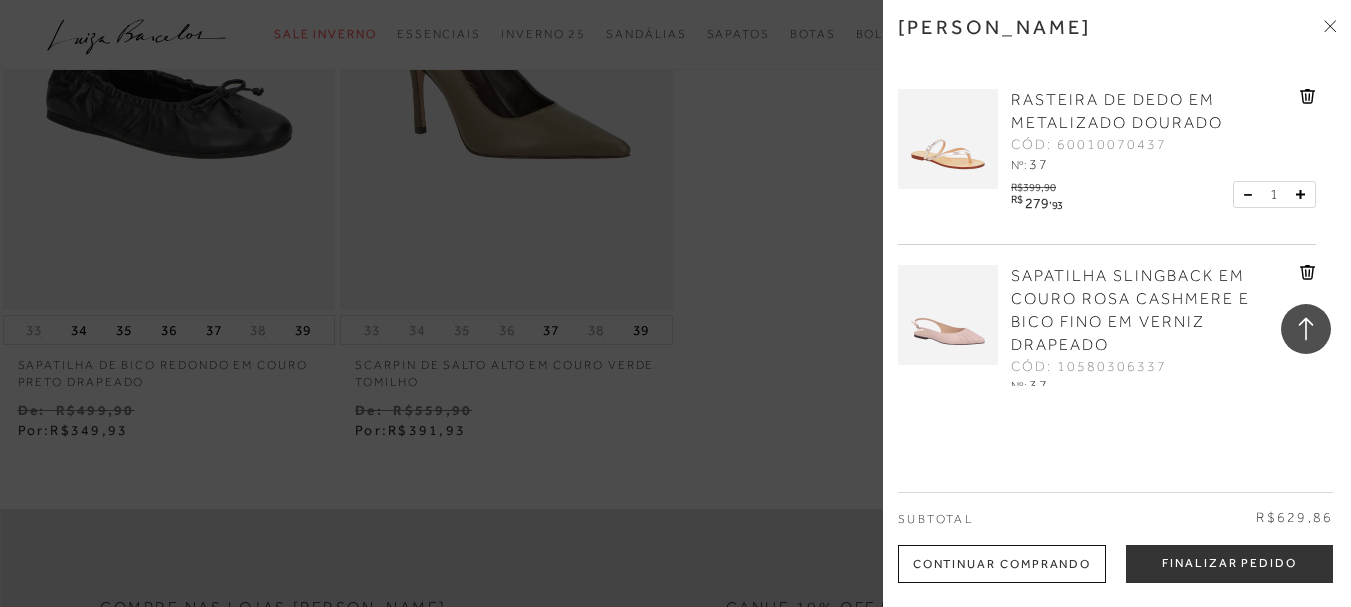 click on "RASTEIRA DE DEDO EM METALIZADO DOURADO
CÓD: 60010070437
Nº:
37
R$399,90 ," at bounding box center (1117, 227) 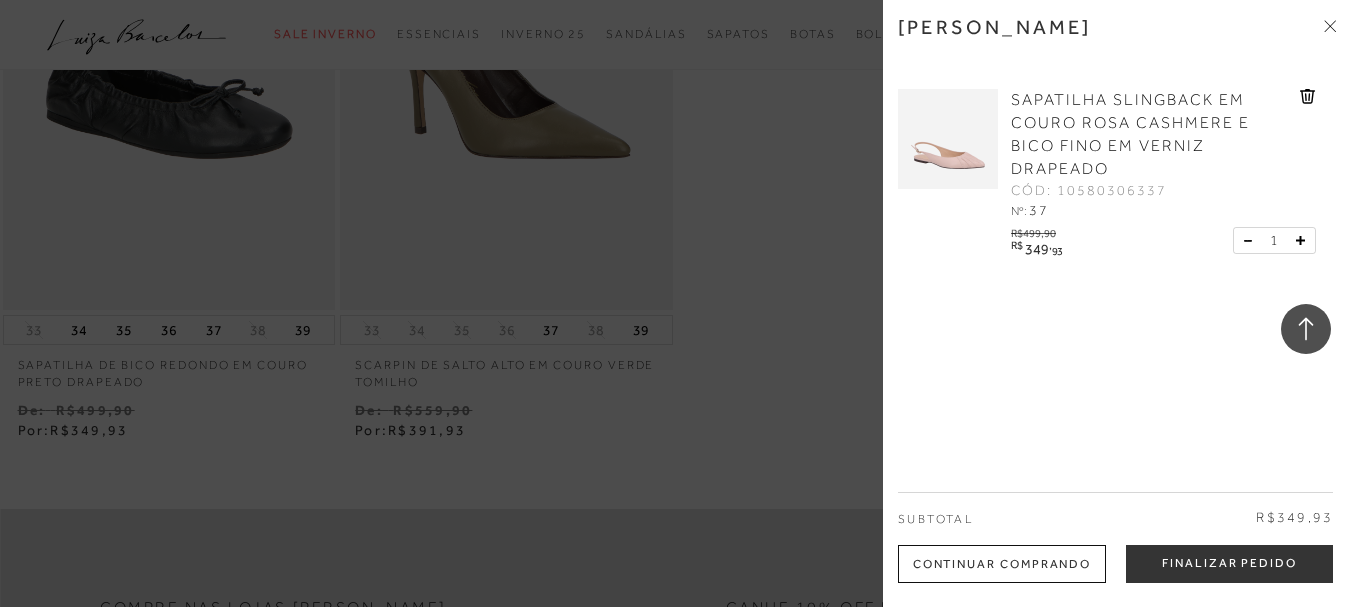 click at bounding box center (675, 303) 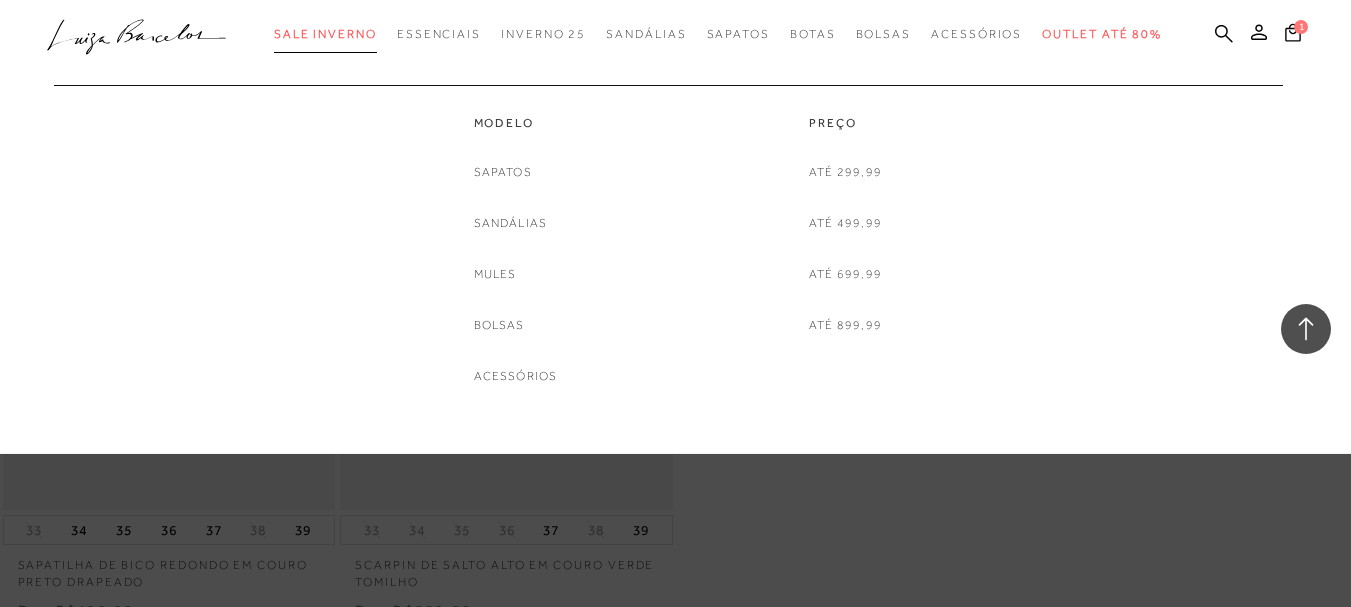 click on "Sale Inverno" at bounding box center [325, 34] 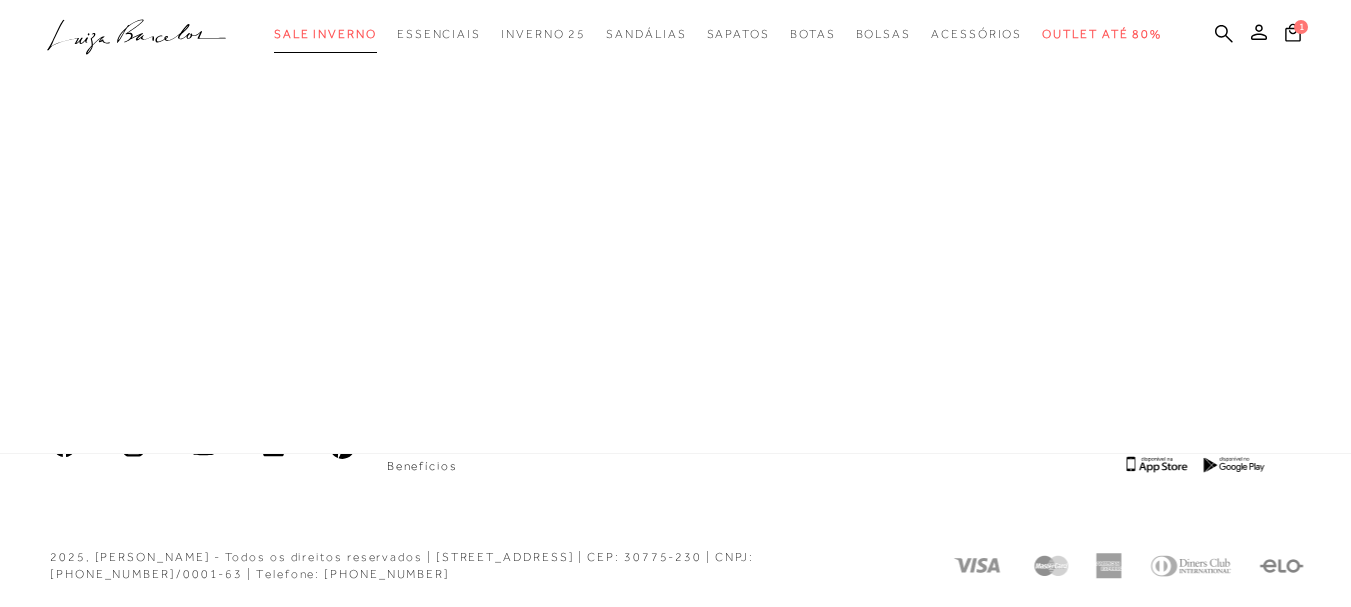 scroll, scrollTop: 964, scrollLeft: 0, axis: vertical 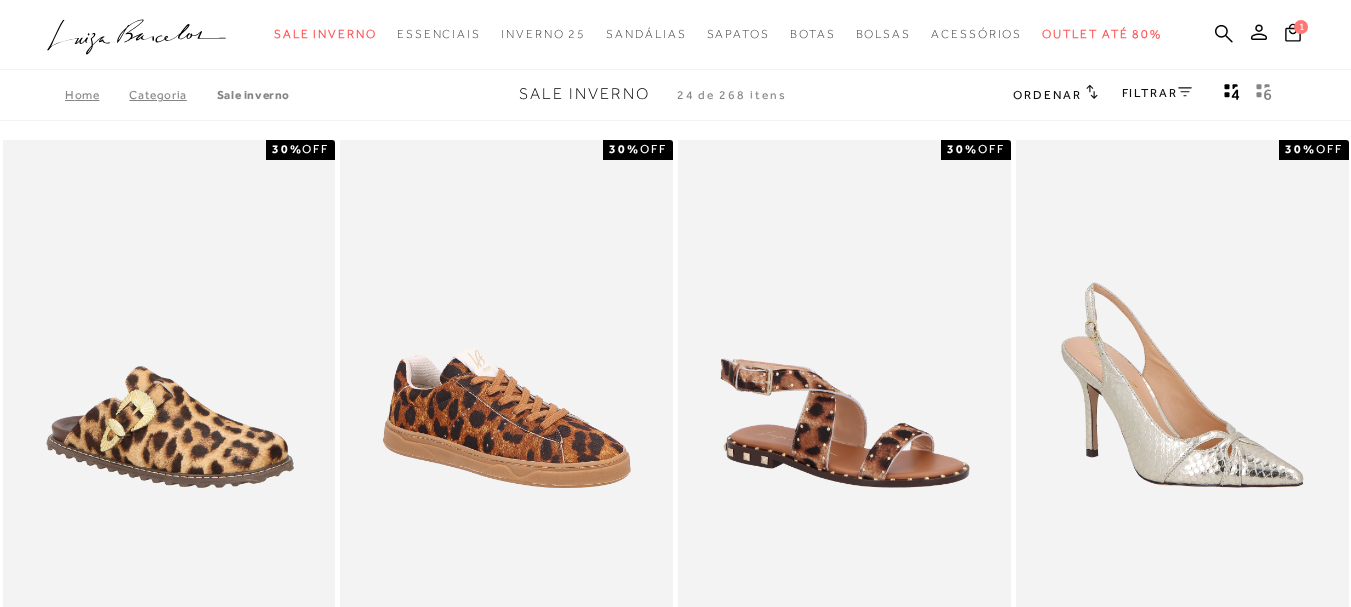 click on "FILTRAR" at bounding box center (1157, 93) 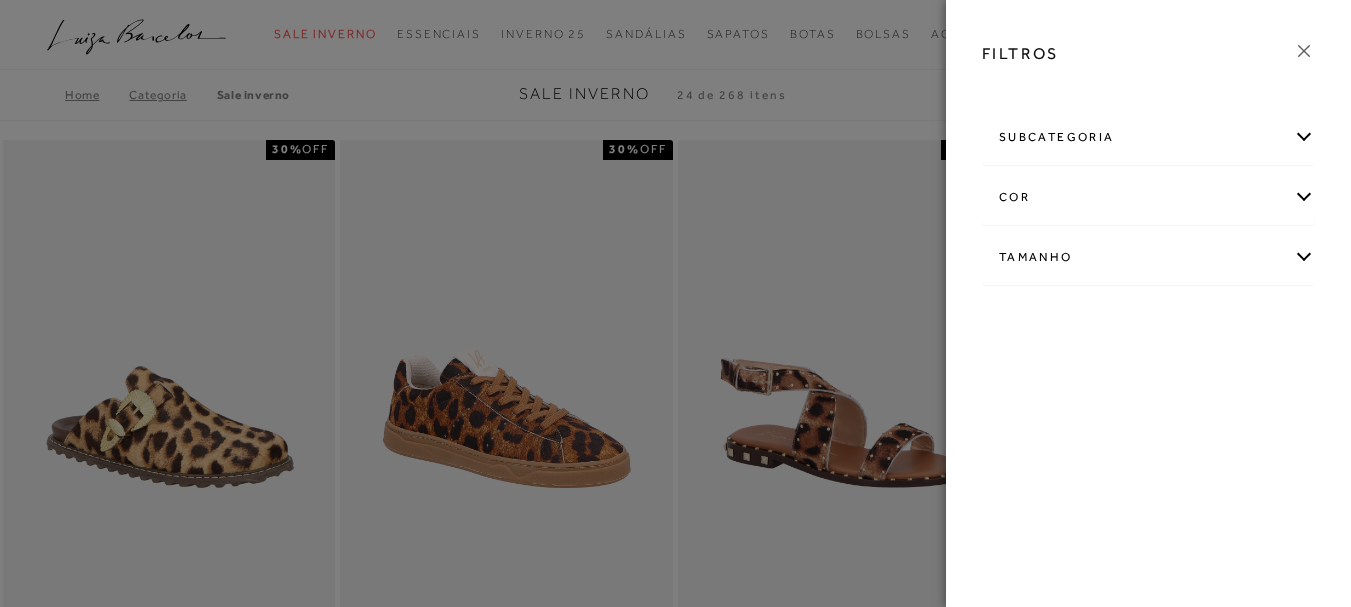 click on "subcategoria" at bounding box center (1148, 137) 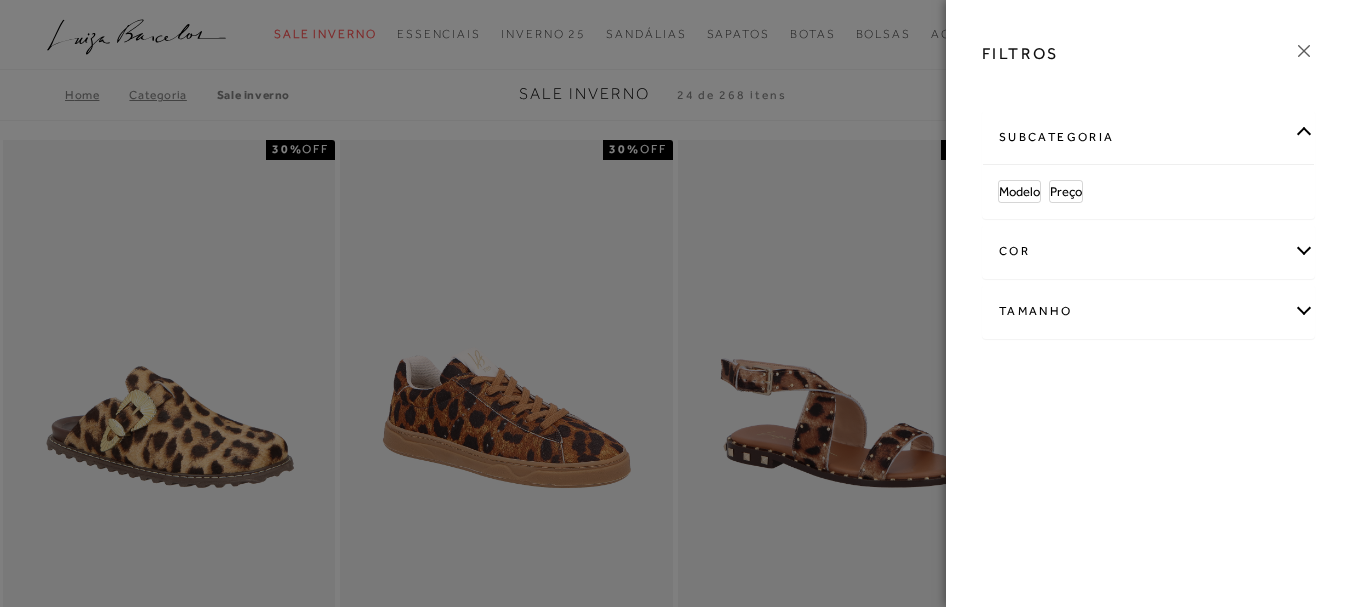 click on "subcategoria" at bounding box center [1148, 137] 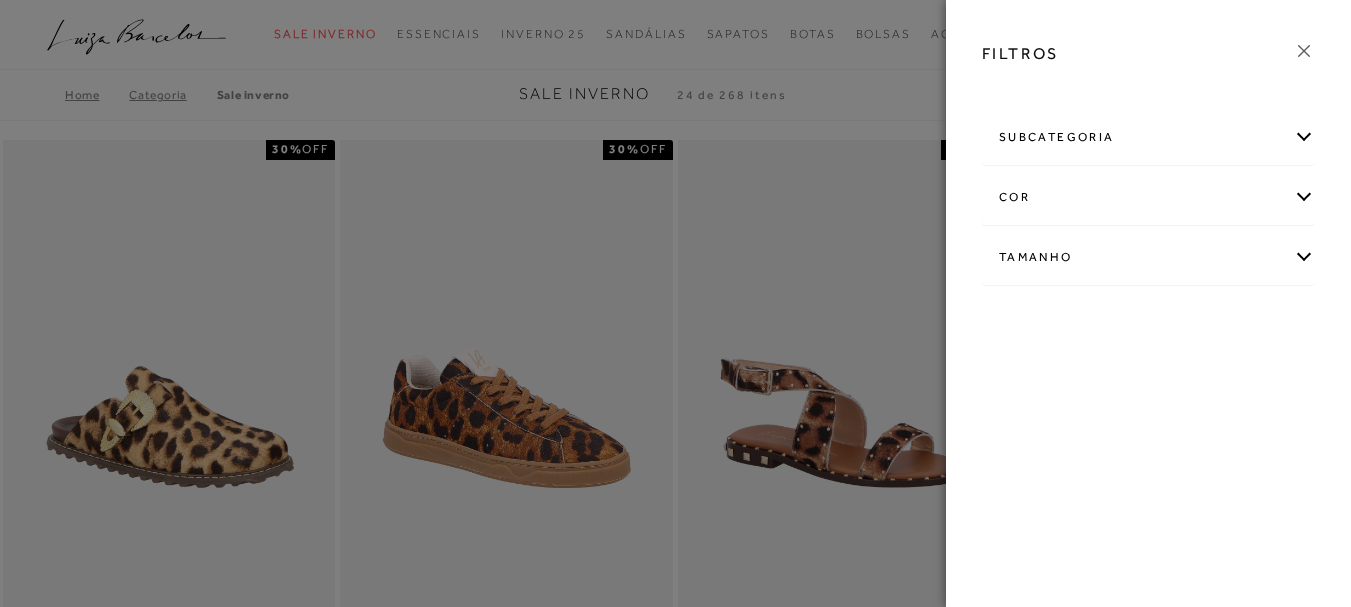click 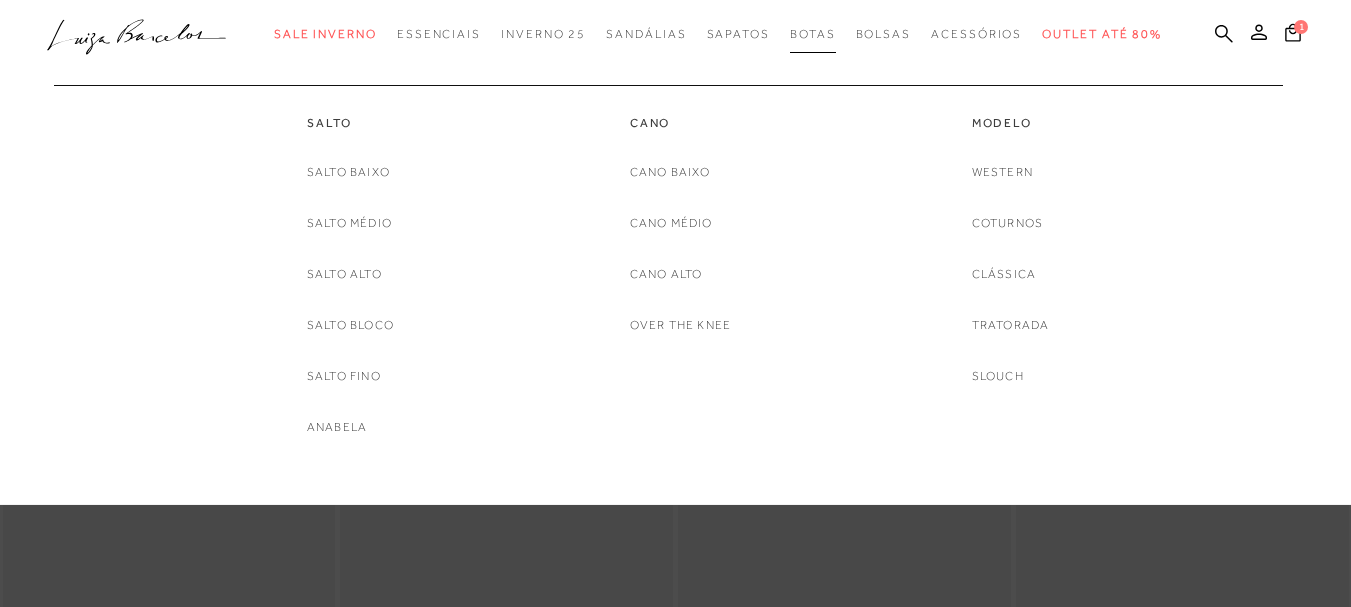 click on "Botas" at bounding box center (813, 34) 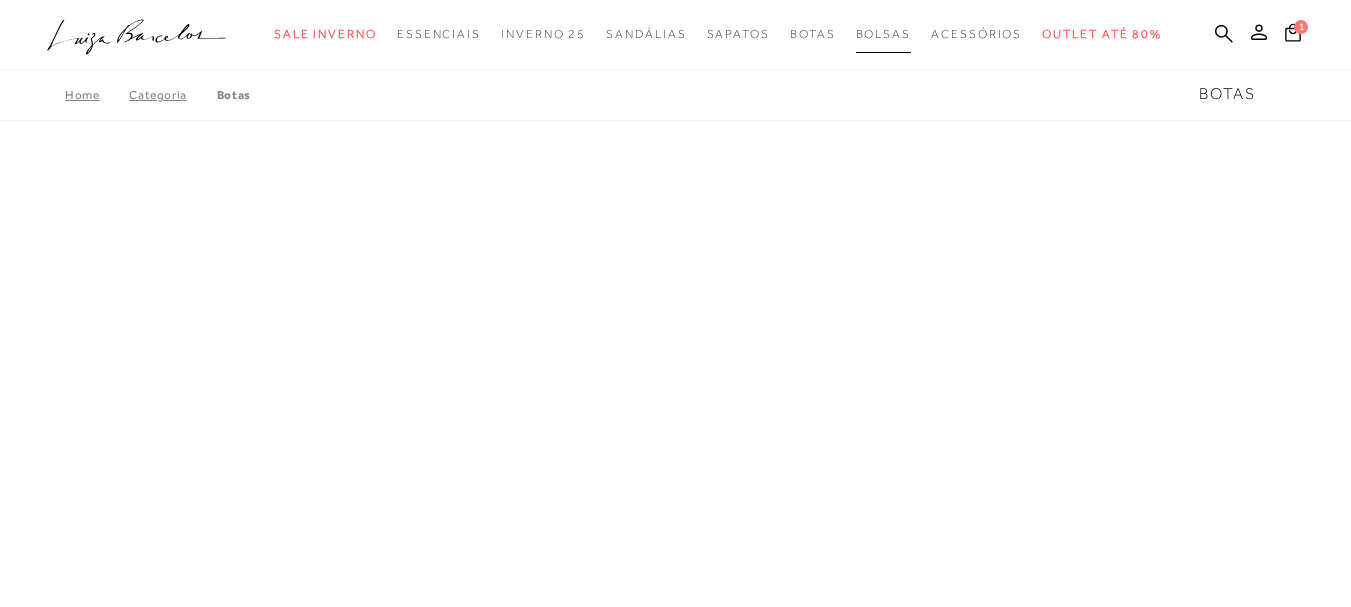 click on "Bolsas" at bounding box center (884, 34) 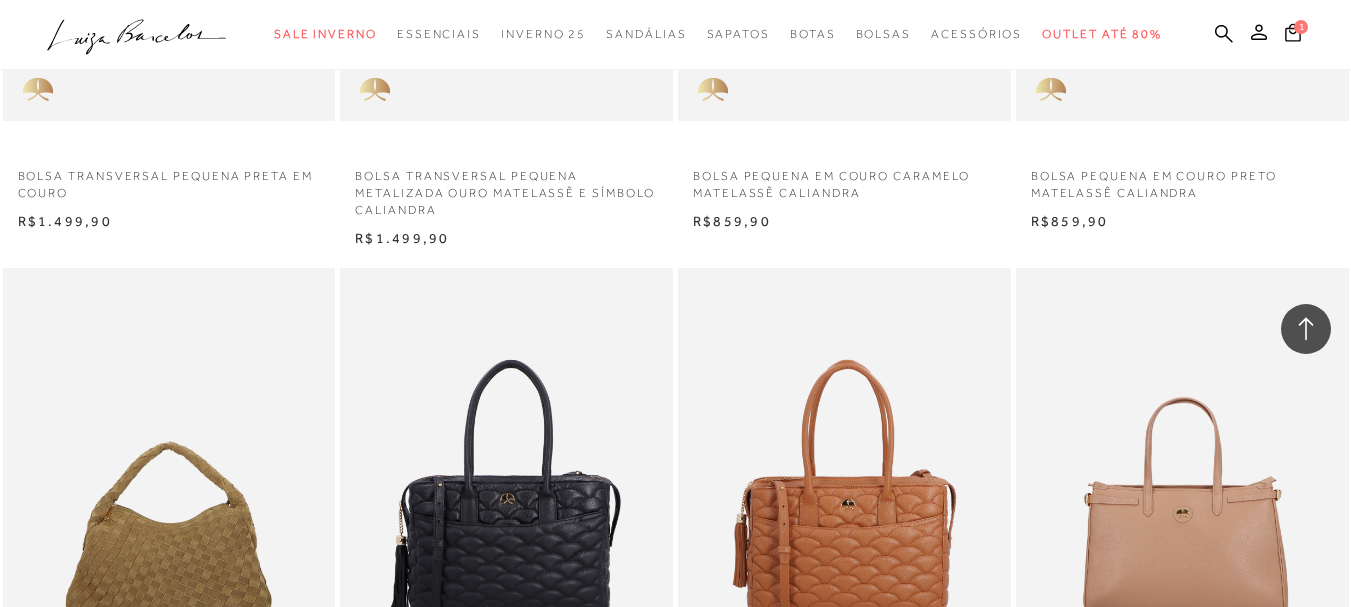 scroll, scrollTop: 2600, scrollLeft: 0, axis: vertical 